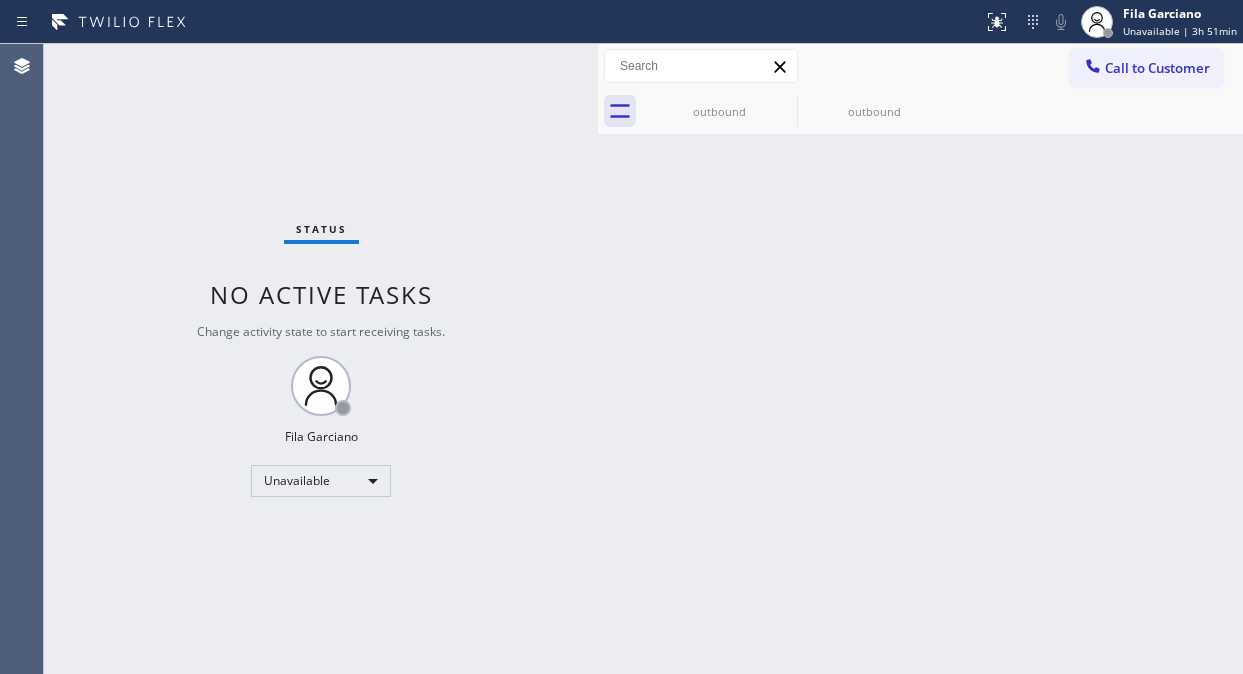 scroll, scrollTop: 0, scrollLeft: 0, axis: both 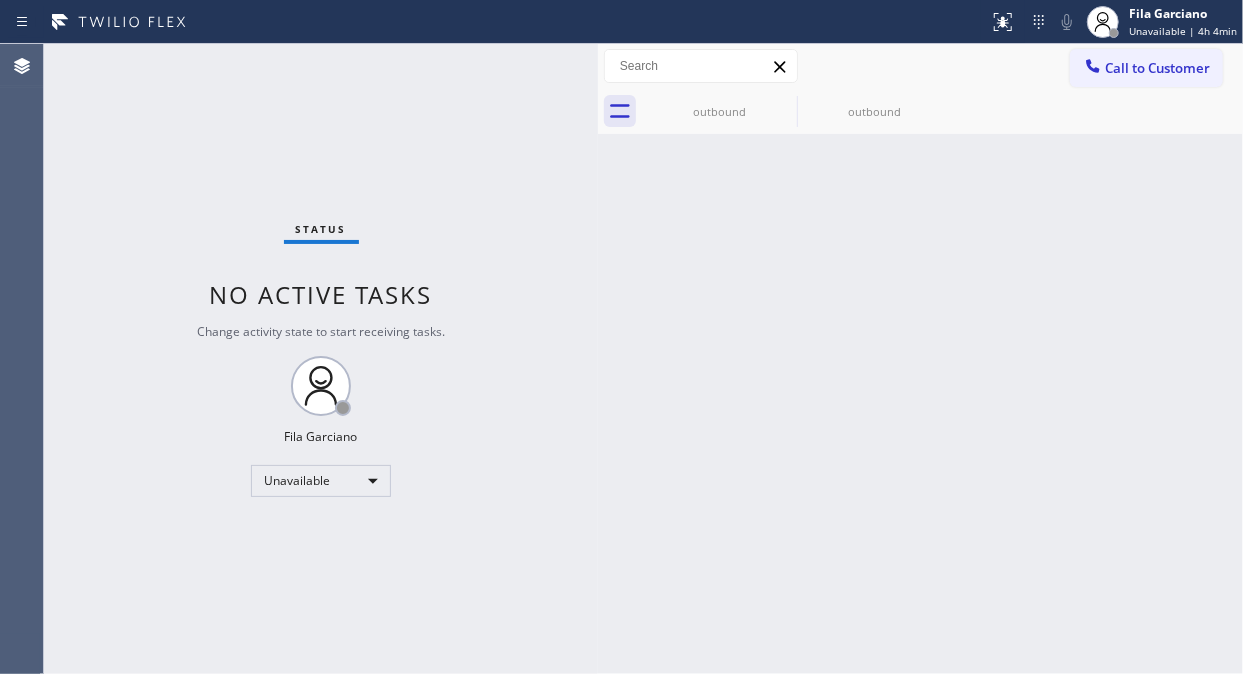 click on "Status   No active tasks     Change activity state to start receiving tasks.   [FIRST] [LAST] Unavailable" at bounding box center (321, 359) 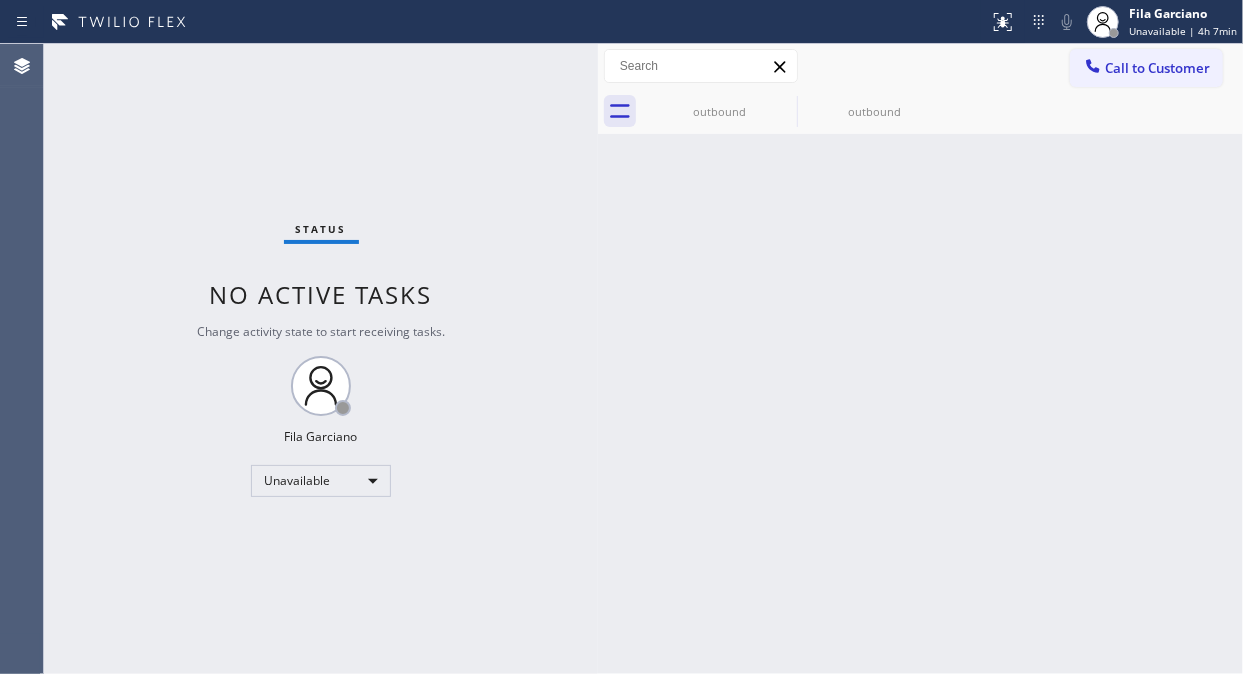 click on "Back to Dashboard Change Sender ID Customers Technicians Select a contact Outbound call Location Search location Your caller id phone number [PHONE] Customer number Call Customer info Name   Phone none Address none Change Sender ID HVAC +1[PHONE] 5 Star Appliance +1[PHONE] Appliance Repair +1[PHONE] Plumbing +1[PHONE] Air Duct Cleaning +1[PHONE]  Electricians +1[PHONE]  Cancel Change Check personal SMS Reset Change outbound outbound Call to Customer Outbound call Location 5 Star Appliance Repair Your caller id phone number [PHONE] Customer number Call Outbound call Technician Search Technician Your caller id phone number Your caller id phone number Call outbound outbound Business location 5 Star Appliance Repair [PHONE] Personal information Customer location >> ADD NEW ADDRESS << + NEW ADDRESS State Location type Contact role [PHONE] CHECK Allow SMS Disallow SMS Allow Emails Disallow Emails Appointment 5 Star Appliance - choose type of job - - choose brand - Age of Equipment SAVE" at bounding box center (920, 359) 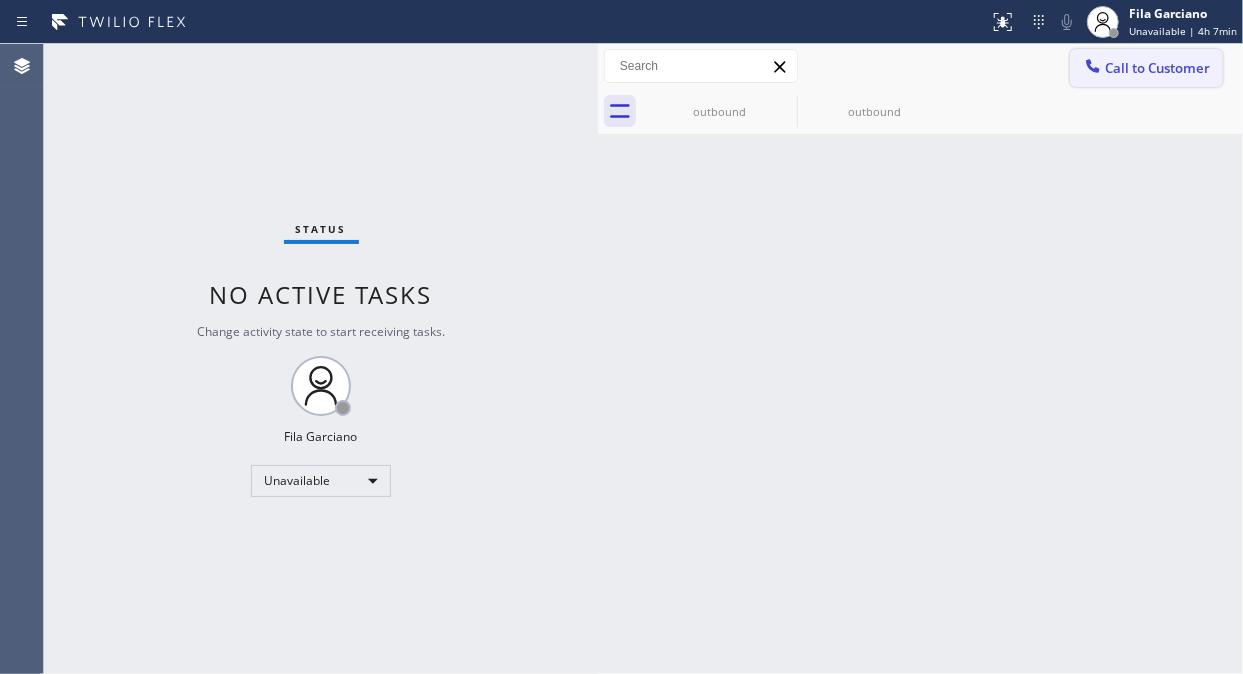 click on "Call to Customer" at bounding box center [1157, 68] 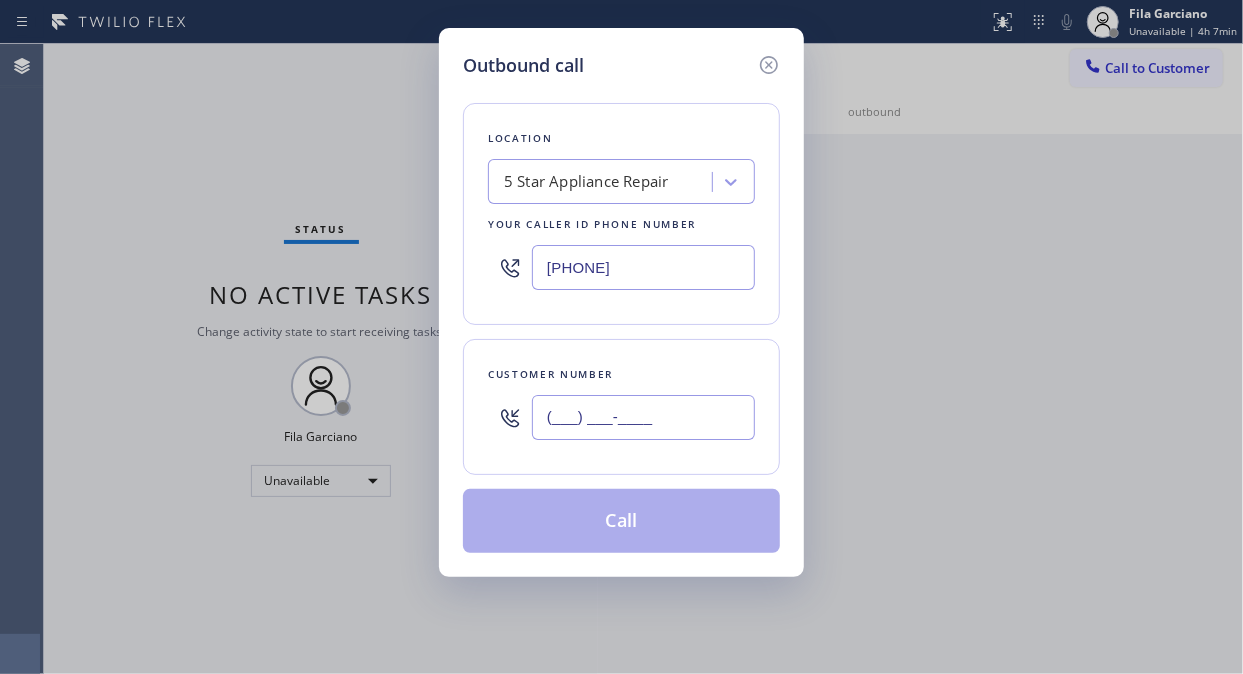 click on "(___) ___-____" at bounding box center [643, 417] 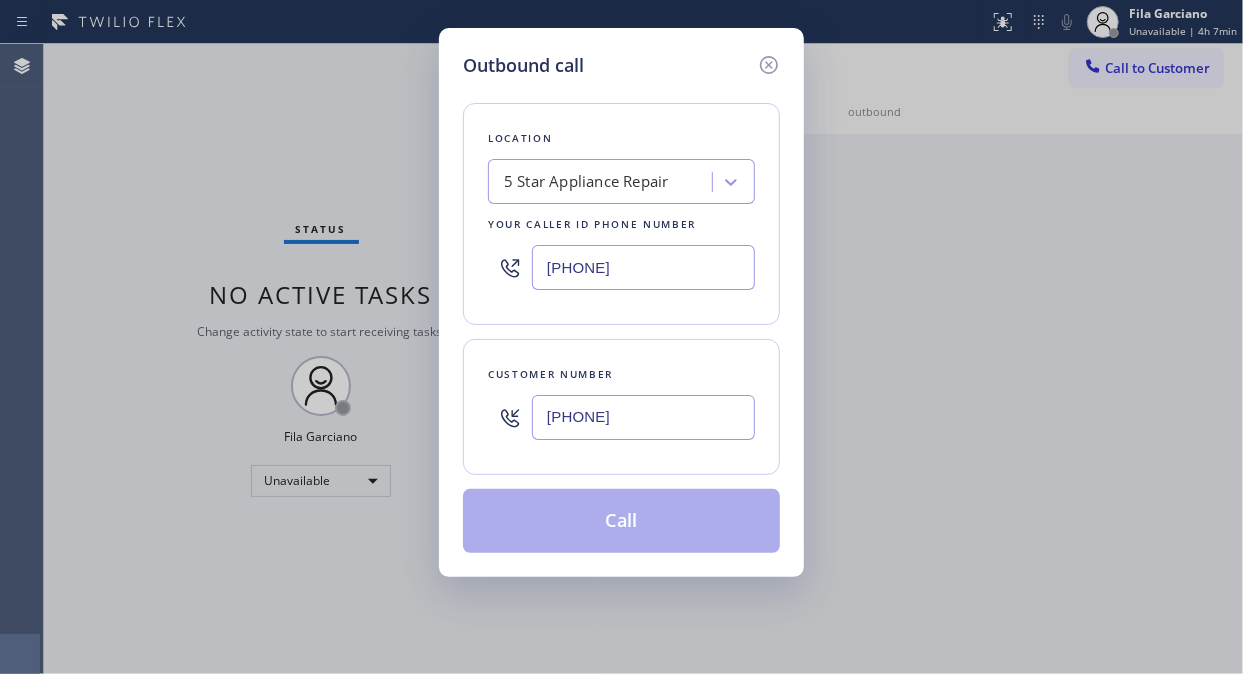 type on "[PHONE]" 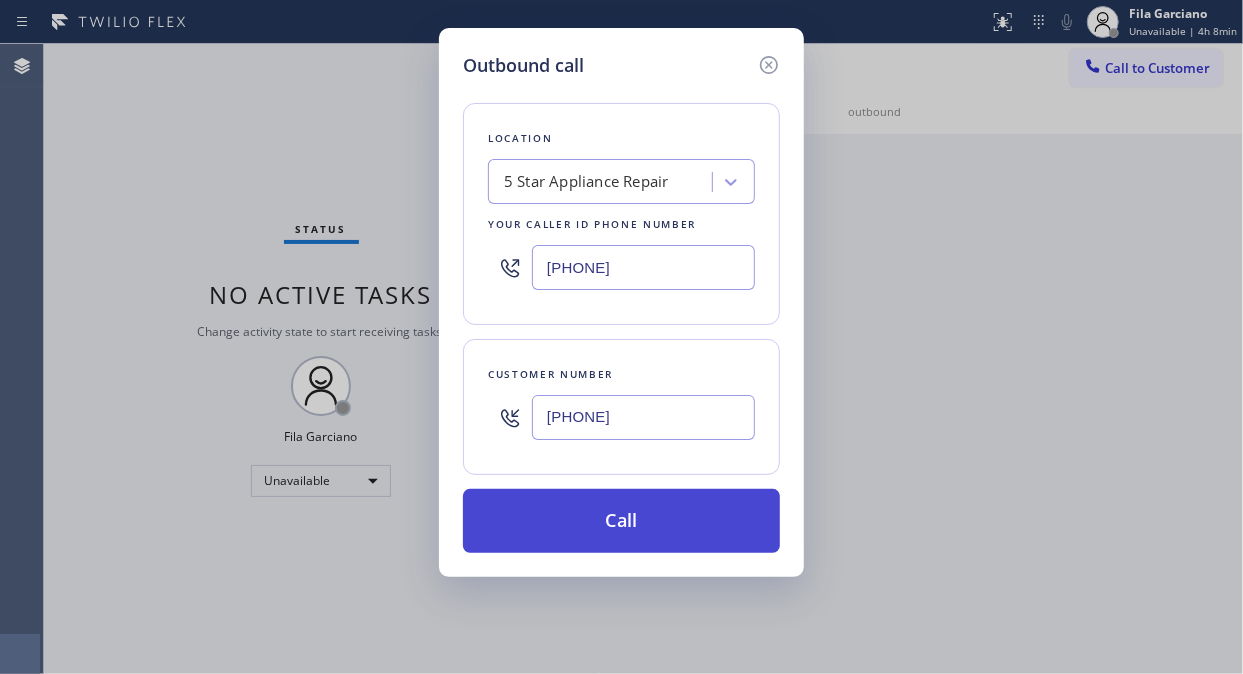 drag, startPoint x: 642, startPoint y: 561, endPoint x: 651, endPoint y: 538, distance: 24.698177 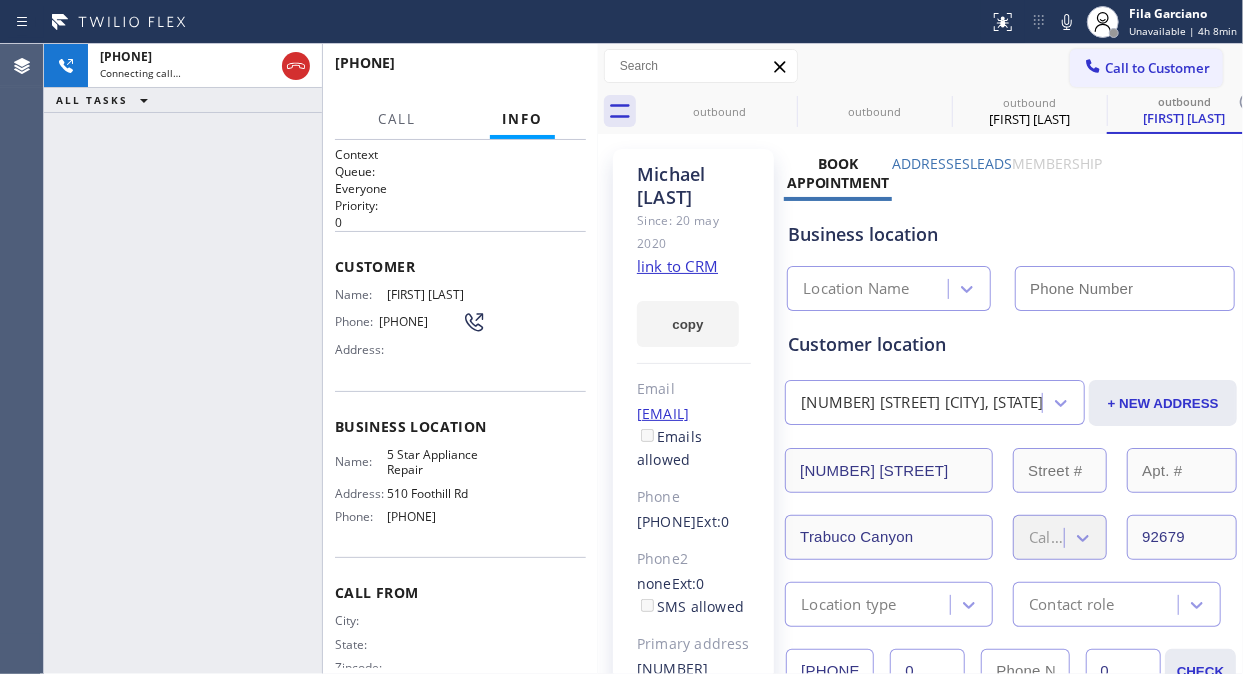 type on "[PHONE]" 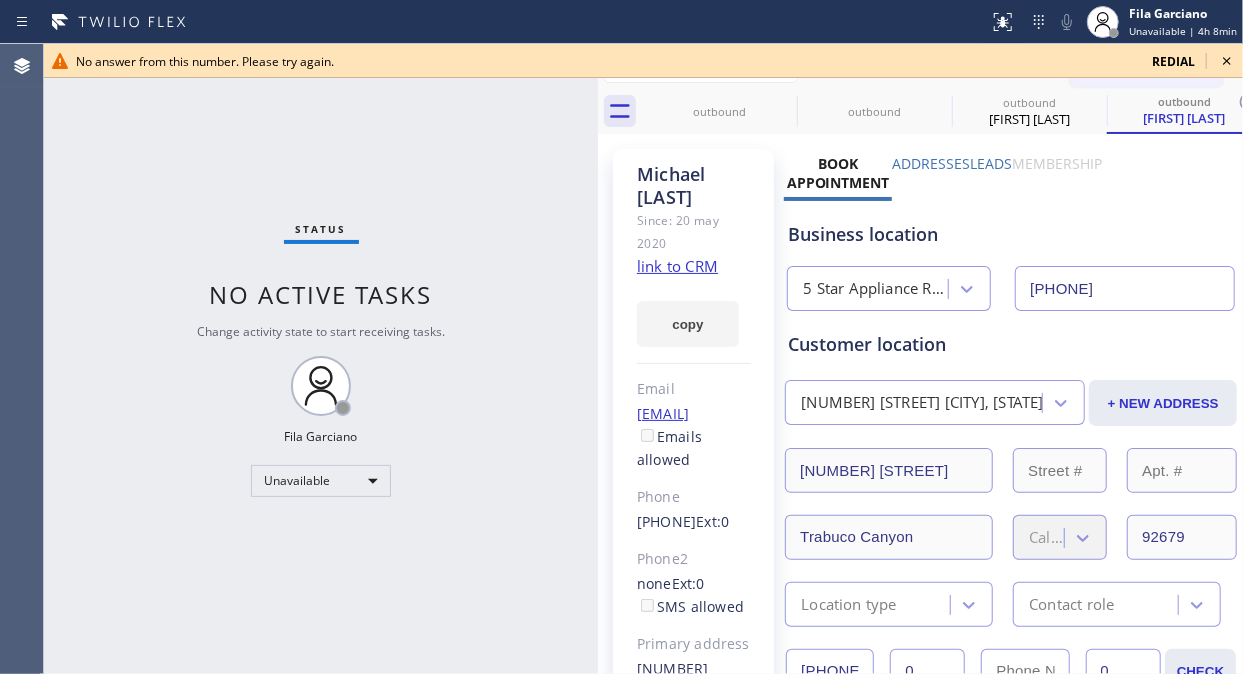 click 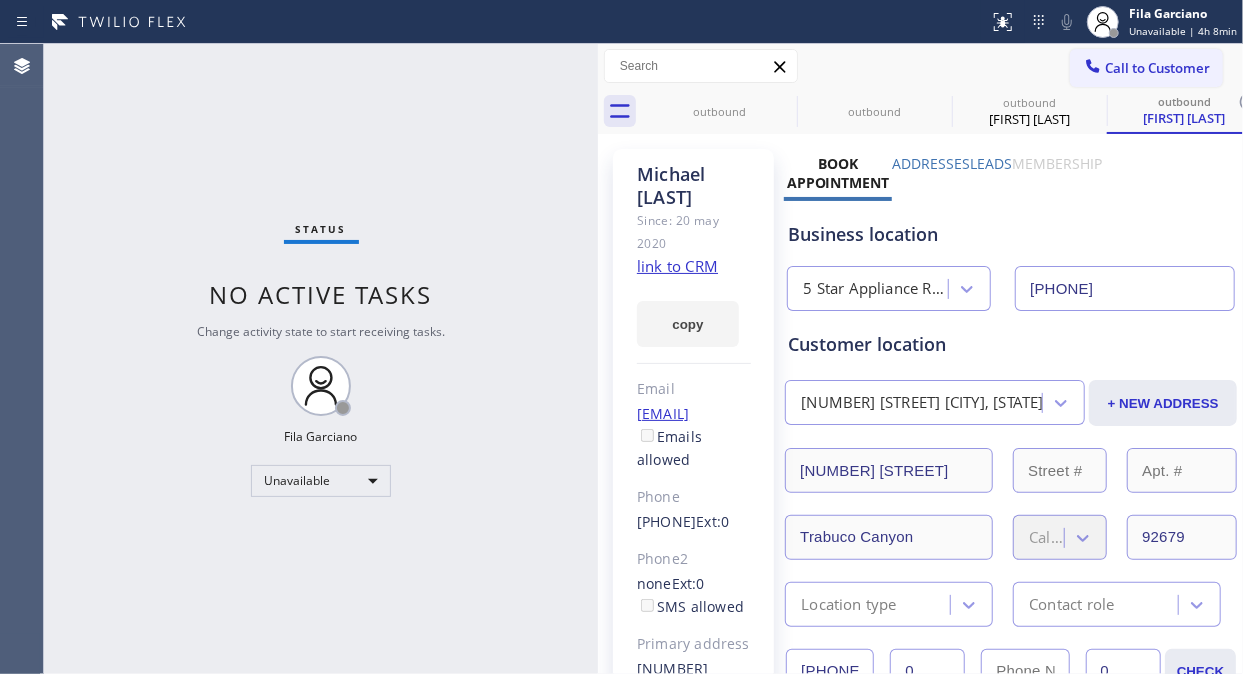 drag, startPoint x: 1118, startPoint y: 62, endPoint x: 1106, endPoint y: 156, distance: 94.76286 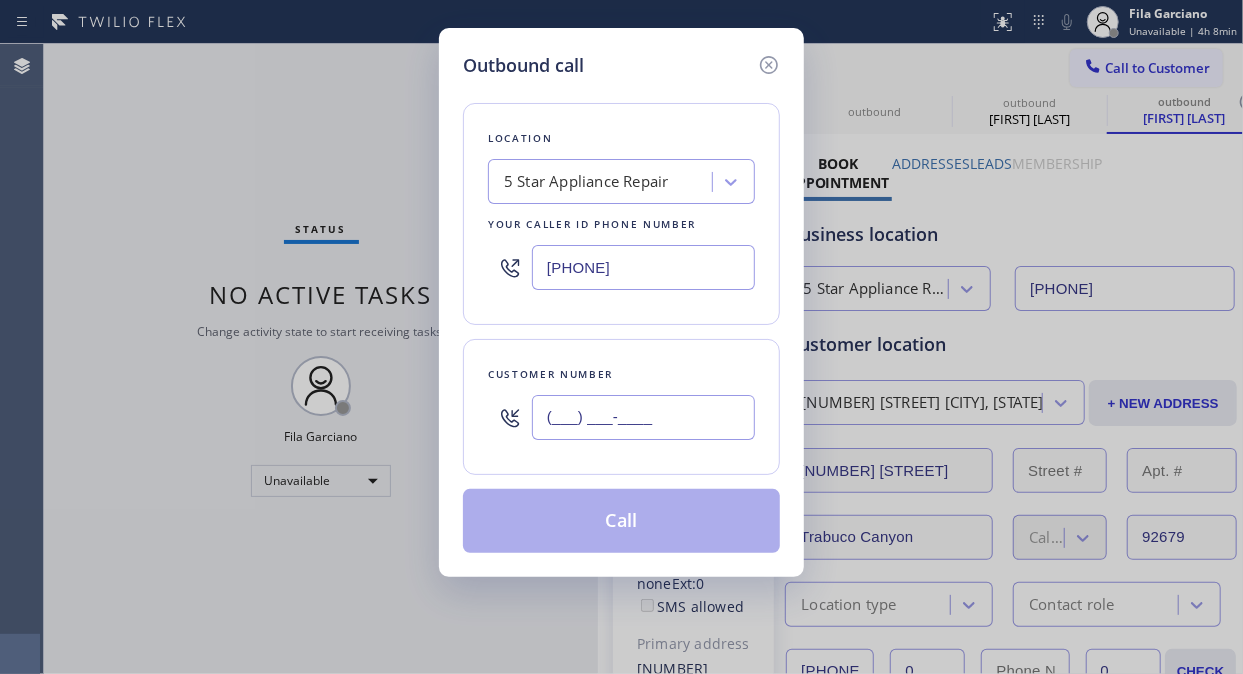 click on "(___) ___-____" at bounding box center [643, 417] 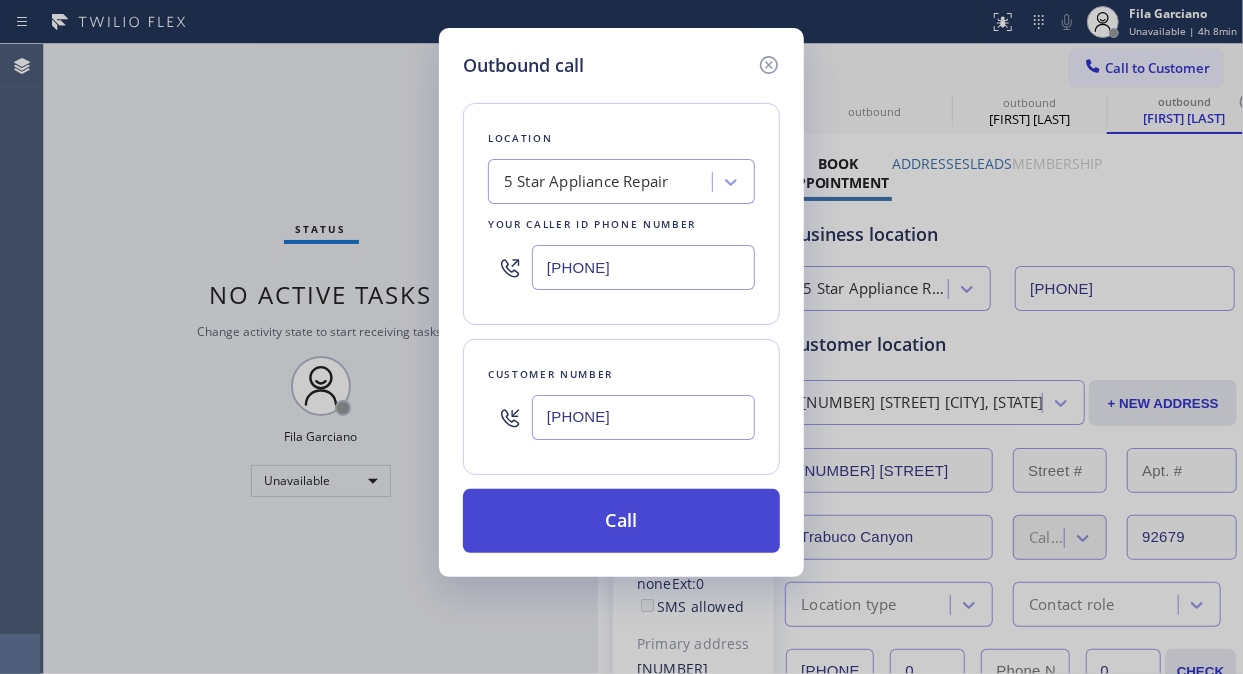 type on "[PHONE]" 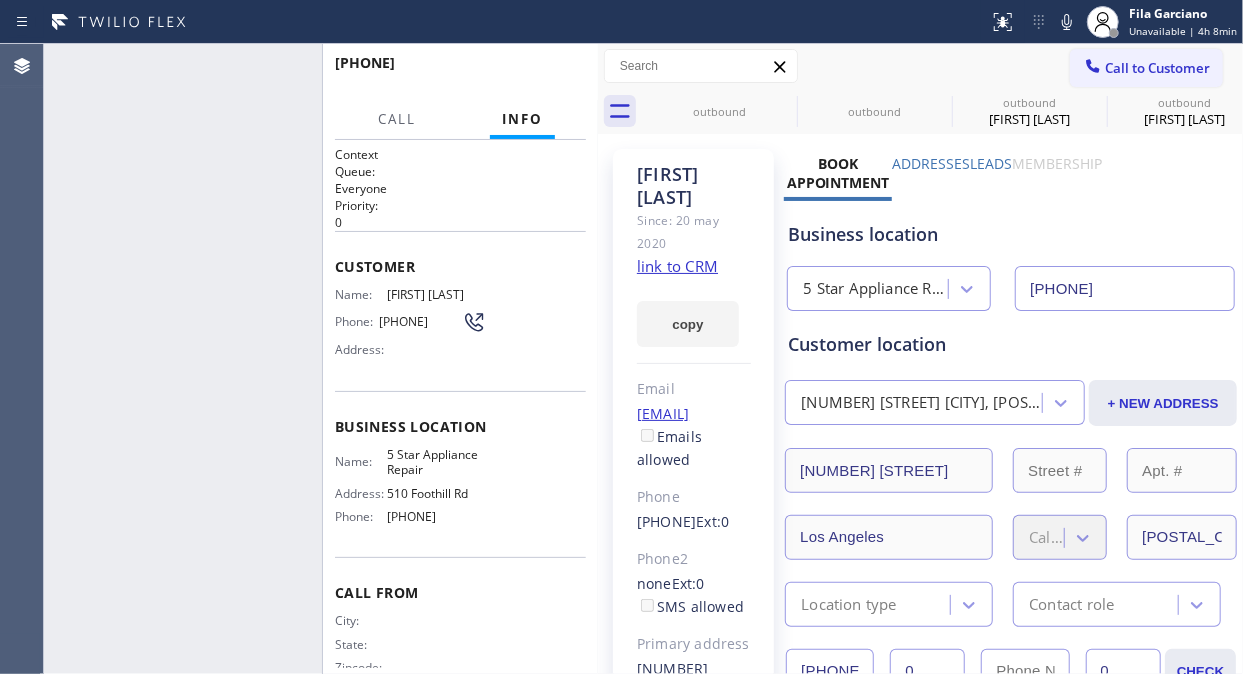 type on "[PHONE]" 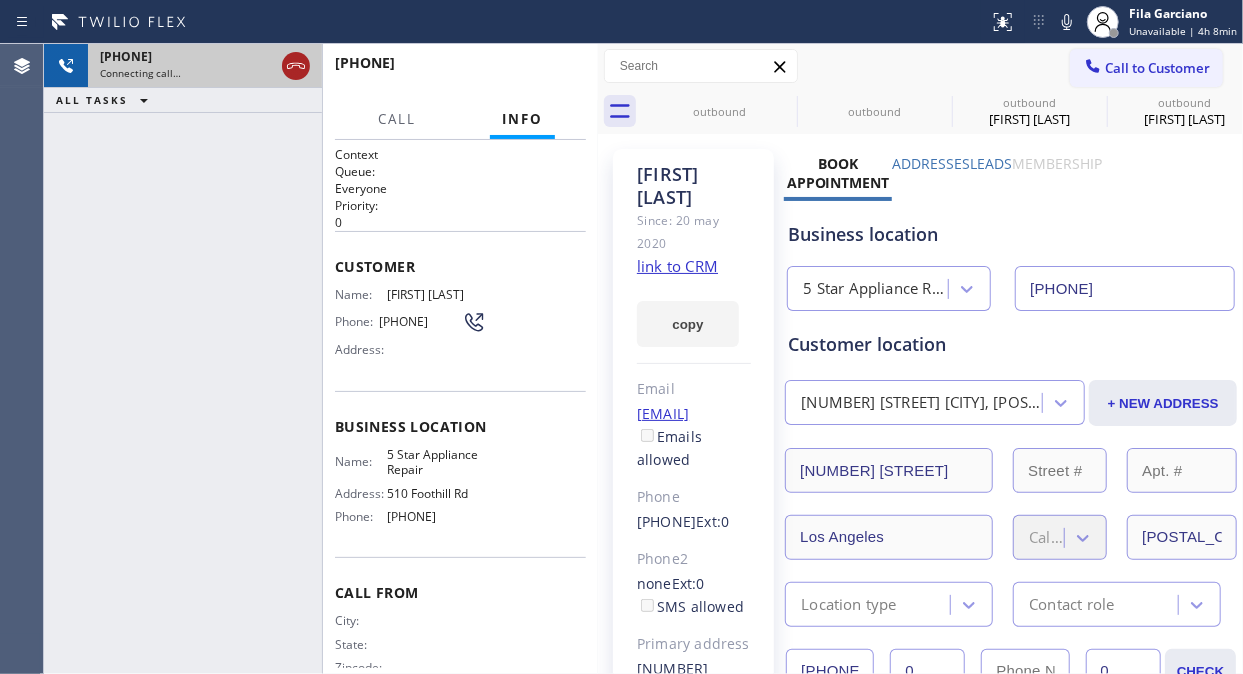 click 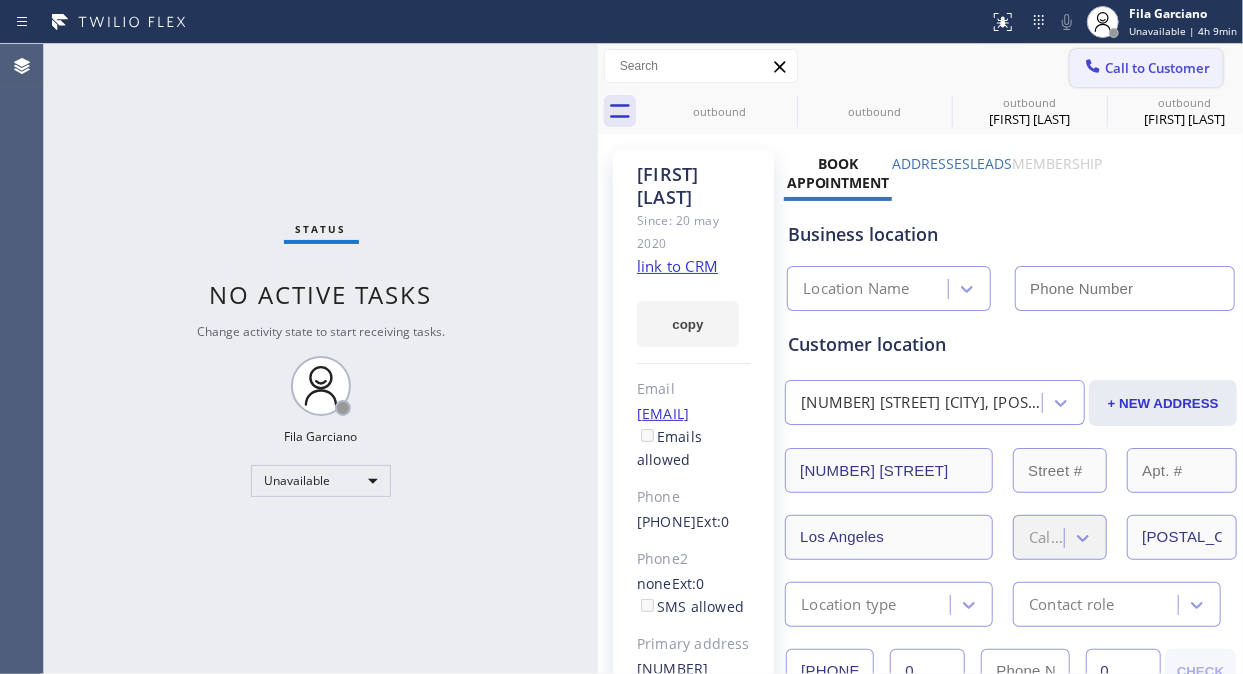 type on "[PHONE]" 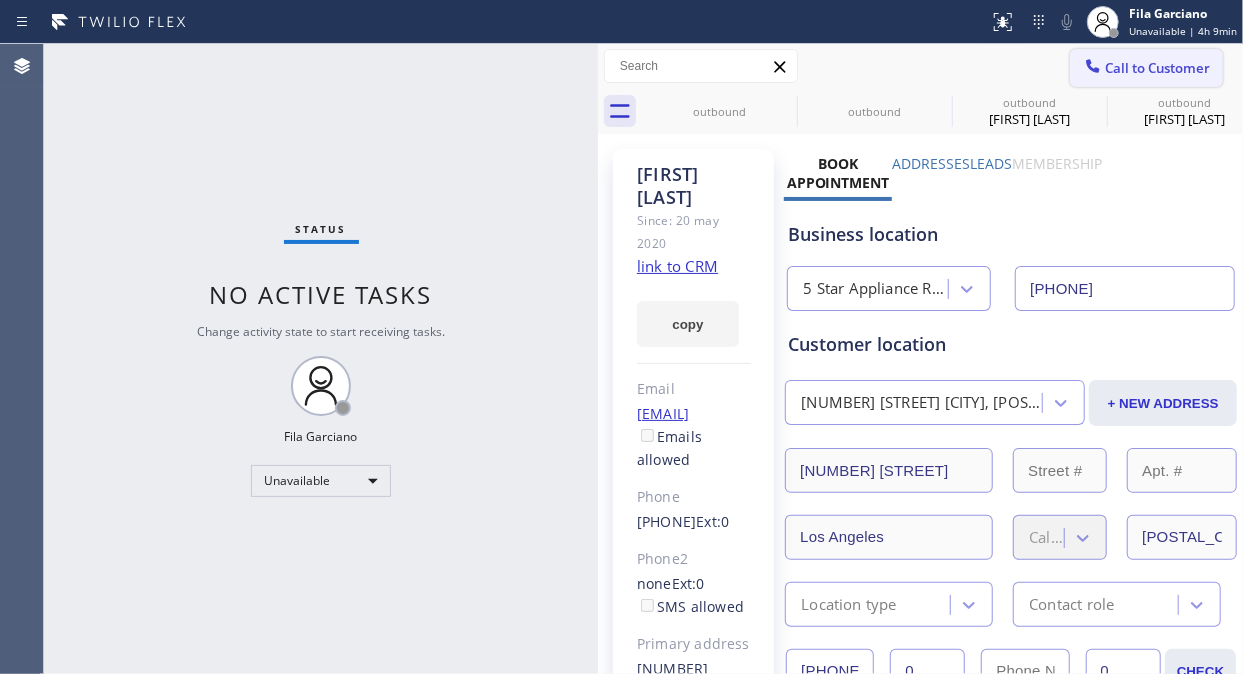click on "Call to Customer" at bounding box center (1157, 68) 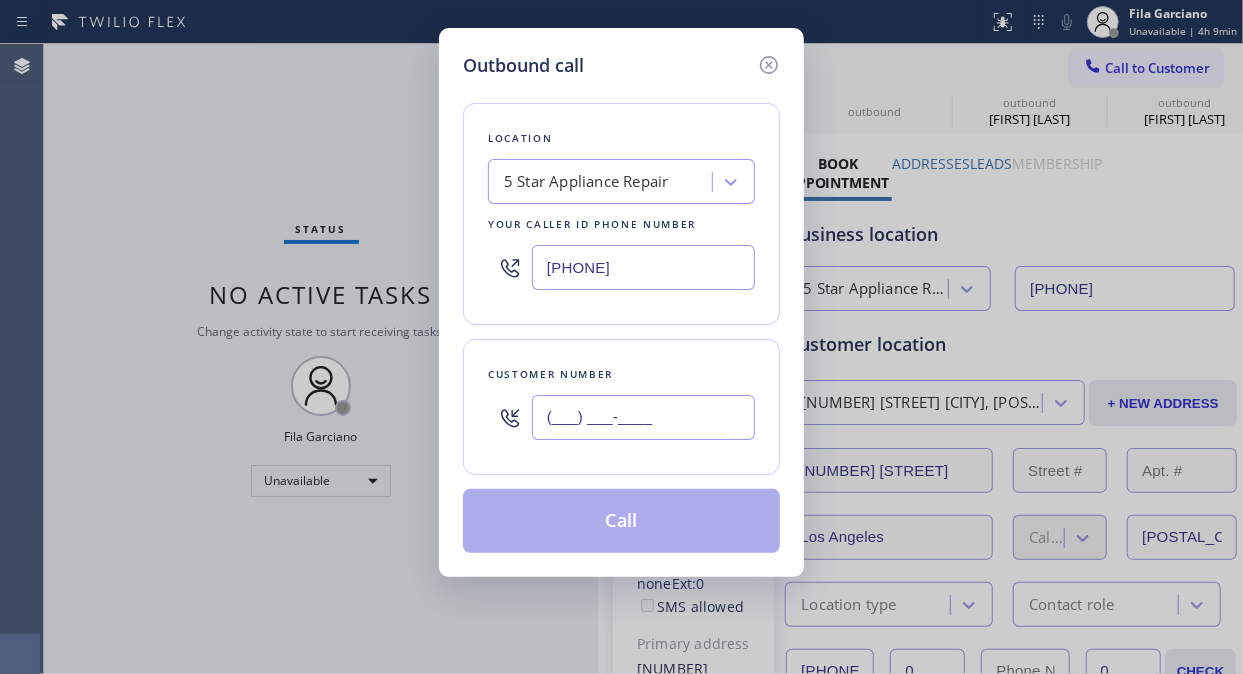 click on "(___) ___-____" at bounding box center [643, 417] 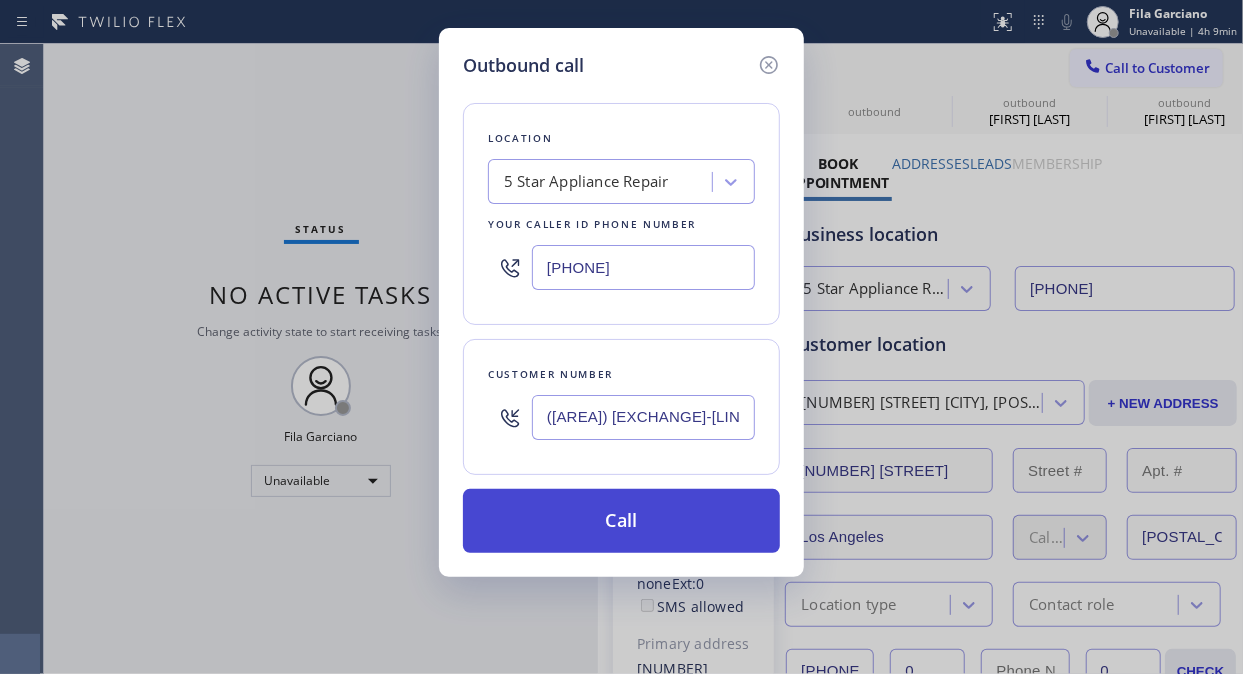 type on "([AREA]) [EXCHANGE]-[LINE]" 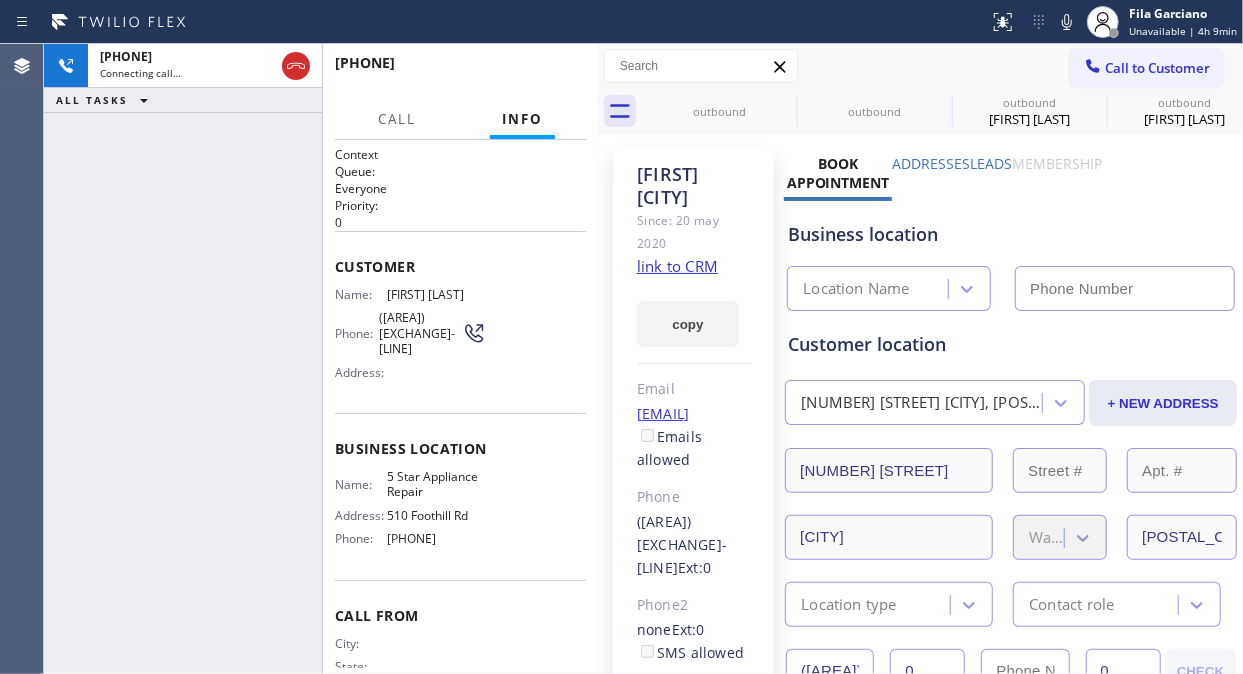 type on "[PHONE]" 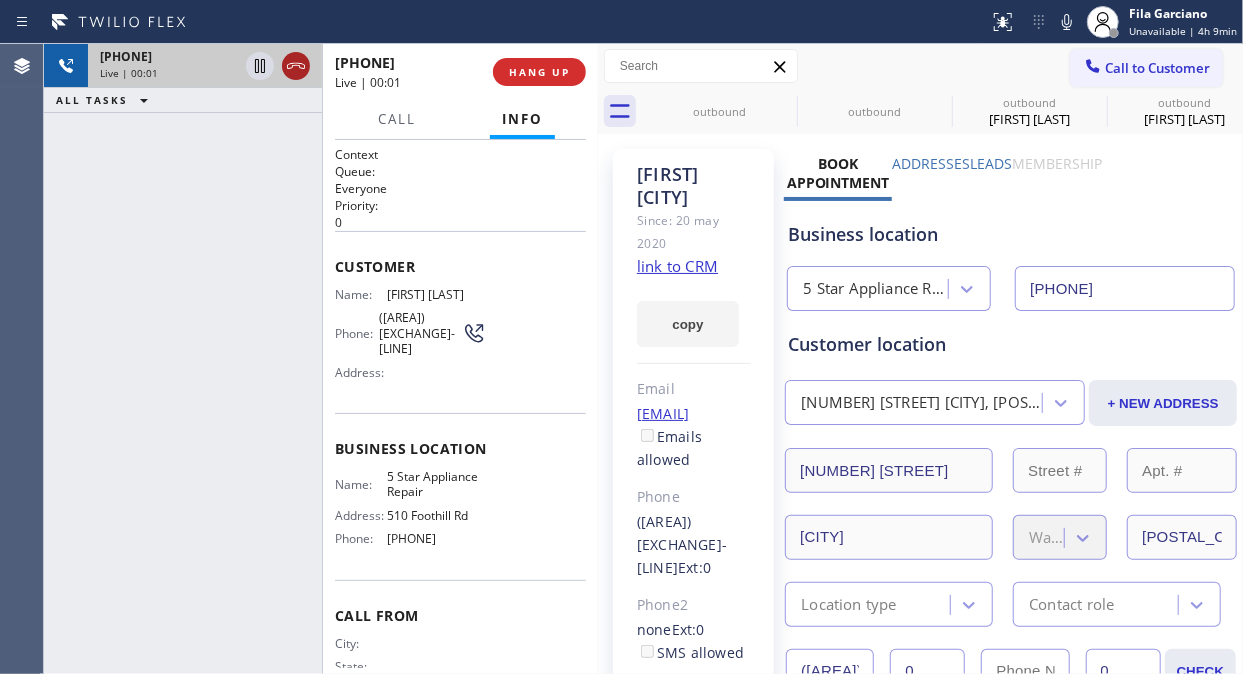 click 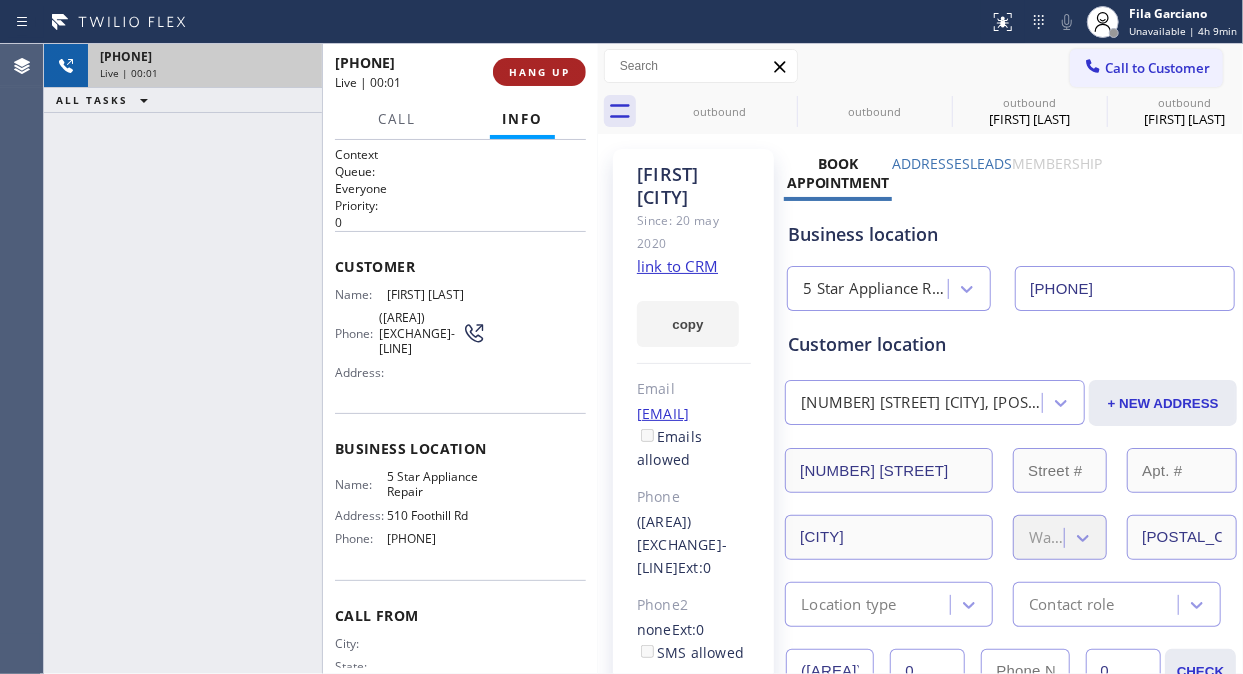 click on "HANG UP" at bounding box center (539, 72) 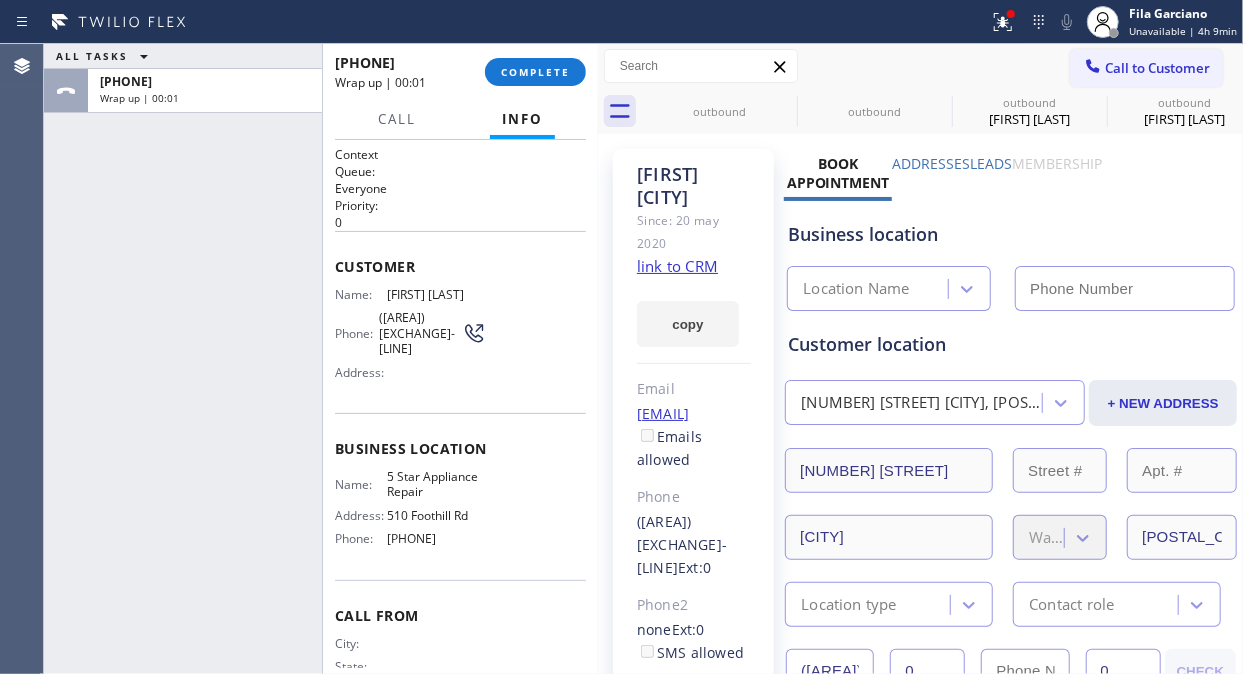 type on "[PHONE]" 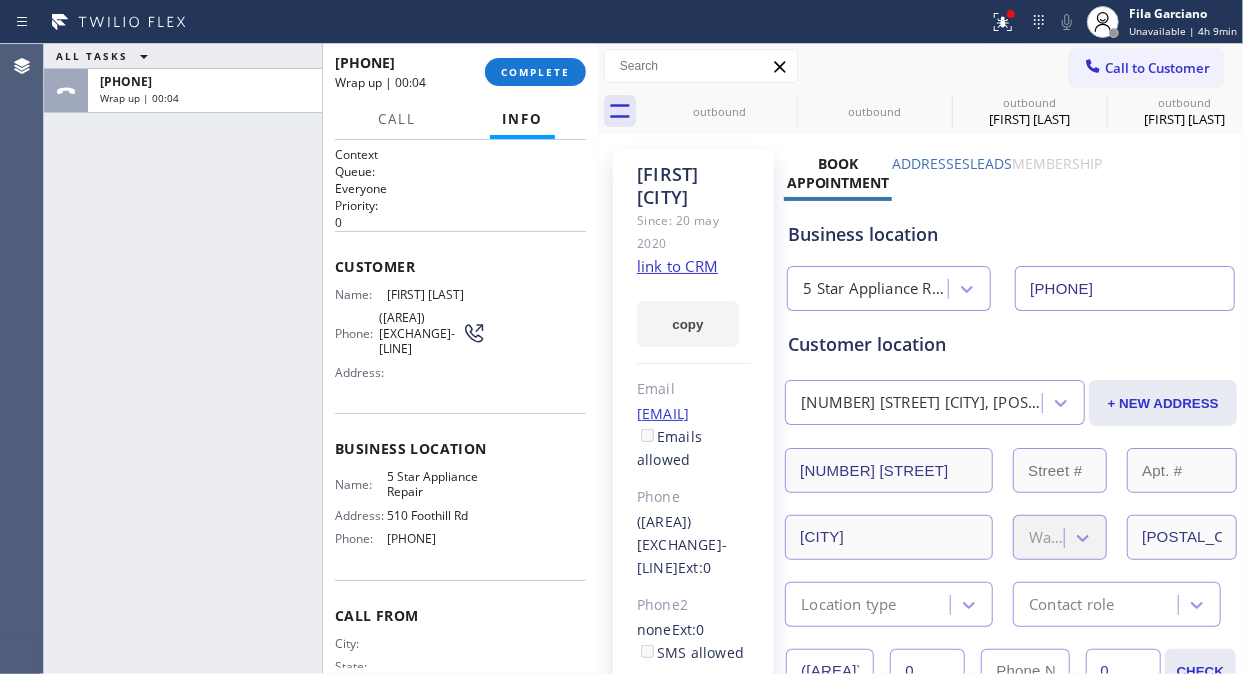 click on "Business location Name: 5 Star Appliance Repair Address: [NUMBER] [STREET]  Phone: [PHONE]" at bounding box center (460, 496) 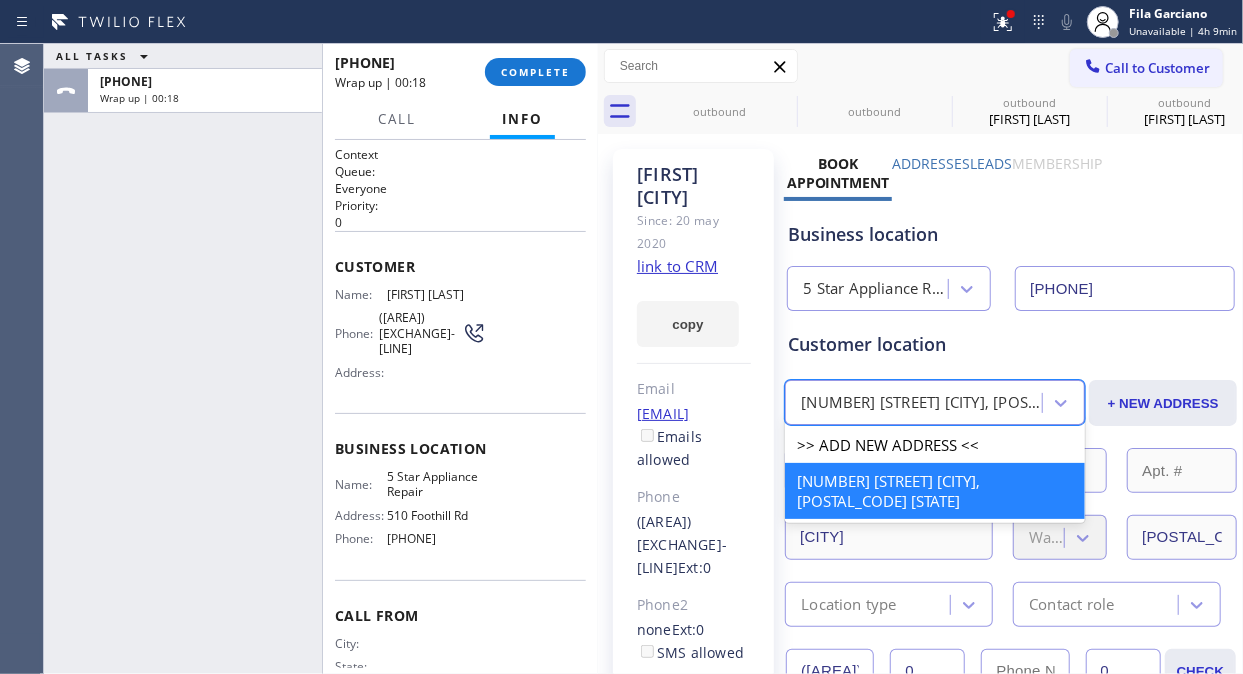 click on "[NUMBER] [STREET] [CITY], [POSTAL_CODE] [STATE]" at bounding box center [922, 403] 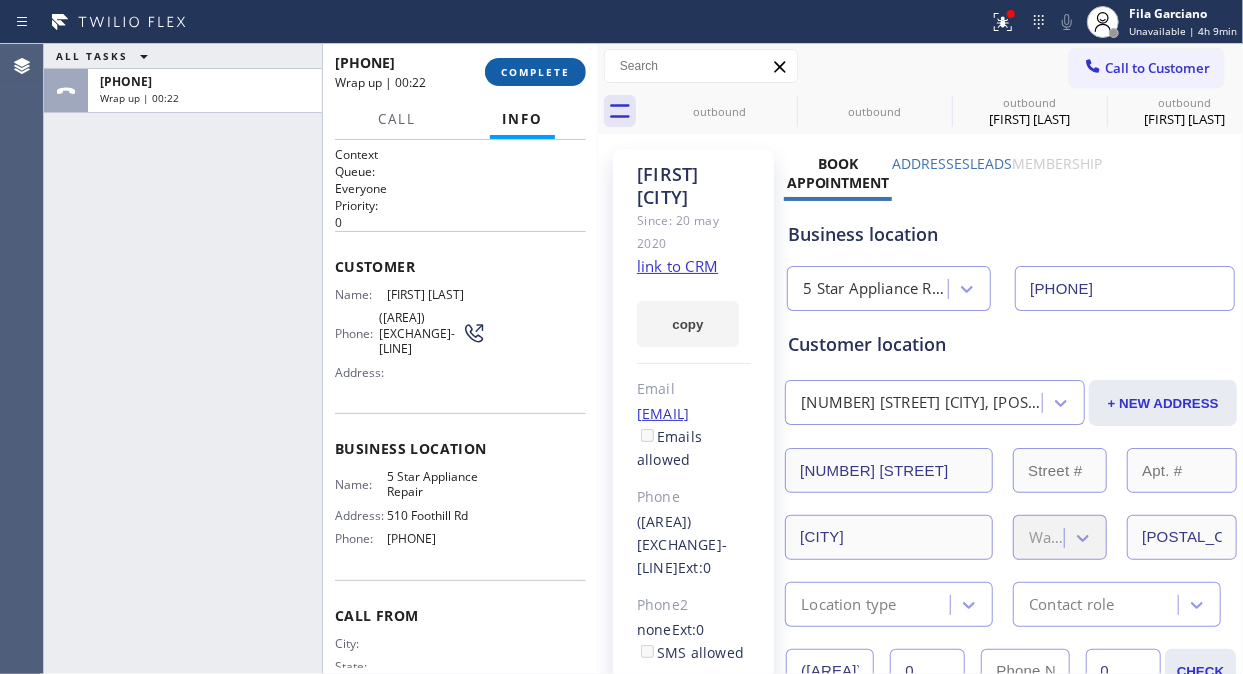 click on "COMPLETE" at bounding box center (535, 72) 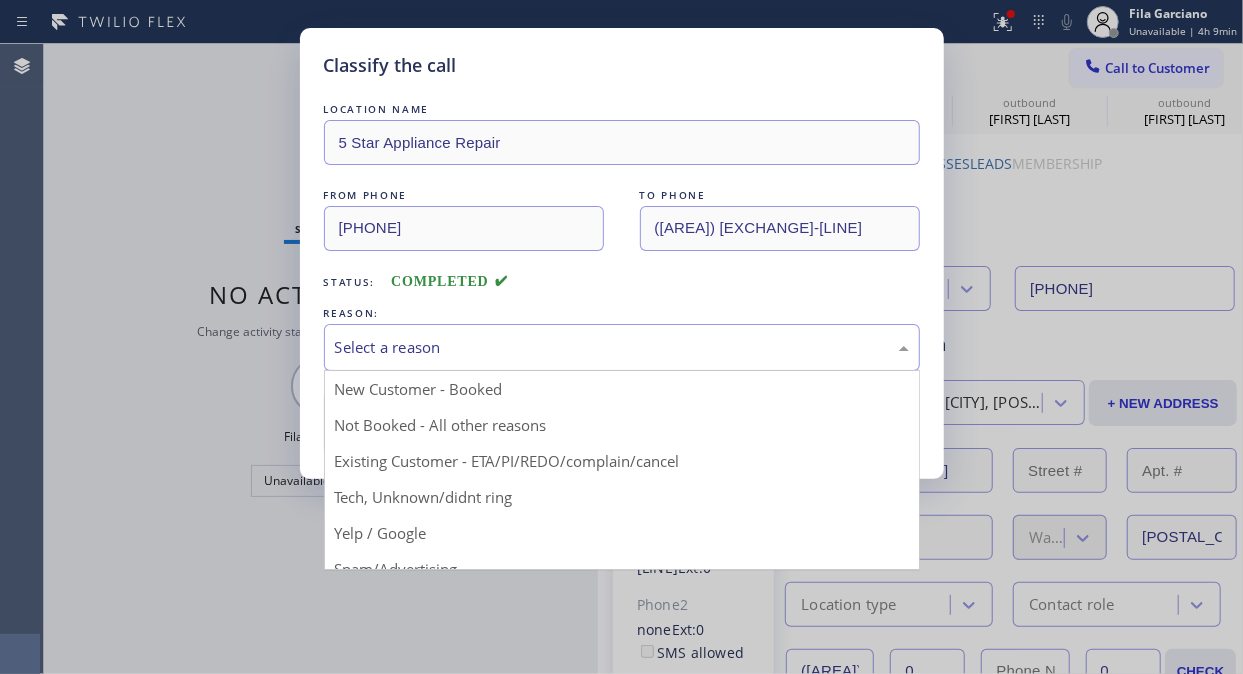 click on "Select a reason" at bounding box center [622, 347] 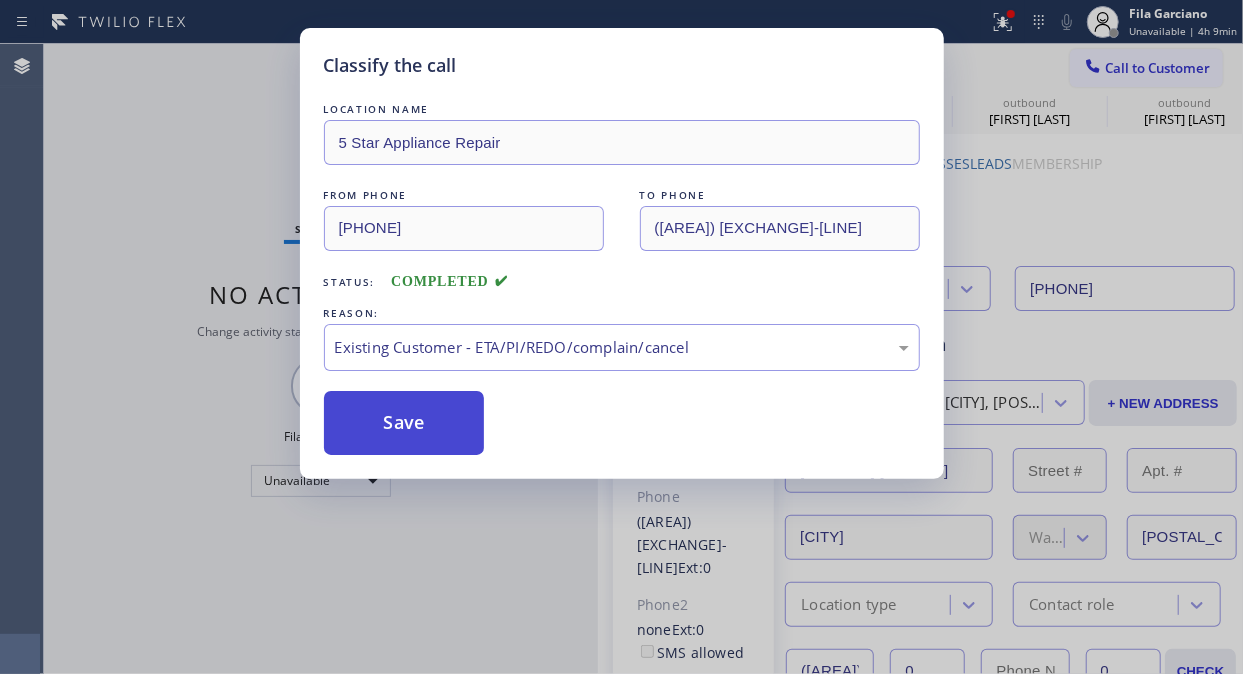 click on "Save" at bounding box center (404, 423) 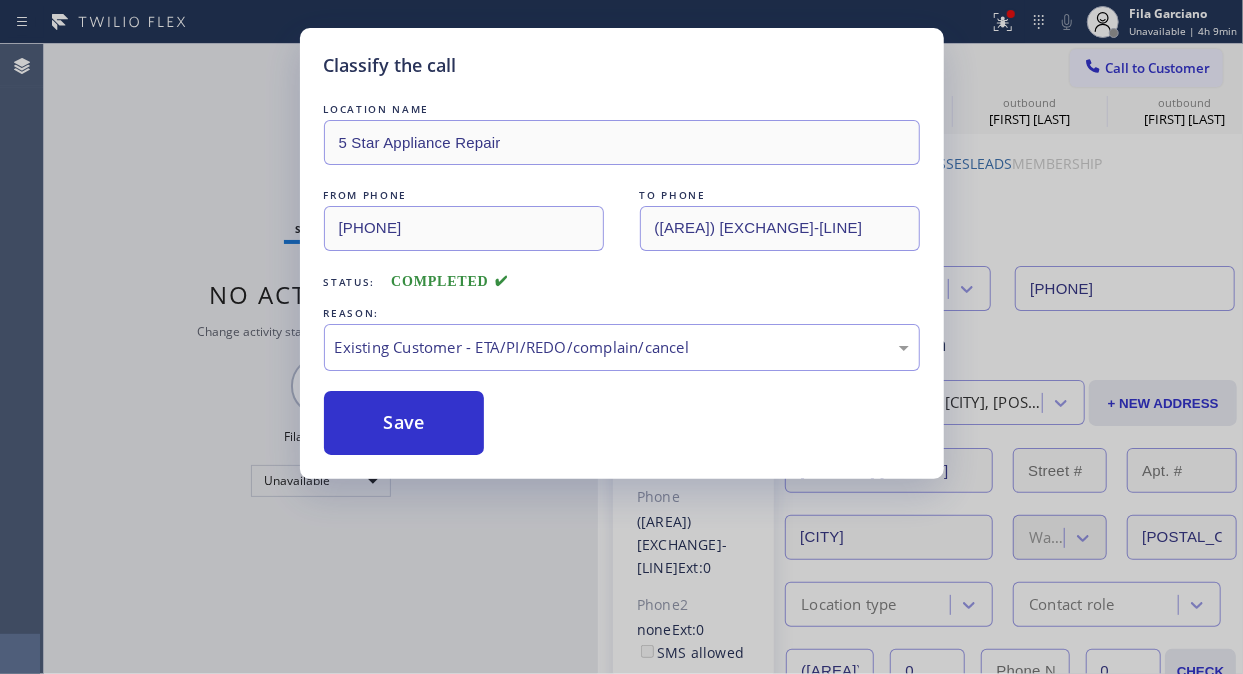 click 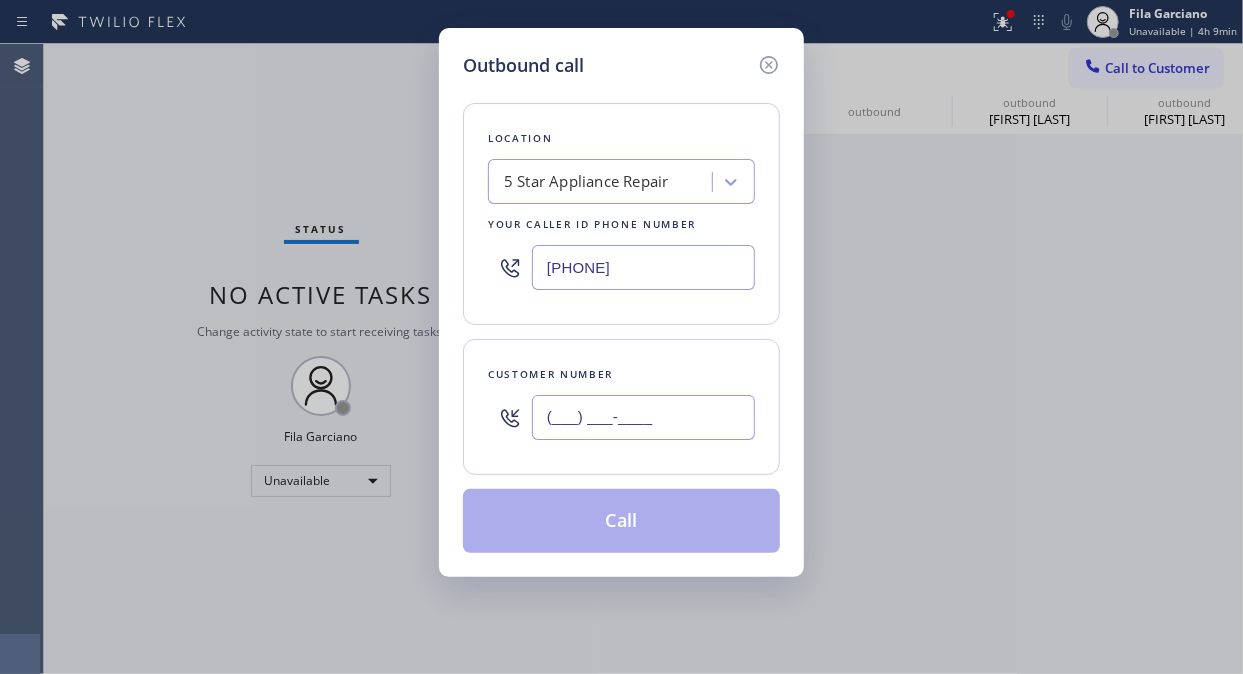 click on "(___) ___-____" at bounding box center (643, 417) 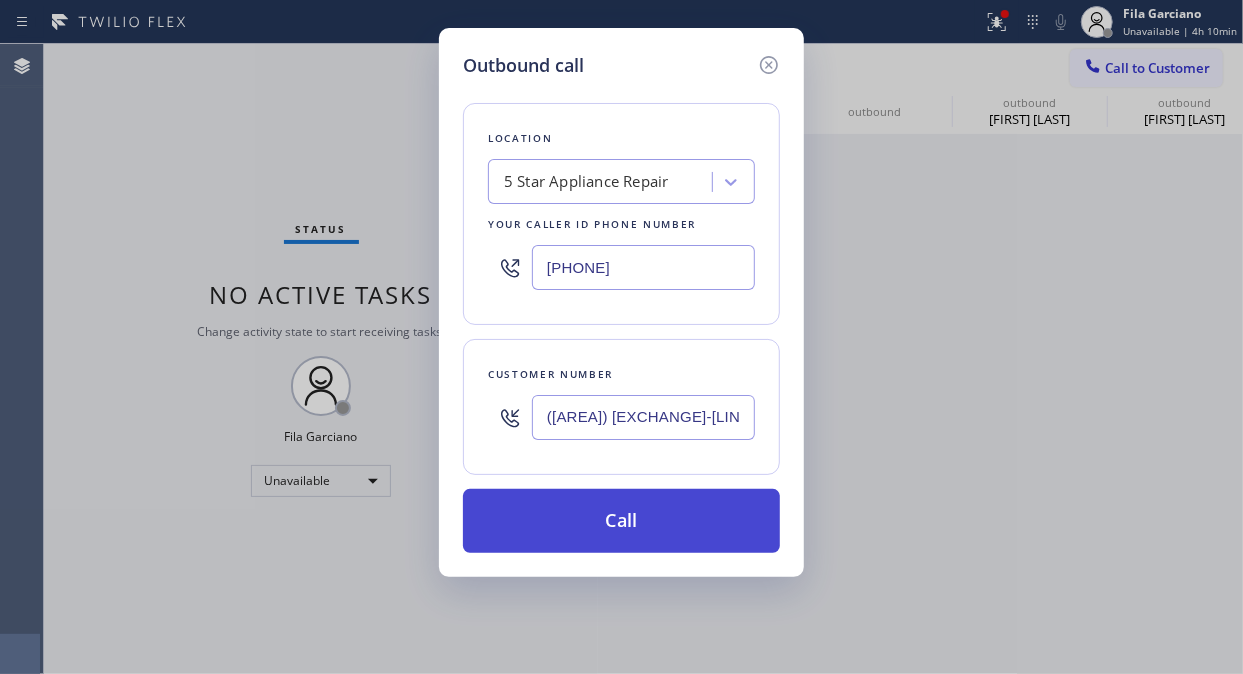 type on "([AREA]) [EXCHANGE]-[LINE]" 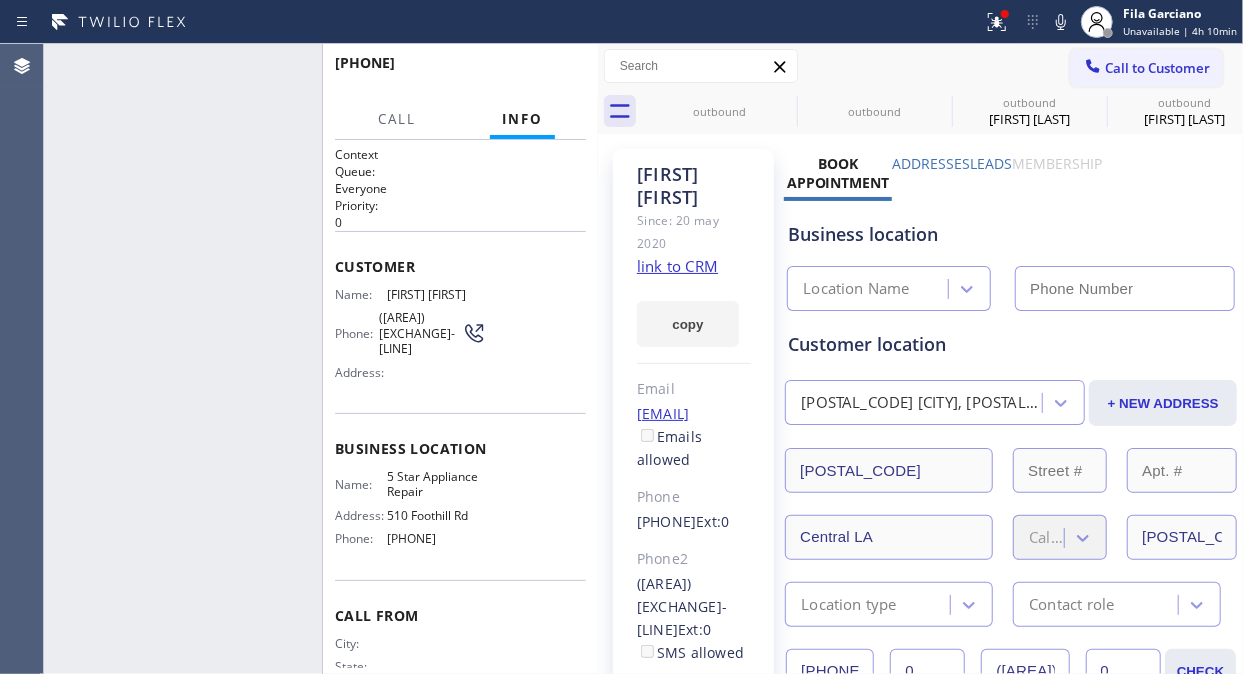 type on "[PHONE]" 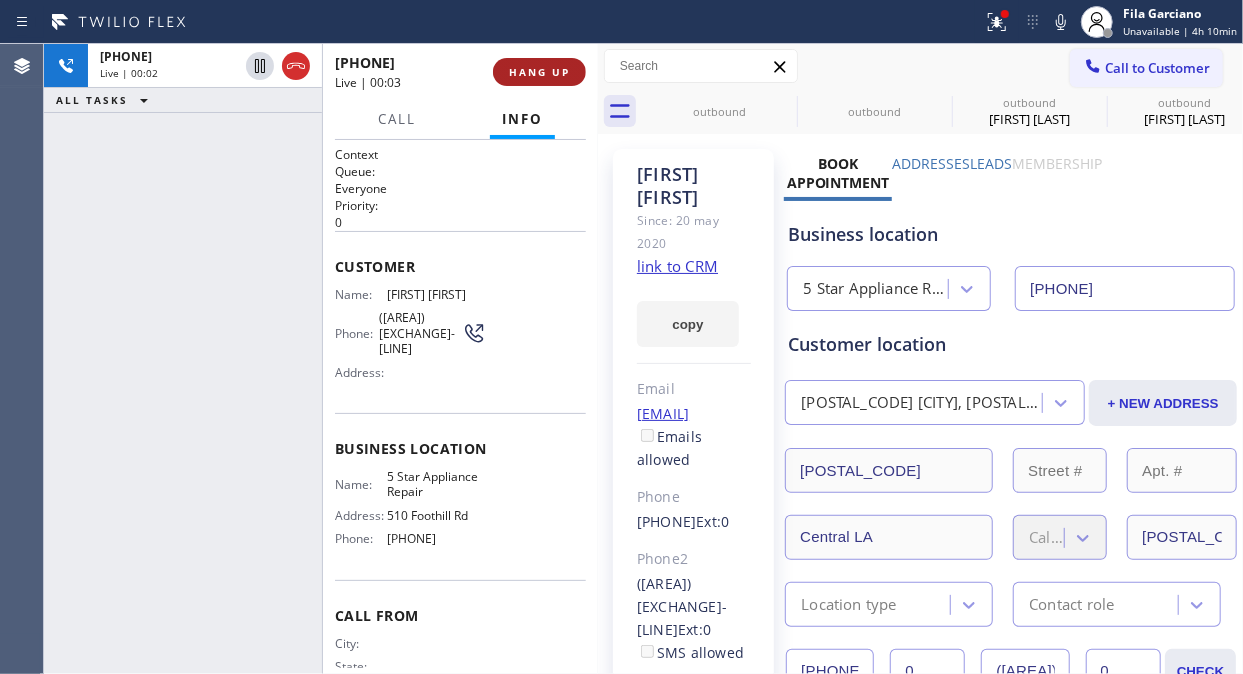 click on "HANG UP" at bounding box center [539, 72] 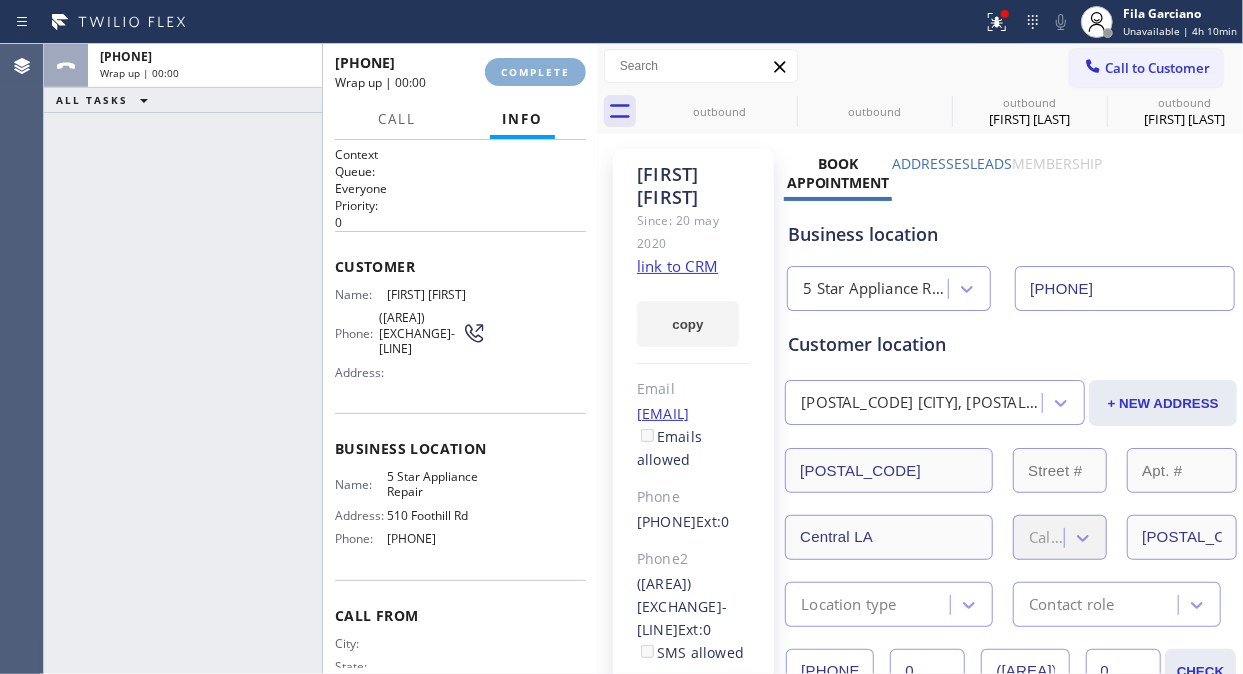 click on "COMPLETE" at bounding box center (535, 72) 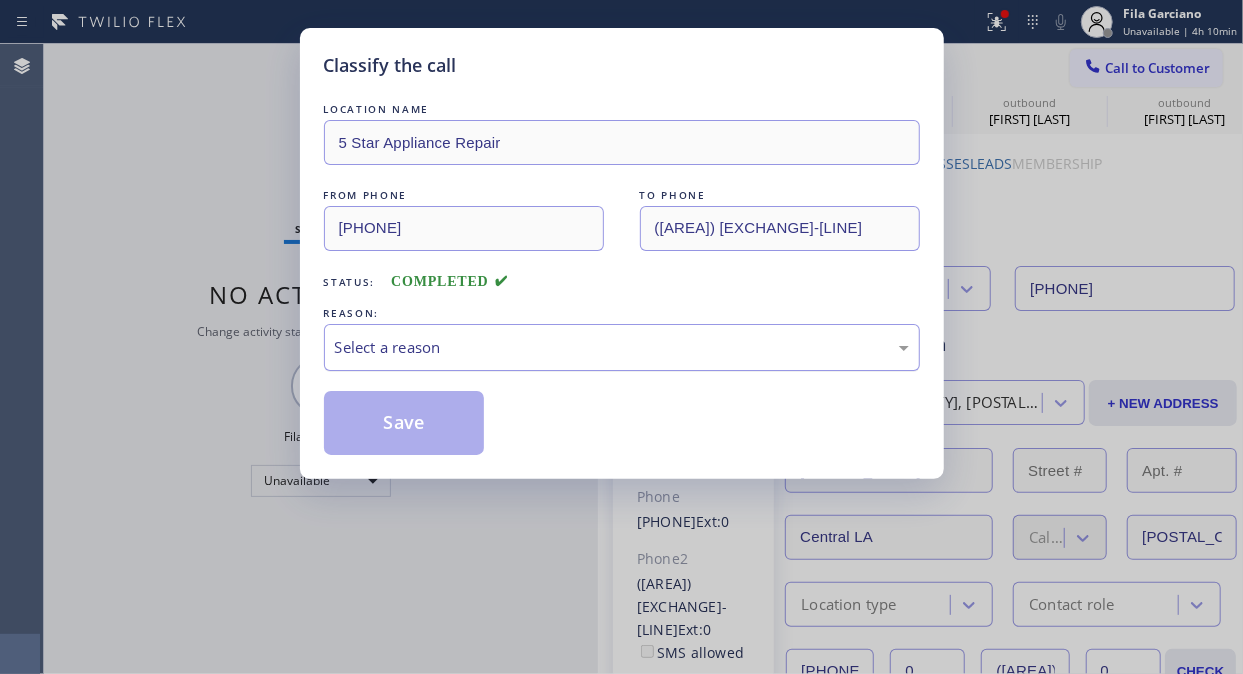 drag, startPoint x: 580, startPoint y: 334, endPoint x: 591, endPoint y: 354, distance: 22.825424 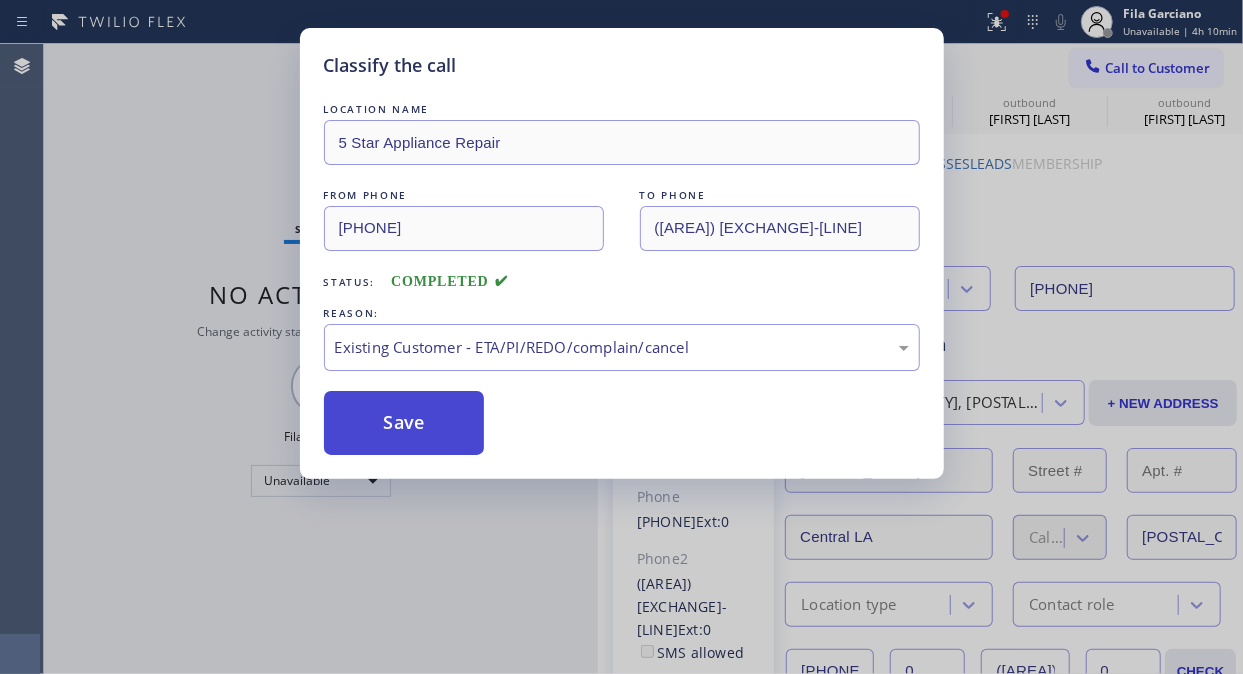 click on "Save" at bounding box center (404, 423) 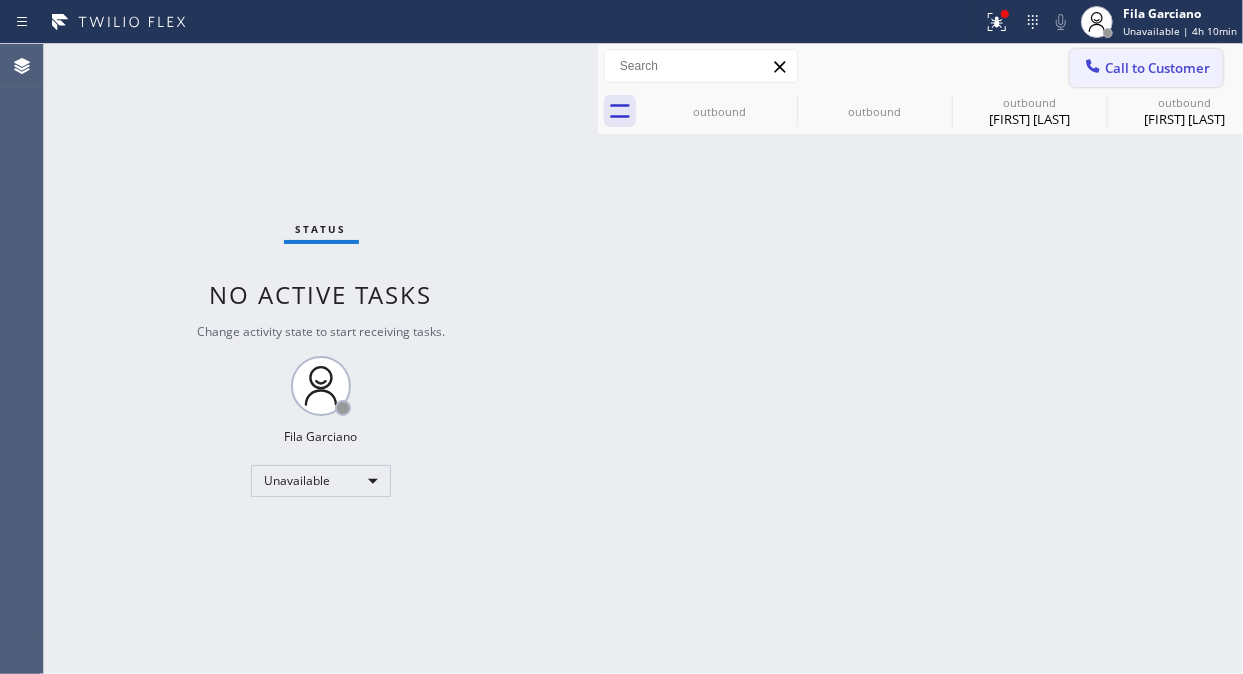 click on "Call to Customer" at bounding box center (1157, 68) 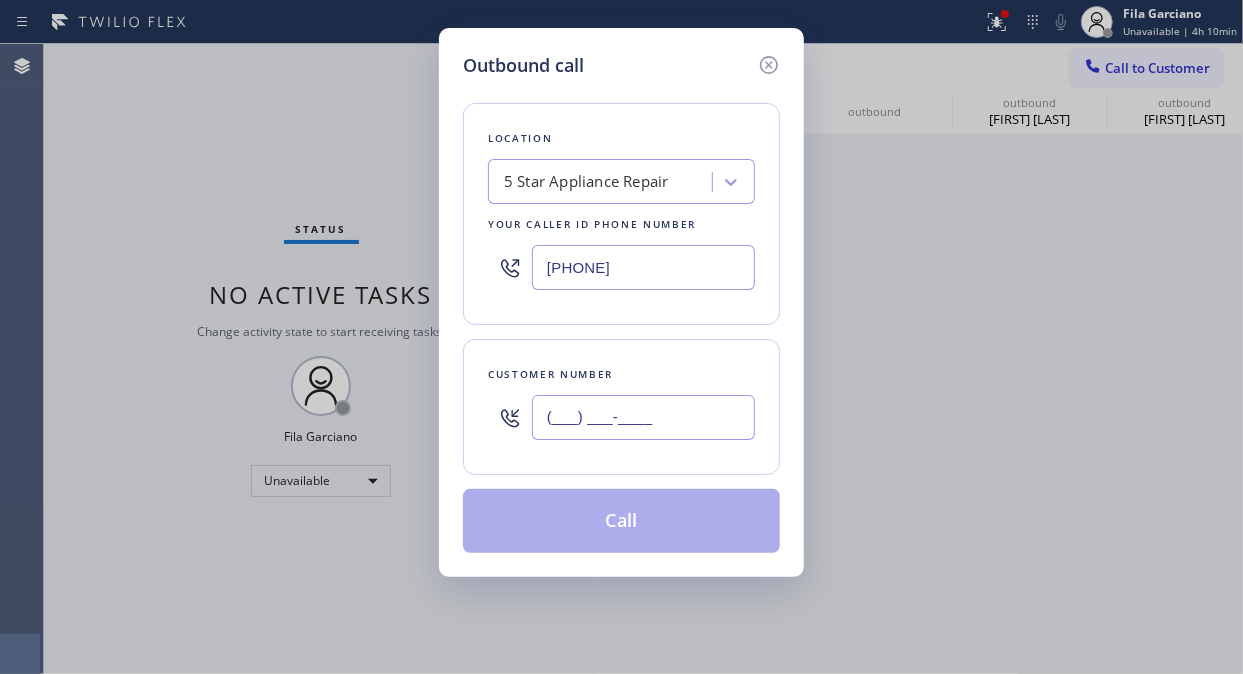click on "(___) ___-____" at bounding box center (643, 417) 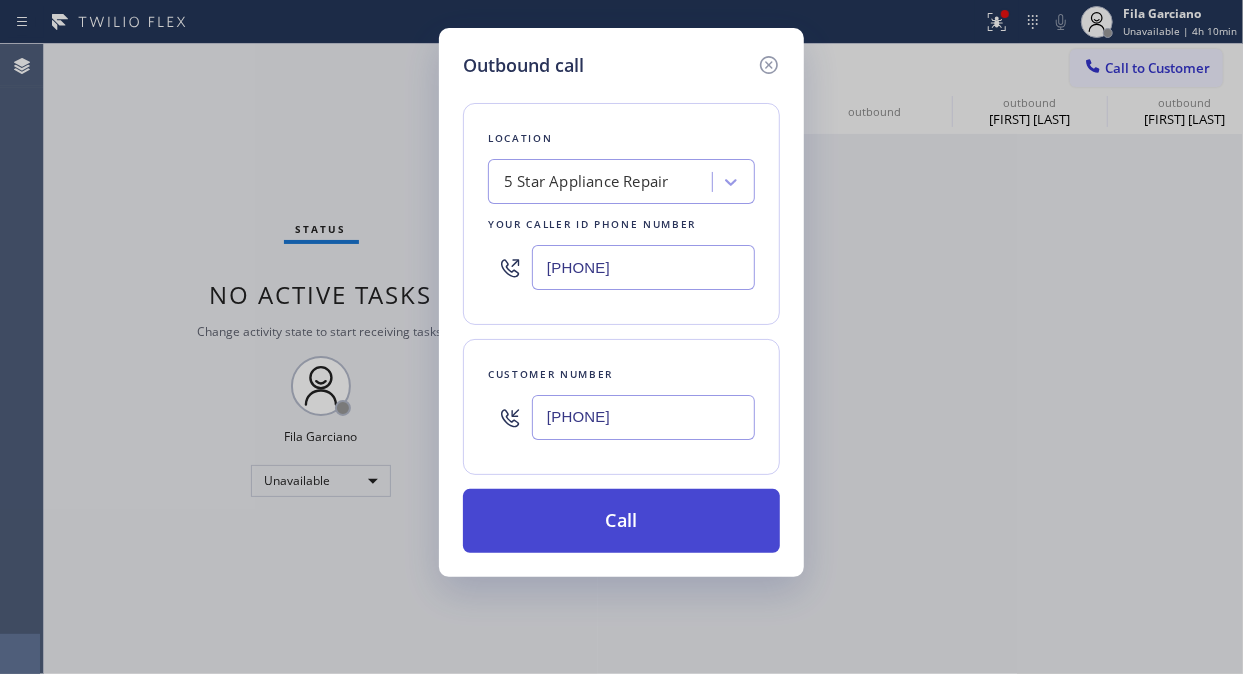 type on "[PHONE]" 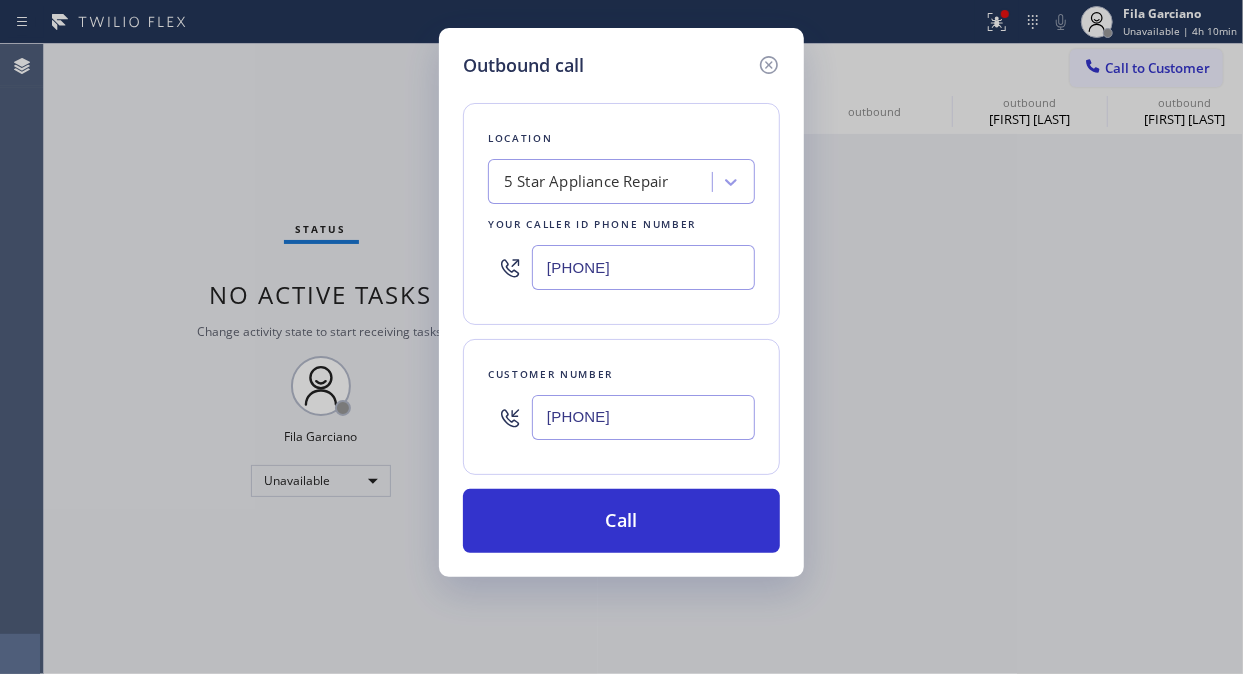 click on "Call" at bounding box center (621, 521) 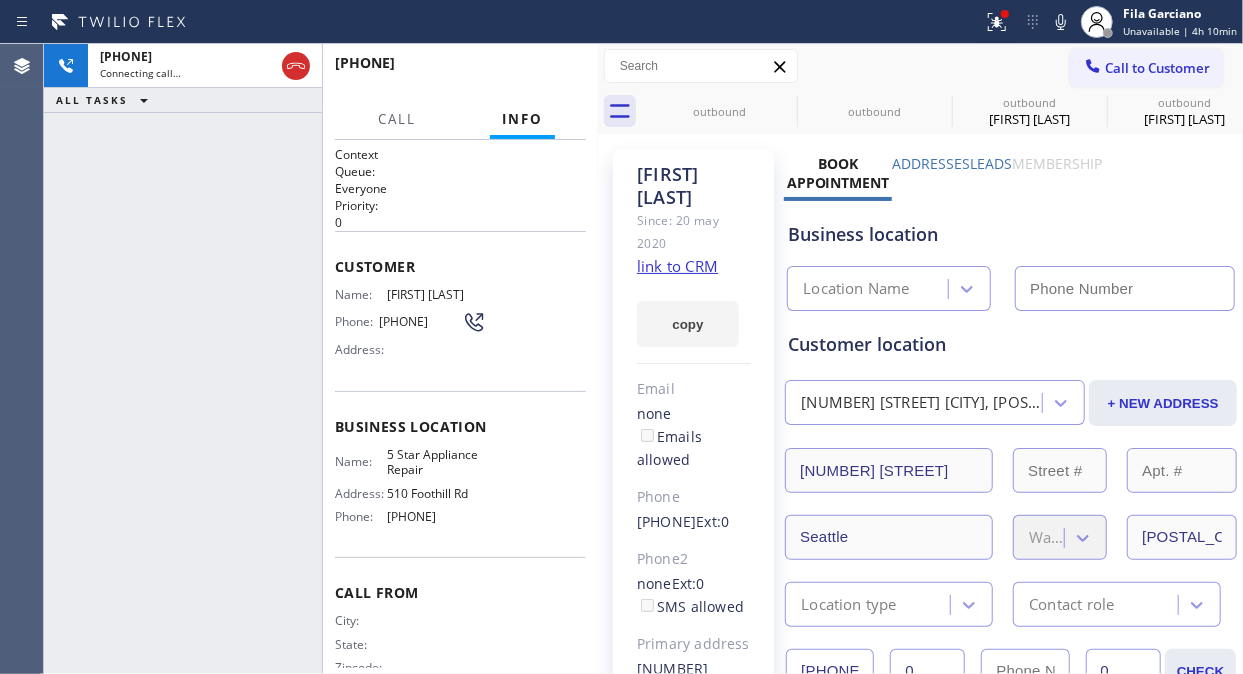 type on "[PHONE]" 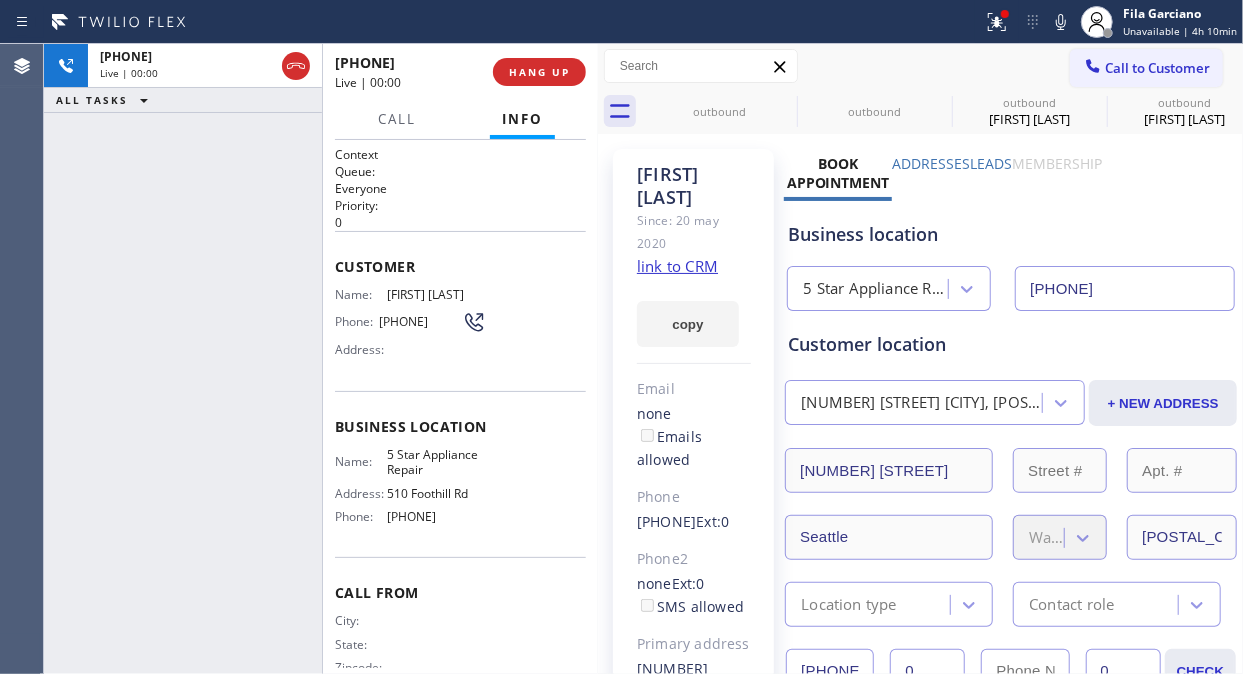 click on "[PHONE] Live | 00:00 ALL TASKS ALL TASKS ACTIVE TASKS TASKS IN WRAP UP" at bounding box center (183, 359) 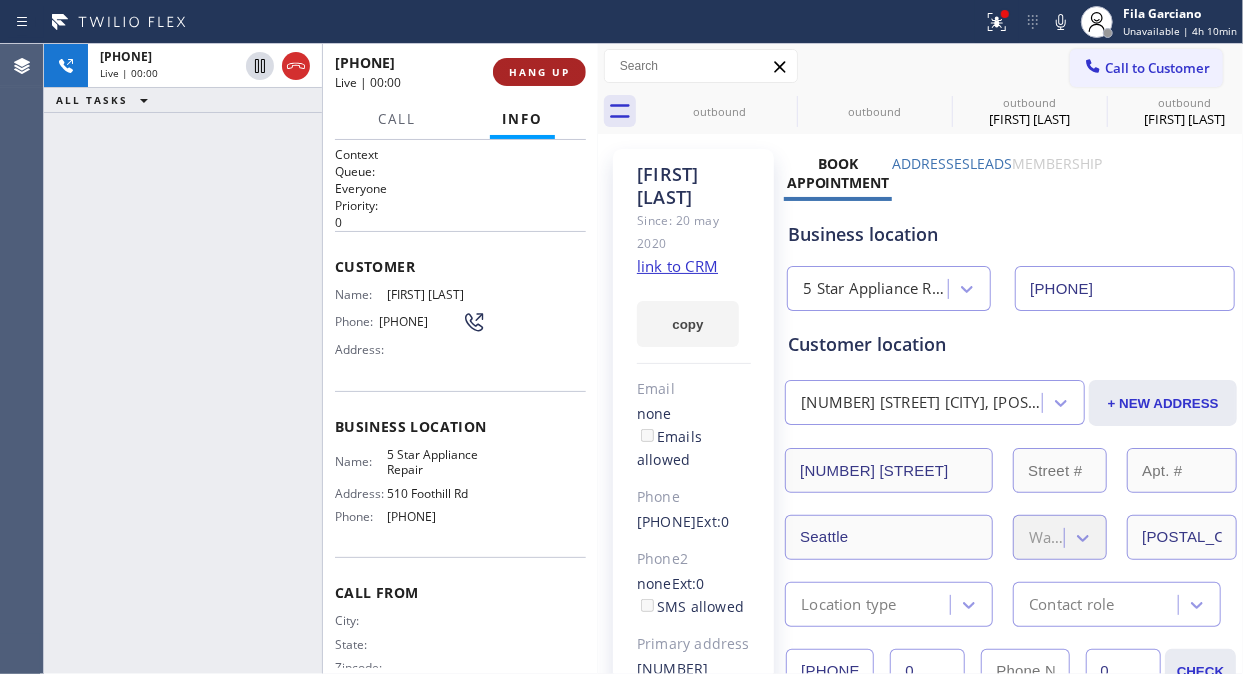 drag, startPoint x: 497, startPoint y: 70, endPoint x: 513, endPoint y: 75, distance: 16.763054 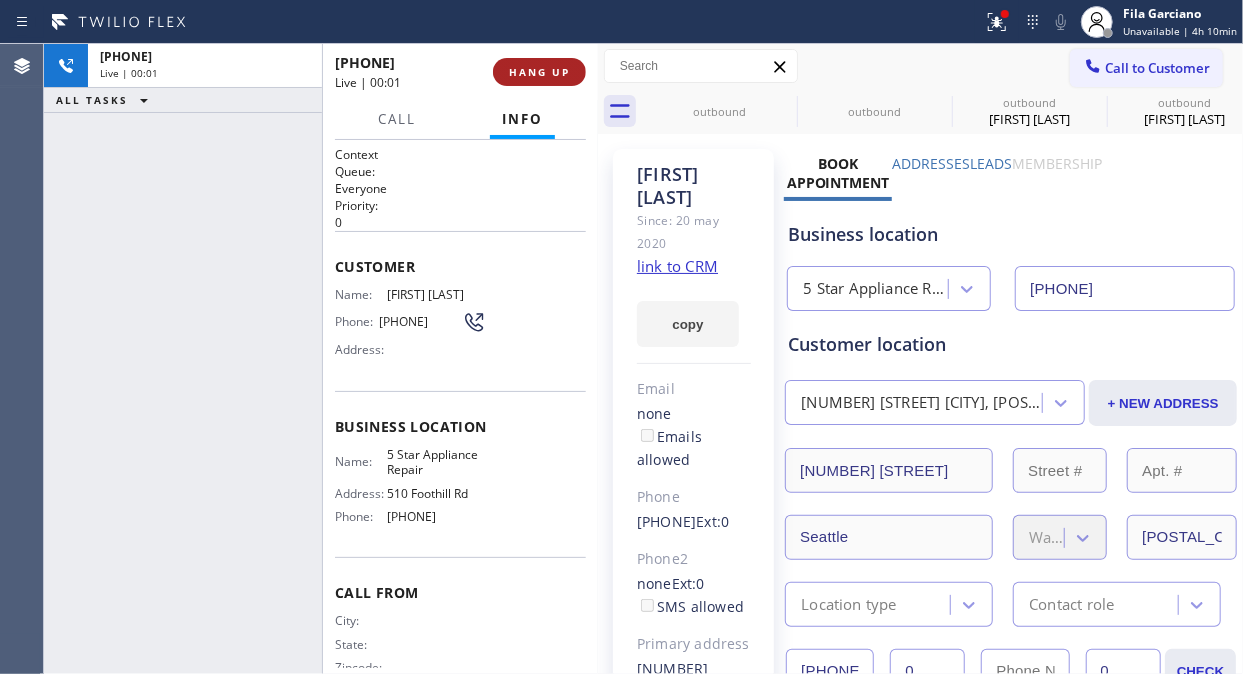 click on "HANG UP" at bounding box center [539, 72] 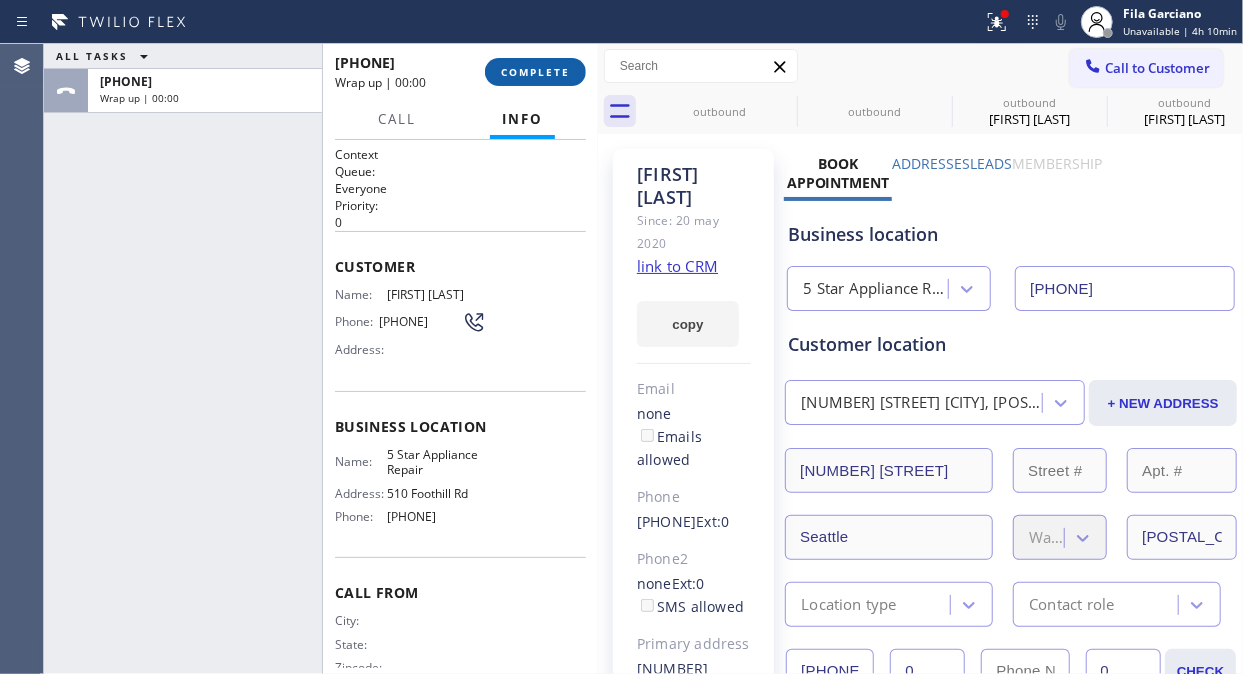 click on "COMPLETE" at bounding box center (535, 72) 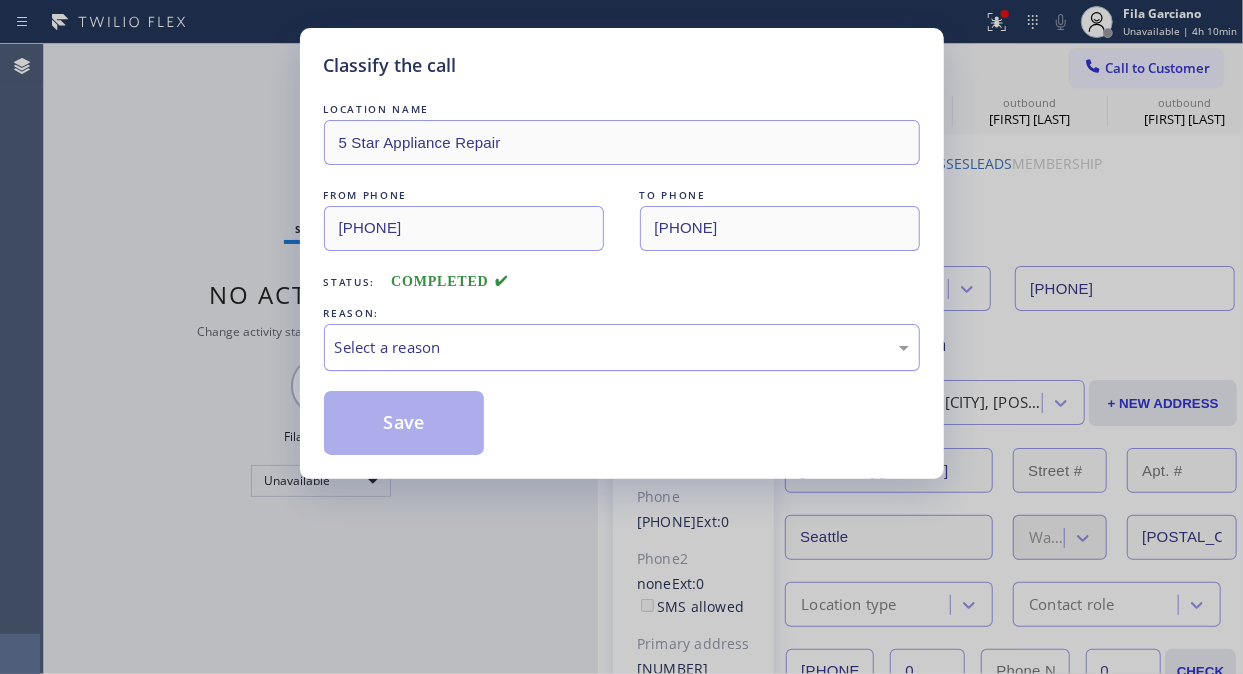 click on "Select a reason" at bounding box center [622, 347] 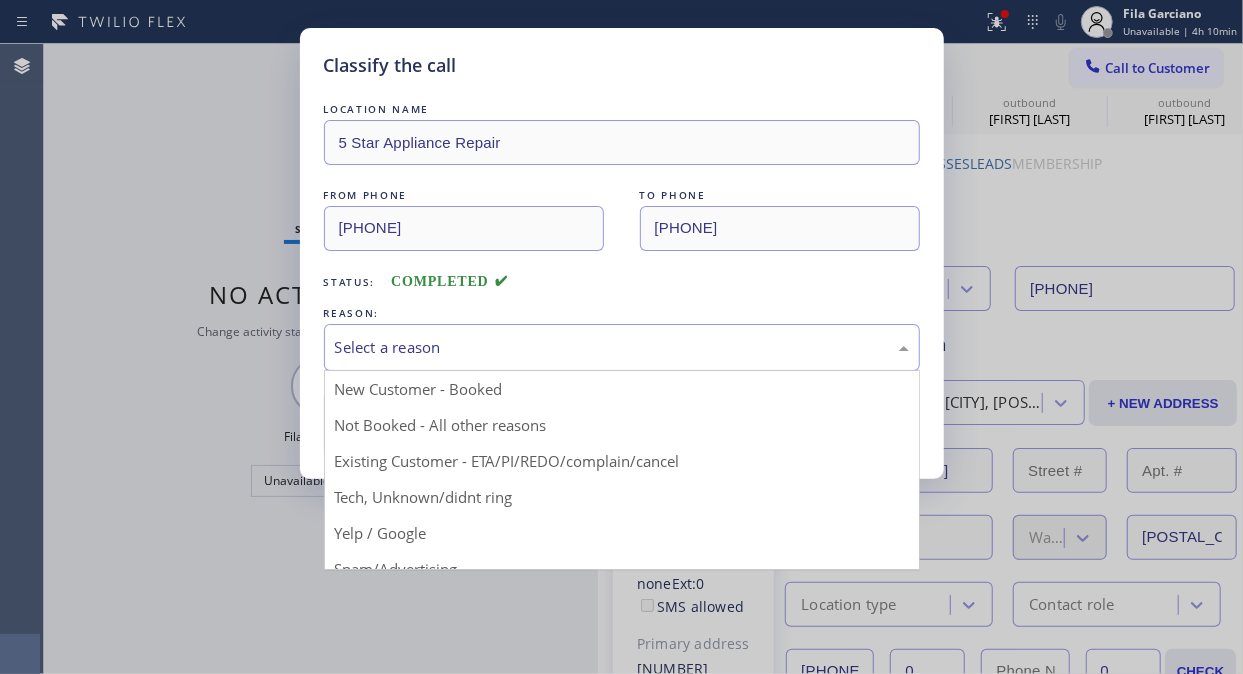 drag, startPoint x: 562, startPoint y: 451, endPoint x: 538, endPoint y: 448, distance: 24.186773 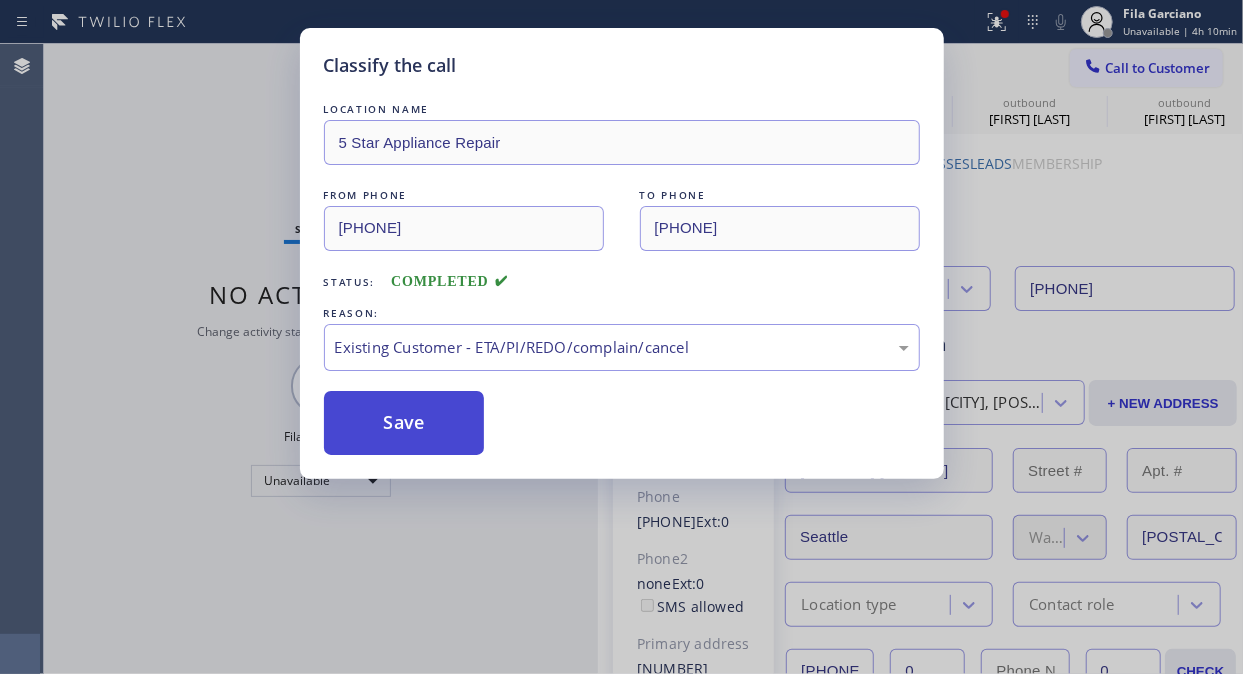 click on "Save" at bounding box center (404, 423) 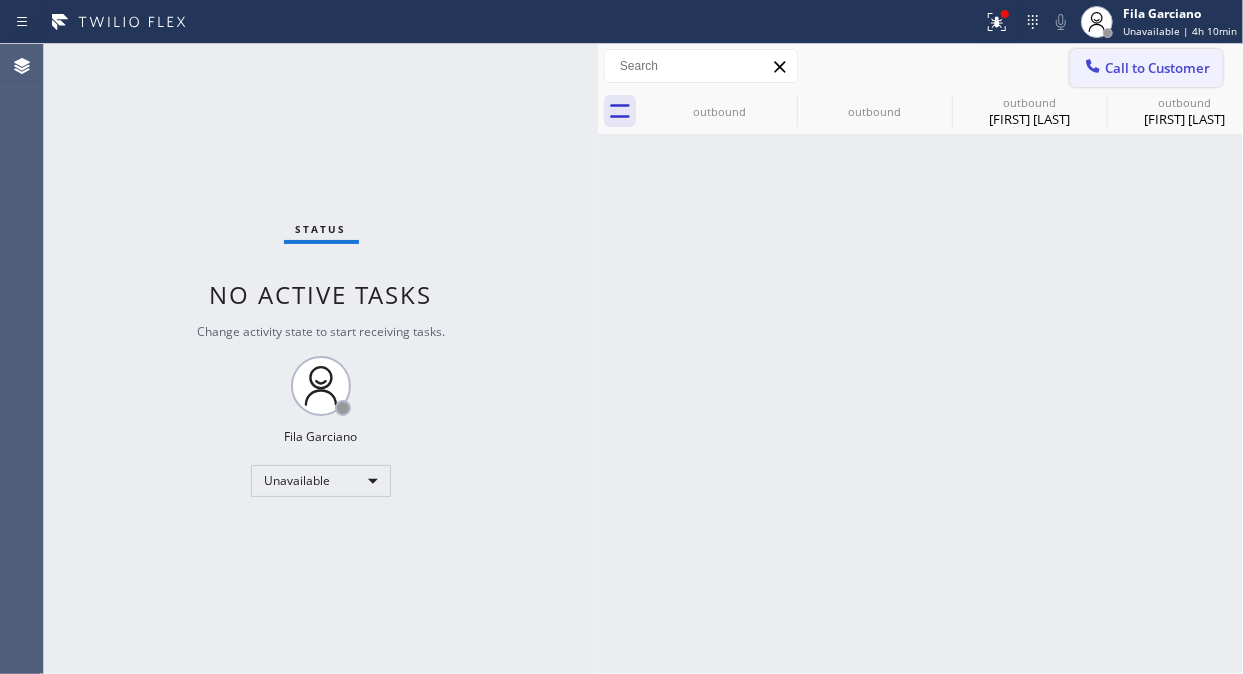 click 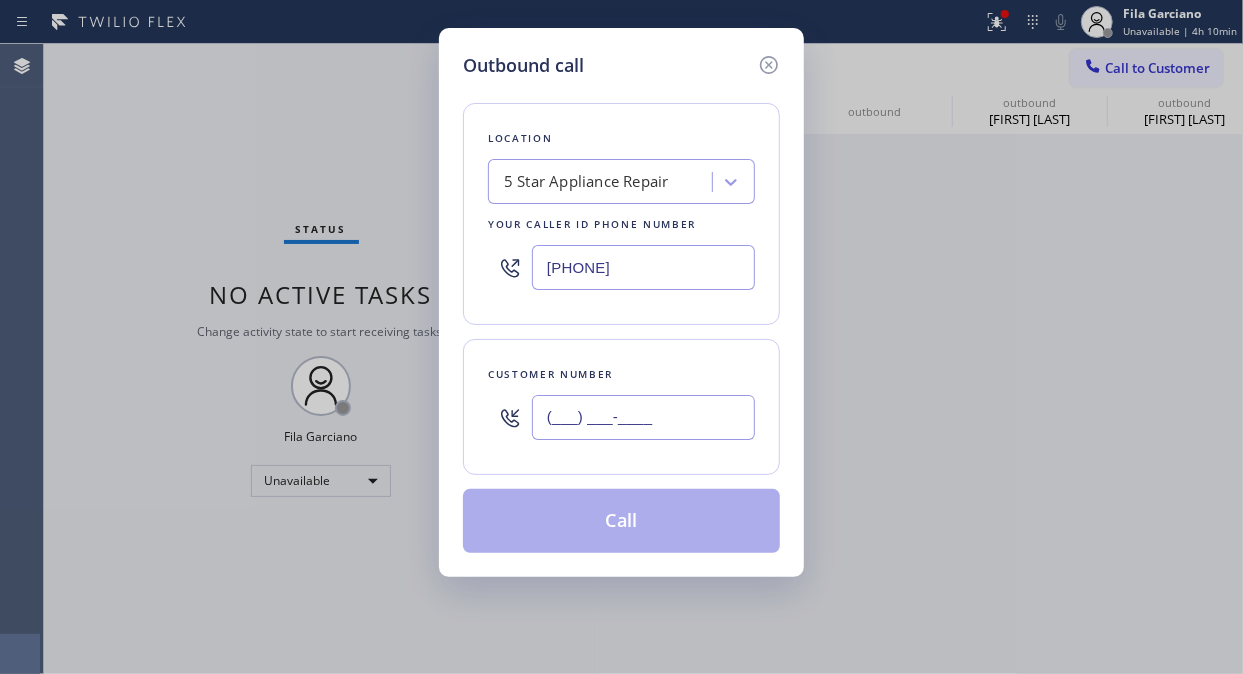 click on "(___) ___-____" at bounding box center (643, 417) 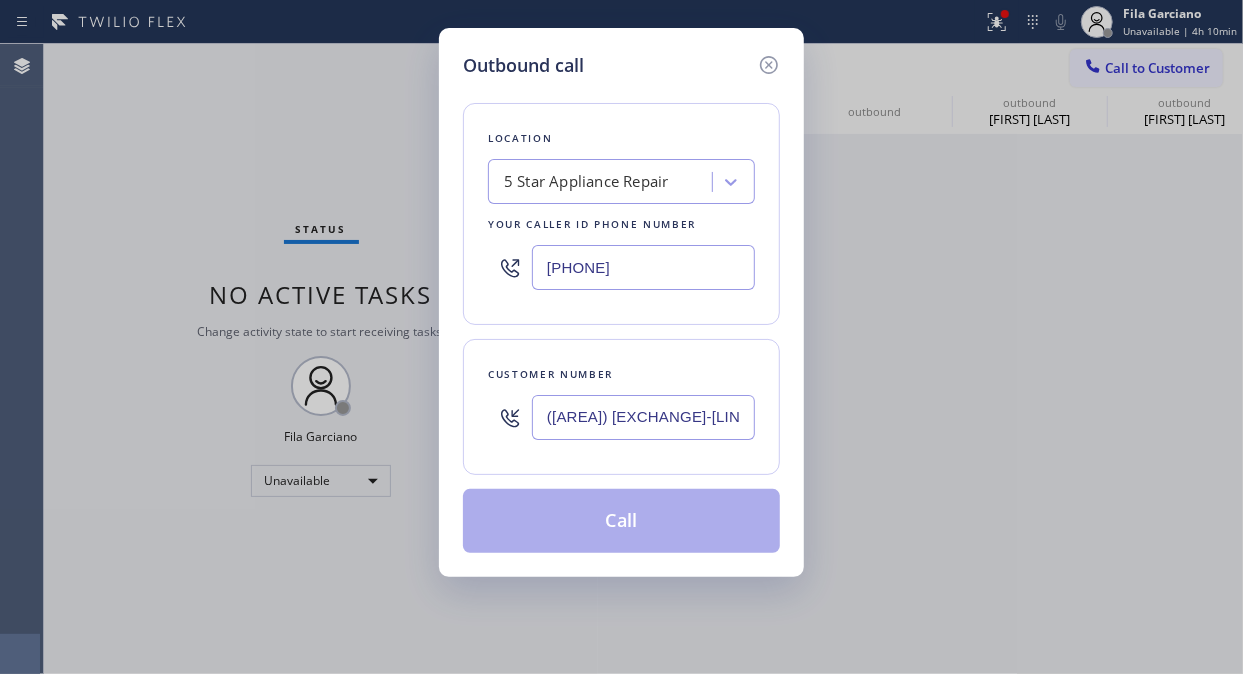 type on "([AREA]) [EXCHANGE]-[LINE]" 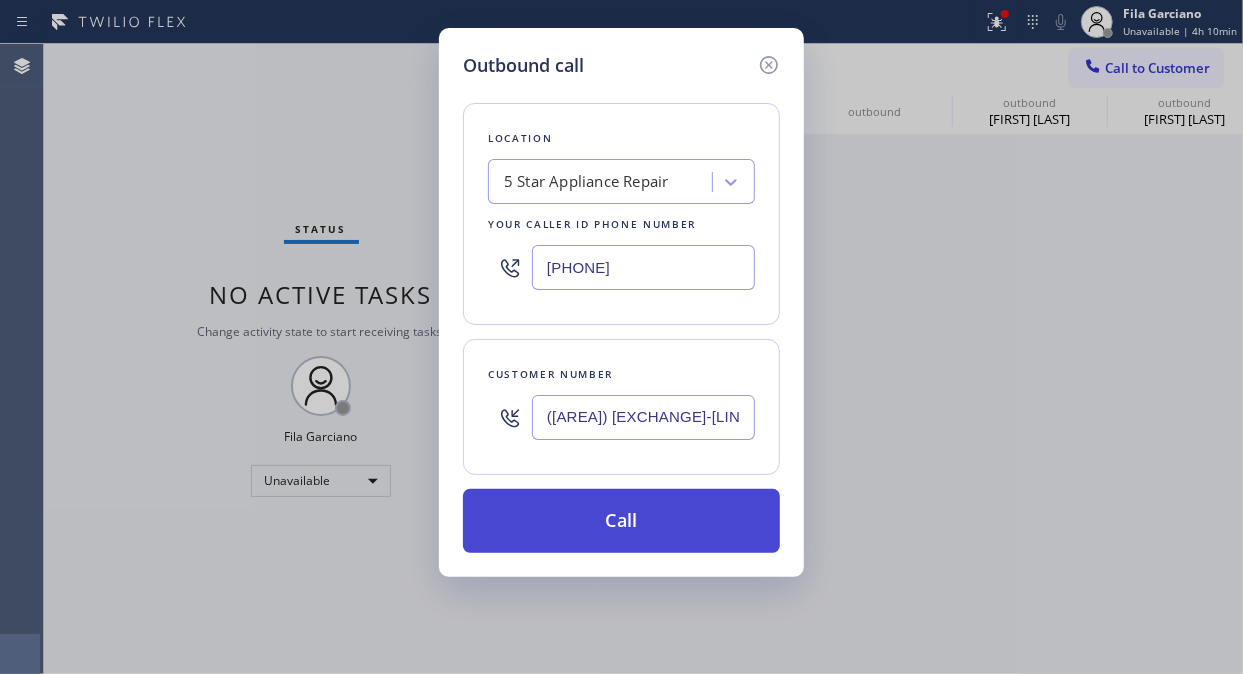 click on "Call" at bounding box center (621, 521) 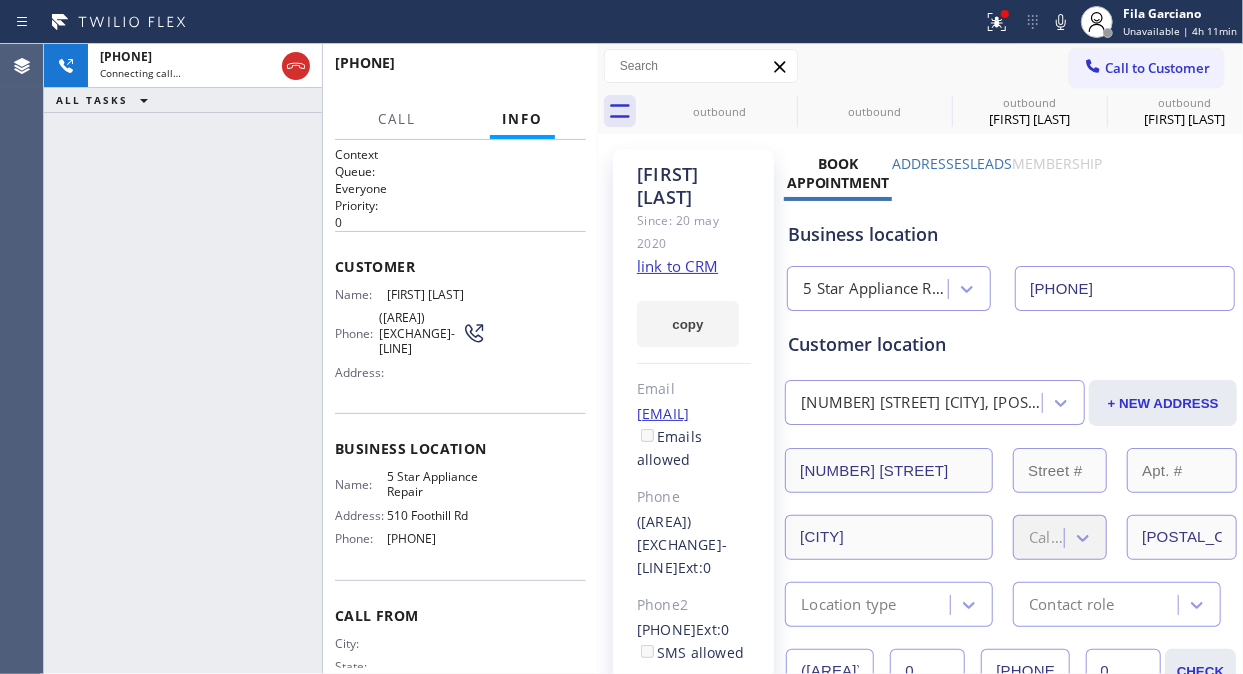 type on "[PHONE]" 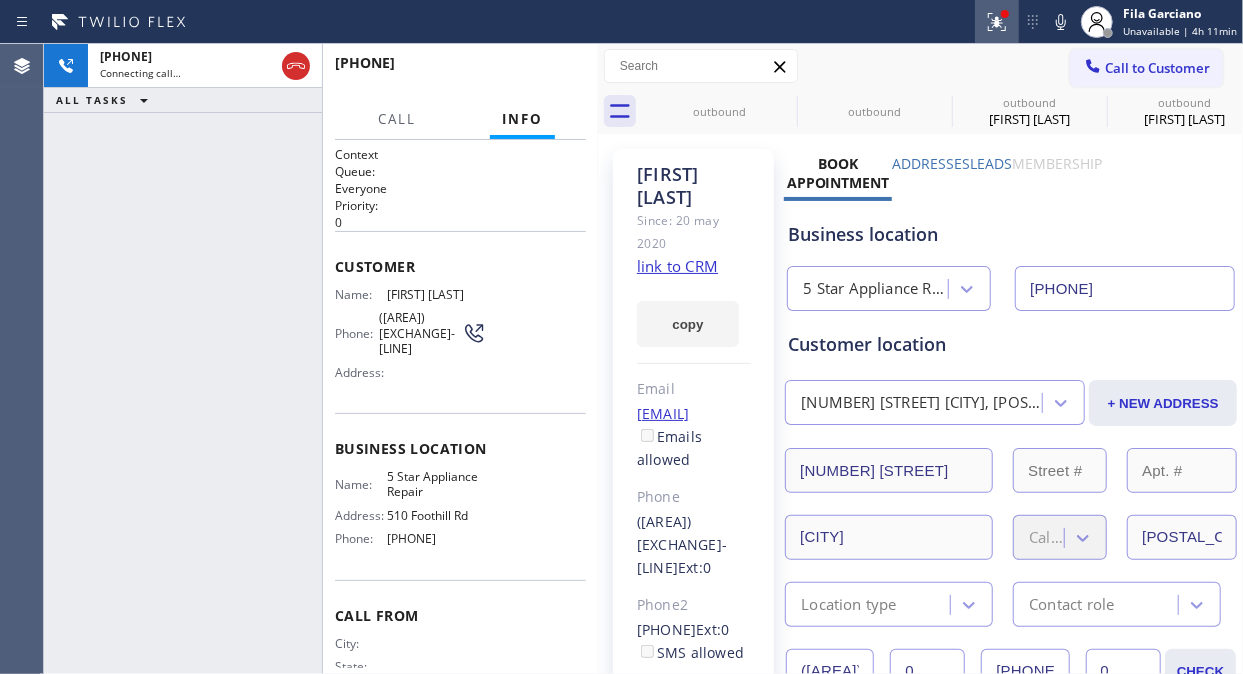 click 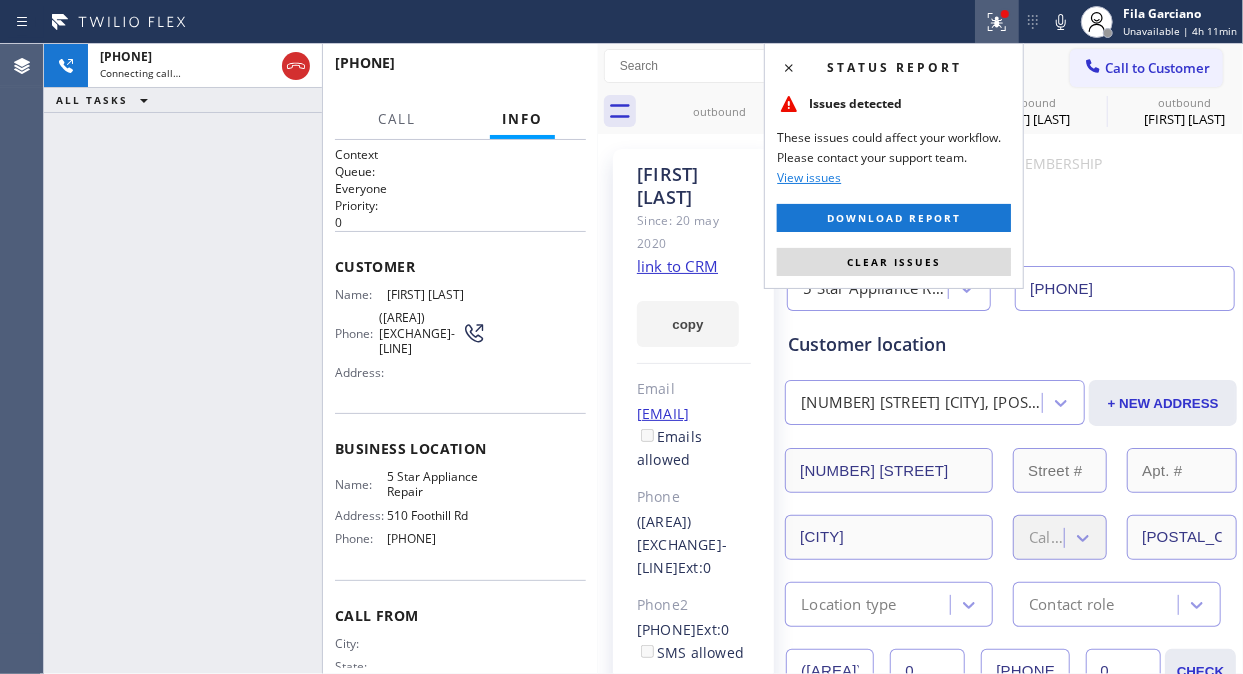 click on "Status report Issues detected These issues could affect your workflow. Please contact your support team. View issues Download report Clear issues" at bounding box center (894, 166) 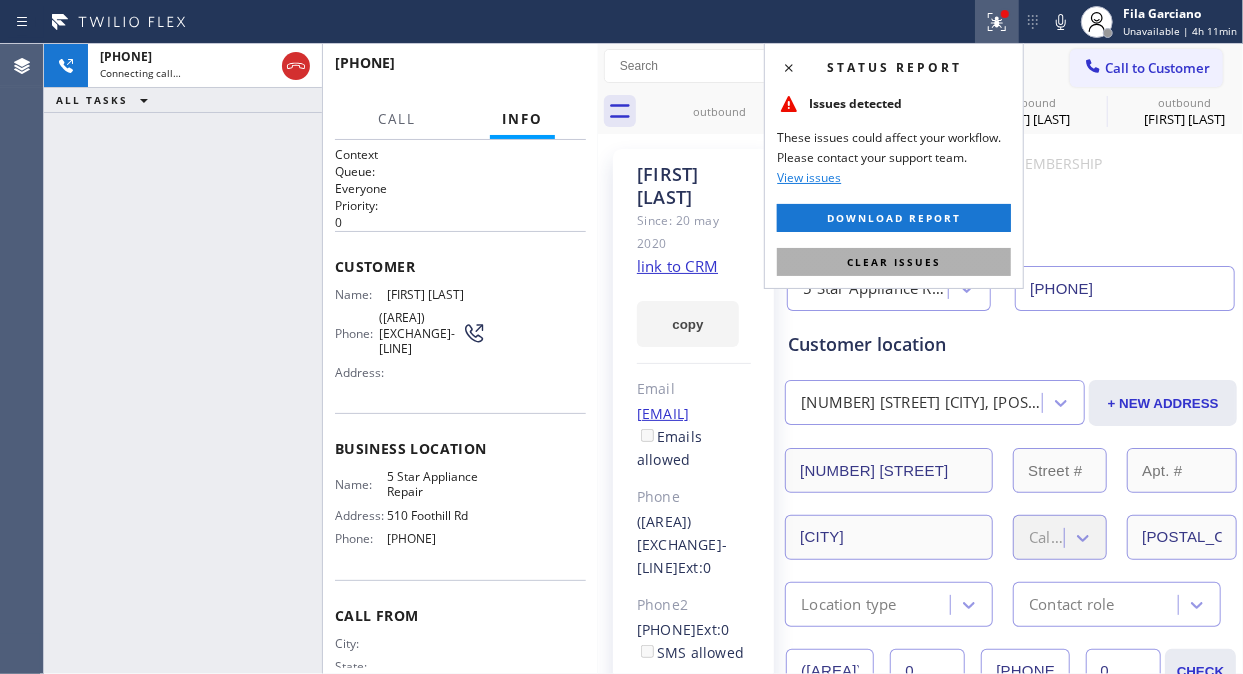 click on "Clear issues" at bounding box center [894, 262] 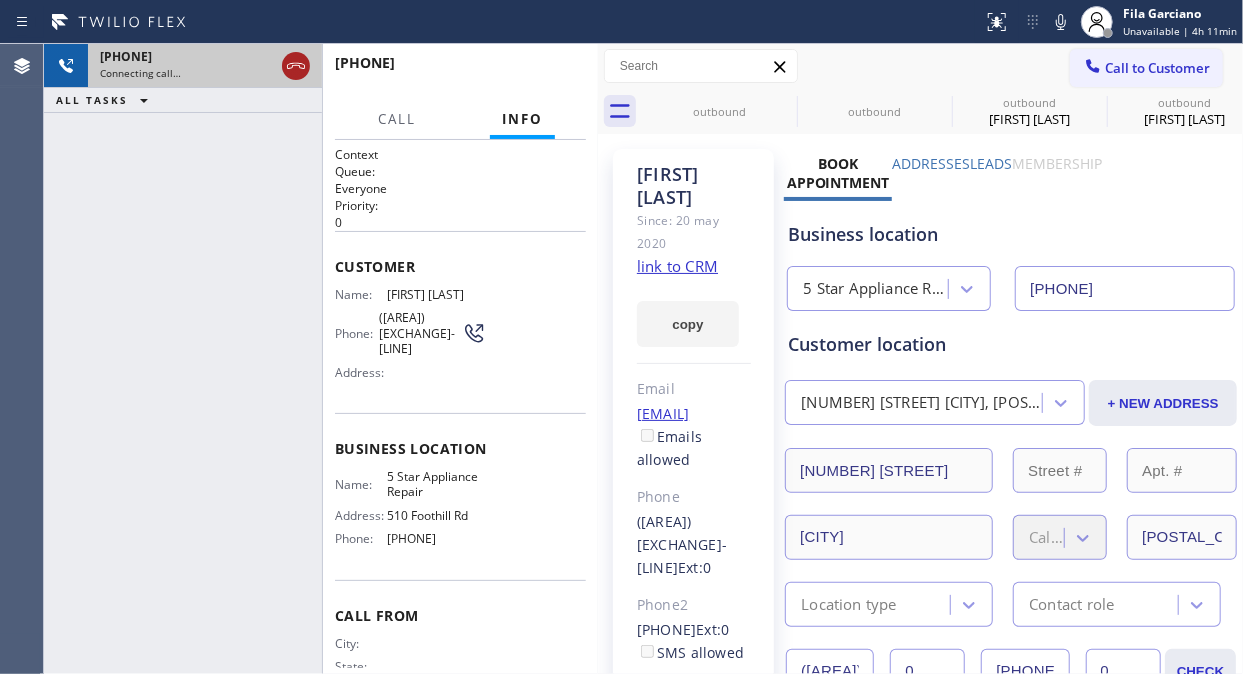 click 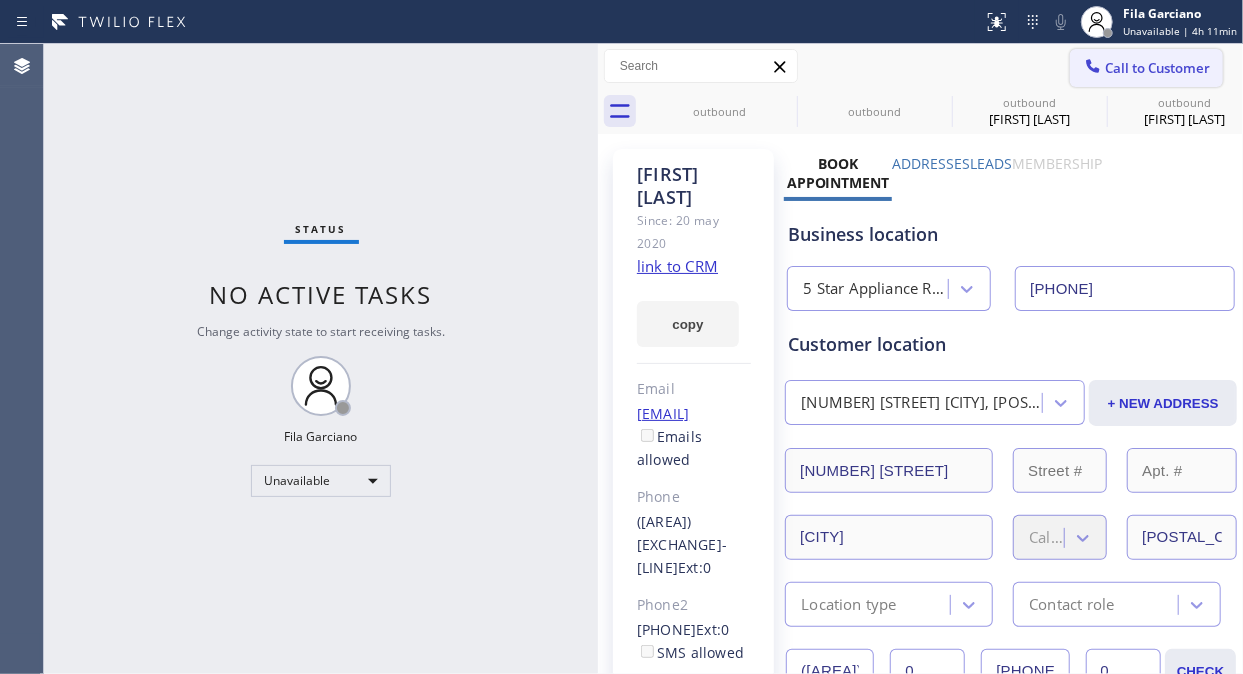 type on "[PHONE]" 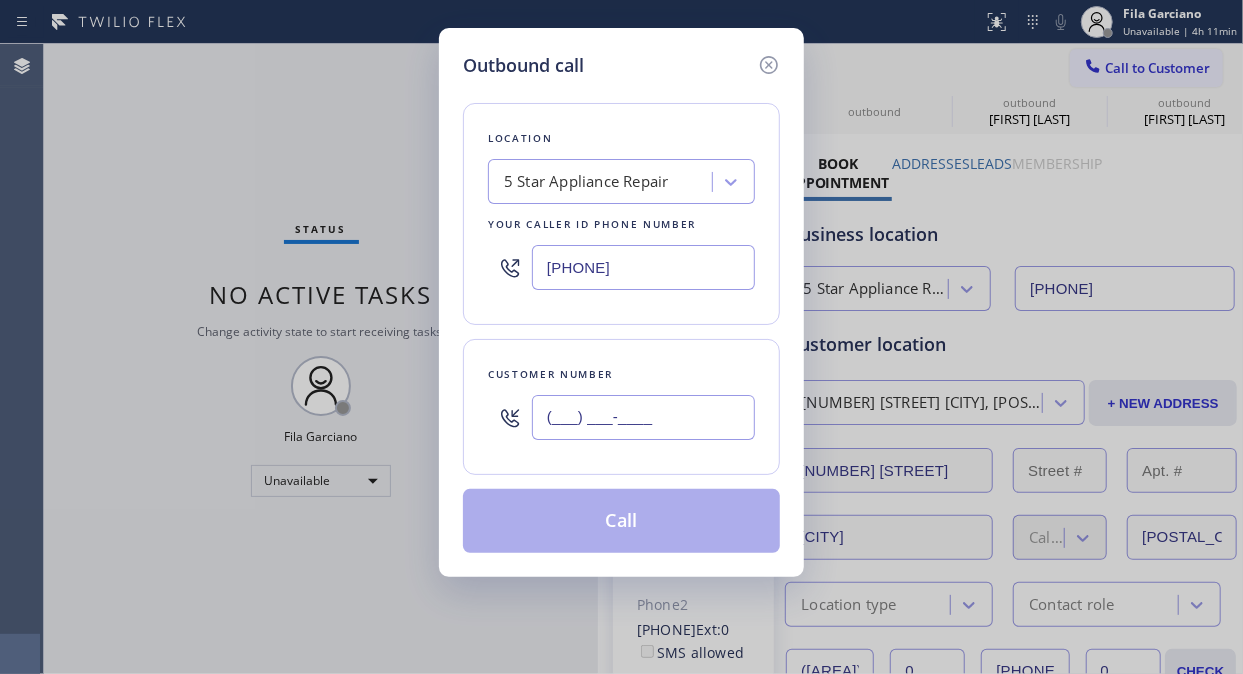 click on "(___) ___-____" at bounding box center [643, 417] 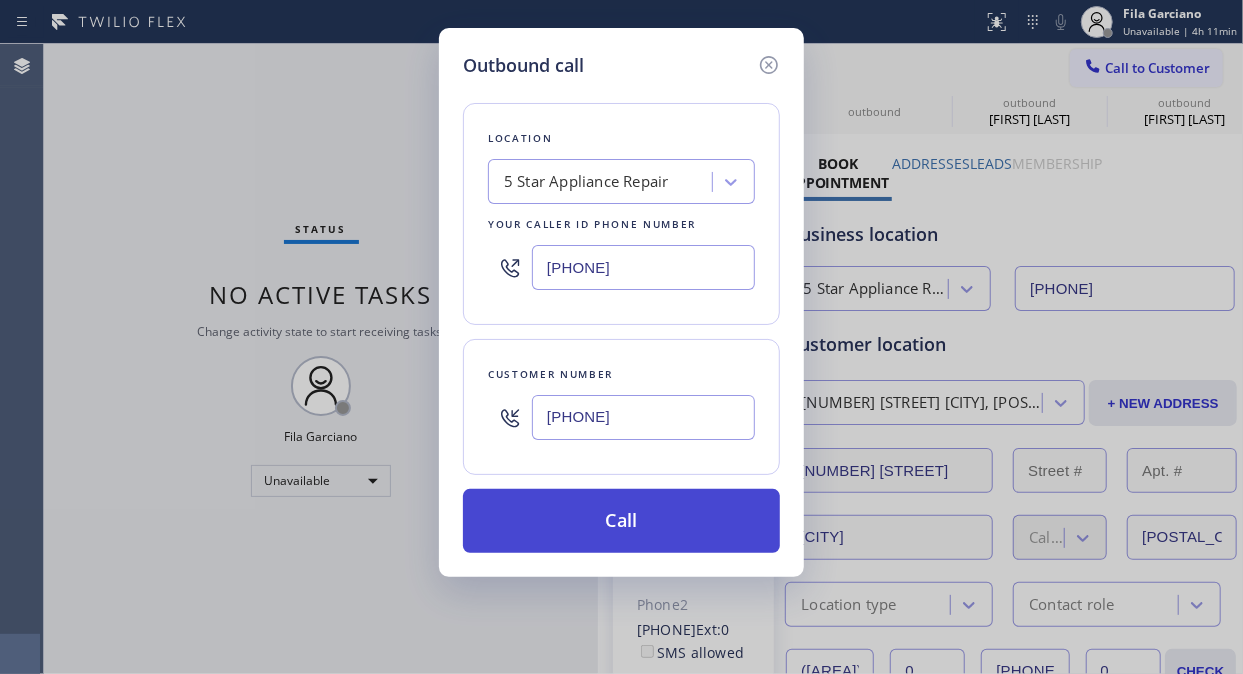 type on "[PHONE]" 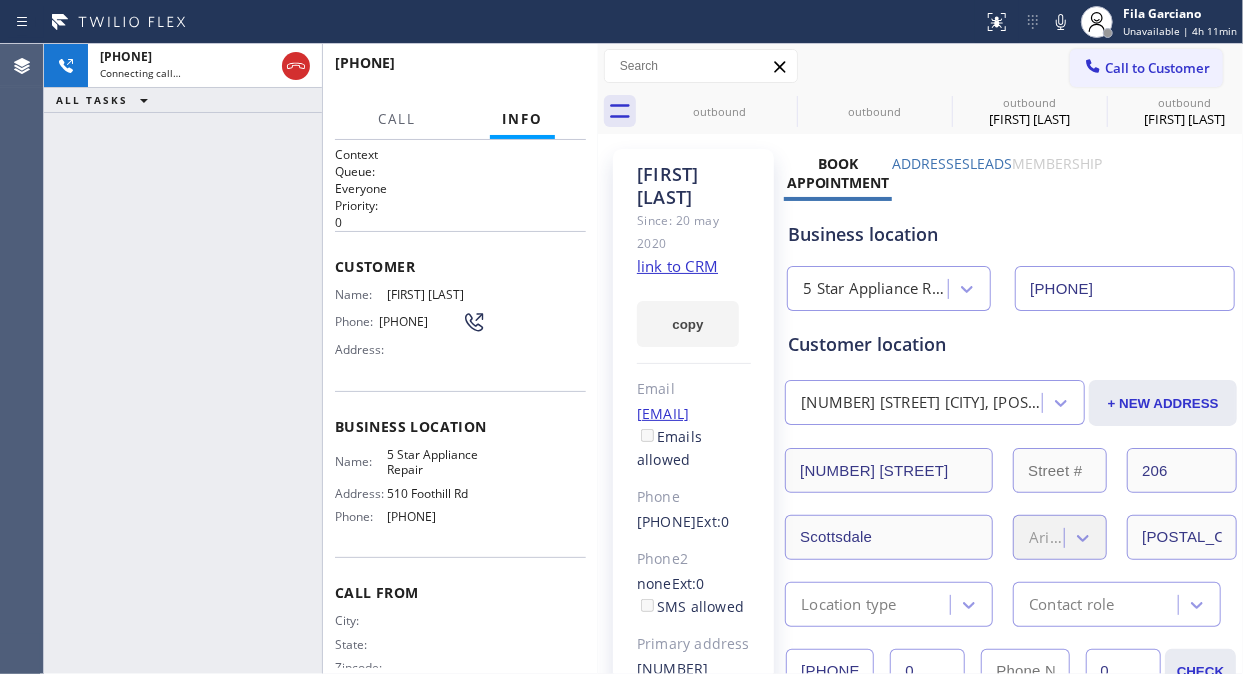type on "[PHONE]" 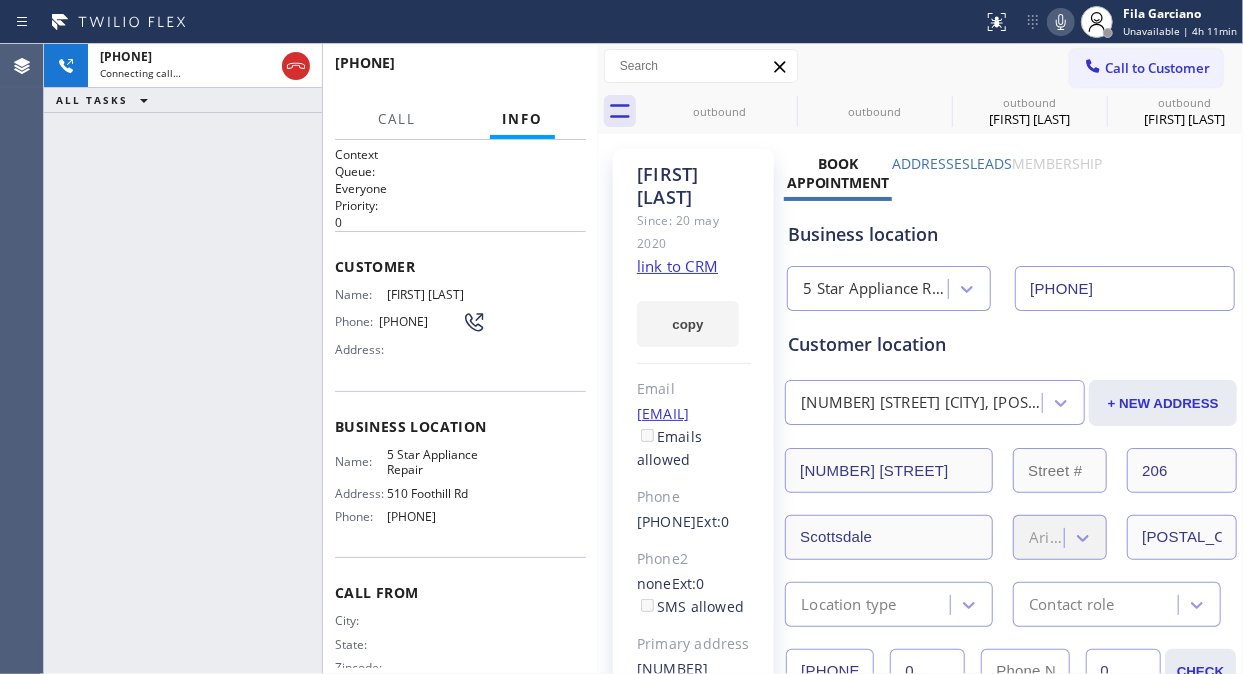 click 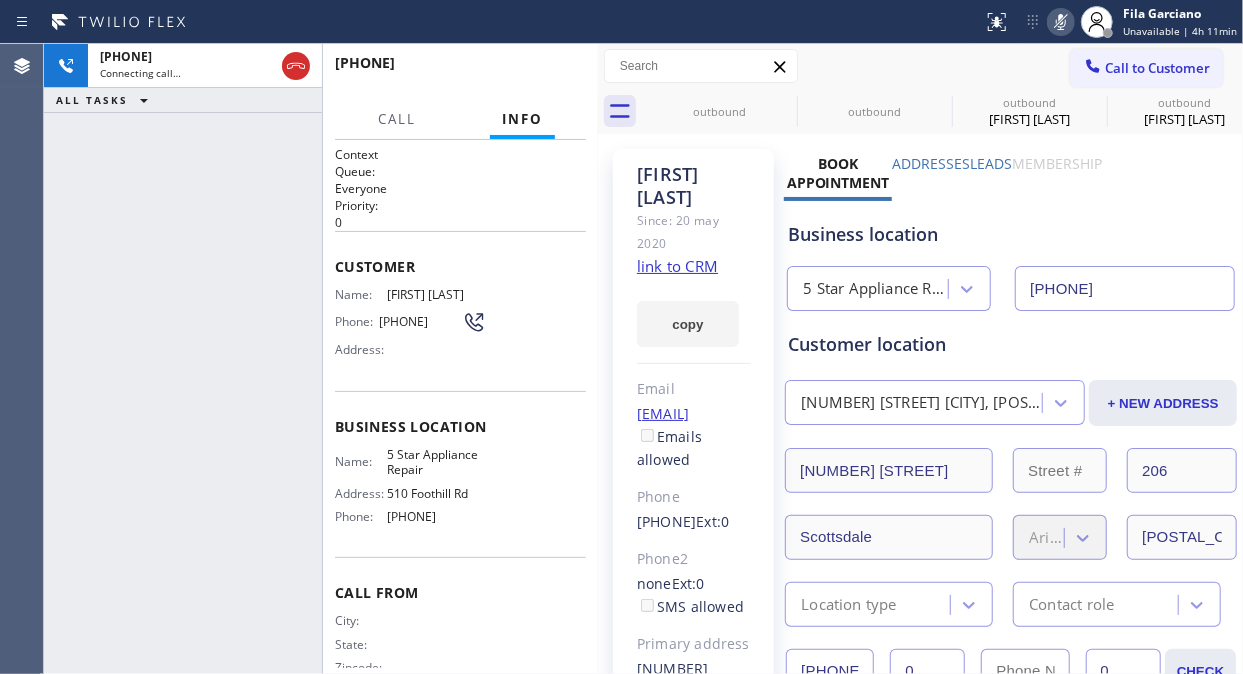 click 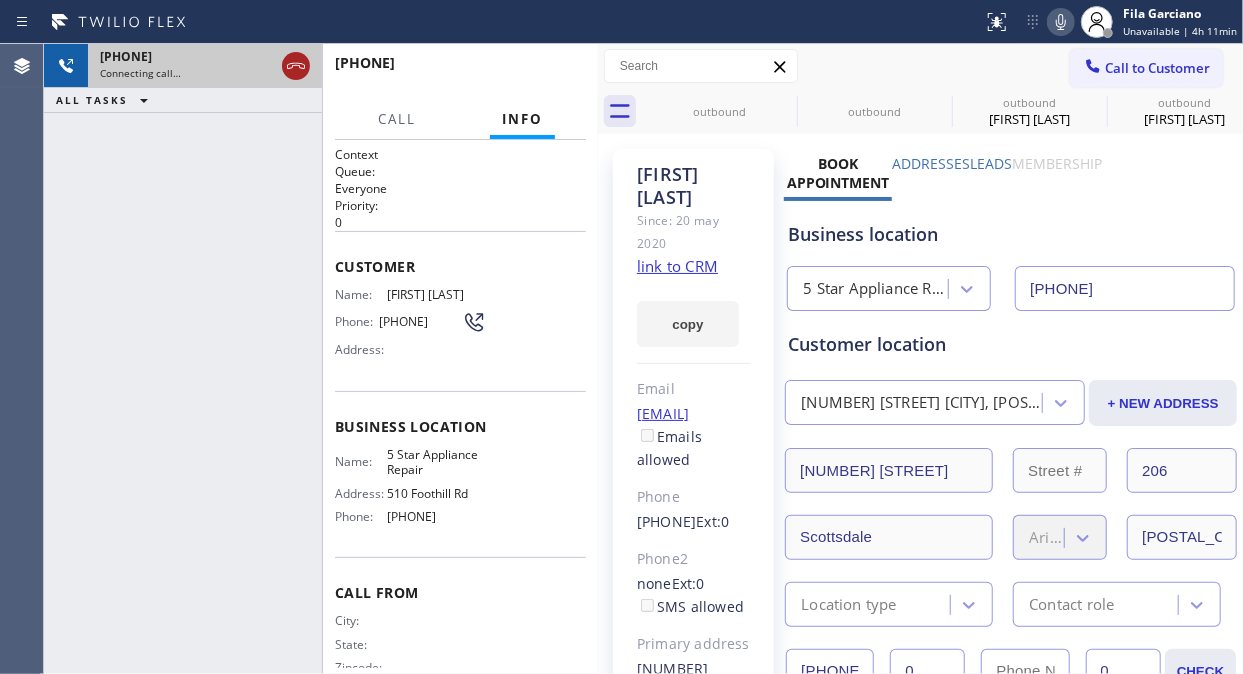 click 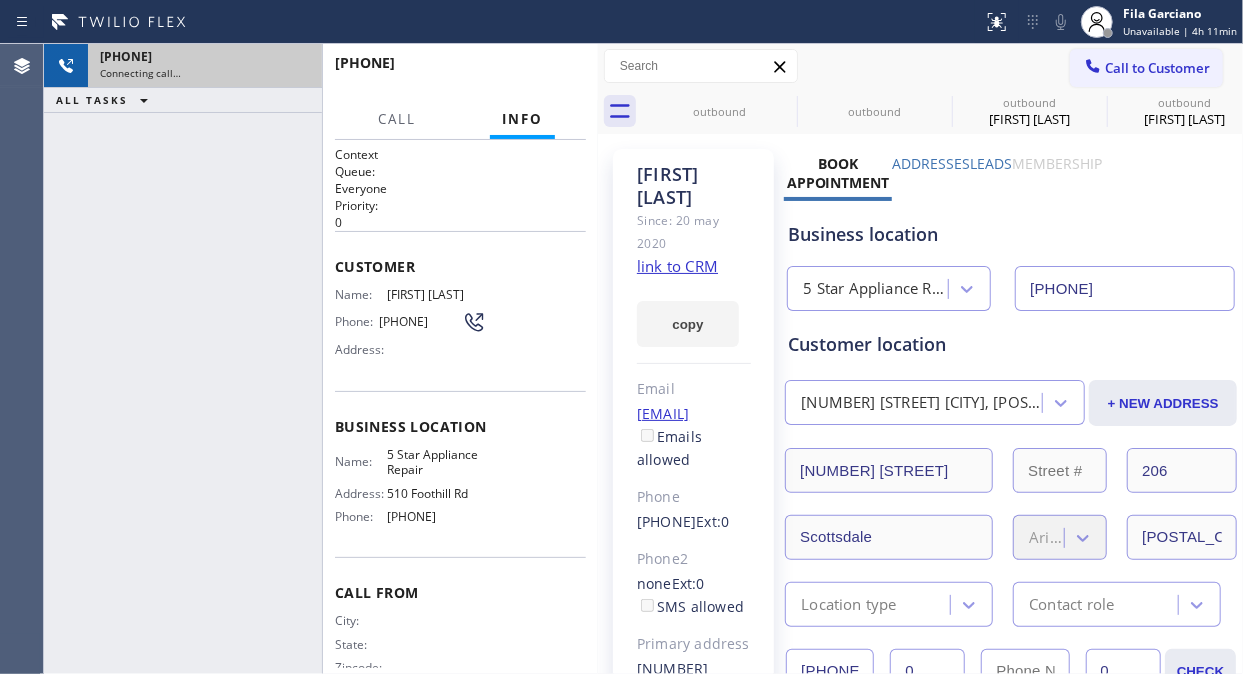 click on "Call to Customer" at bounding box center [1146, 68] 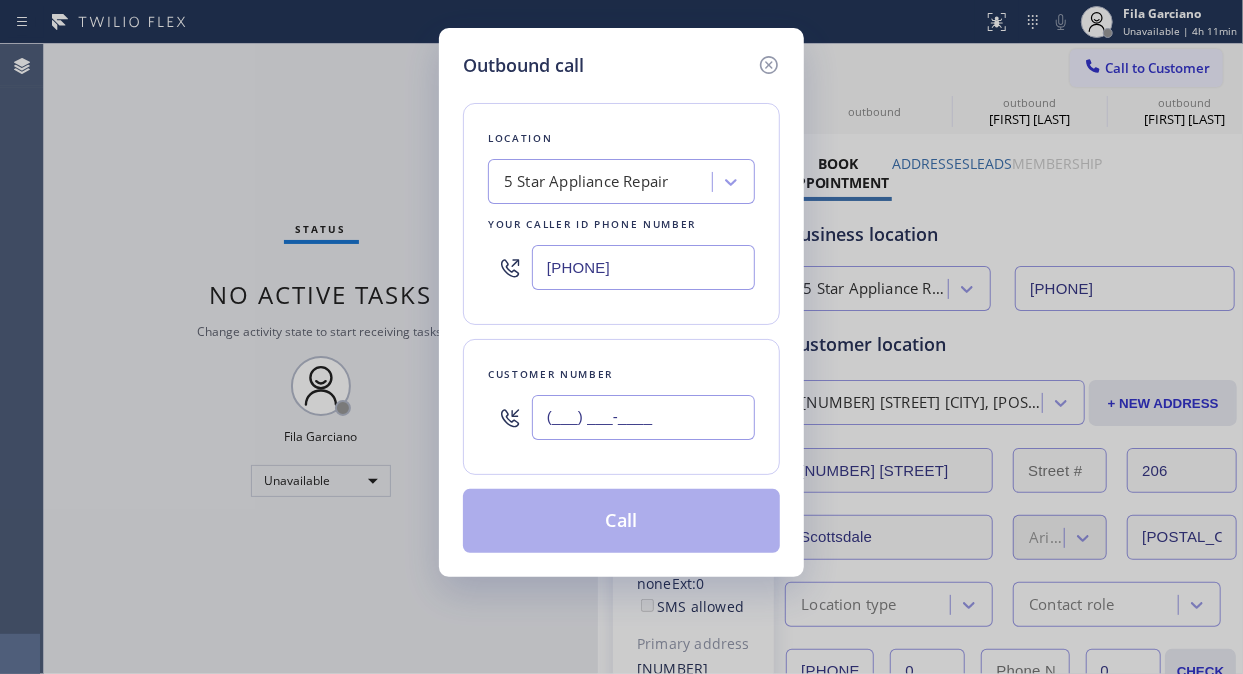 paste on "2" 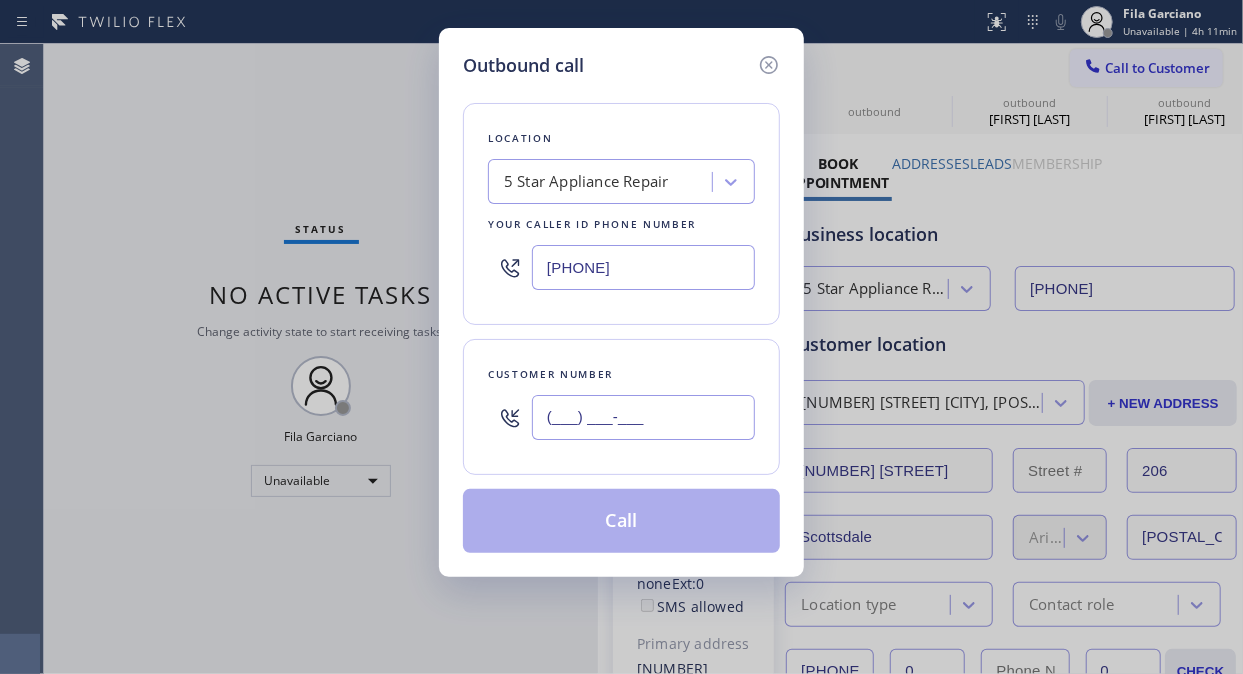 click on "(___) ___-___" at bounding box center (643, 417) 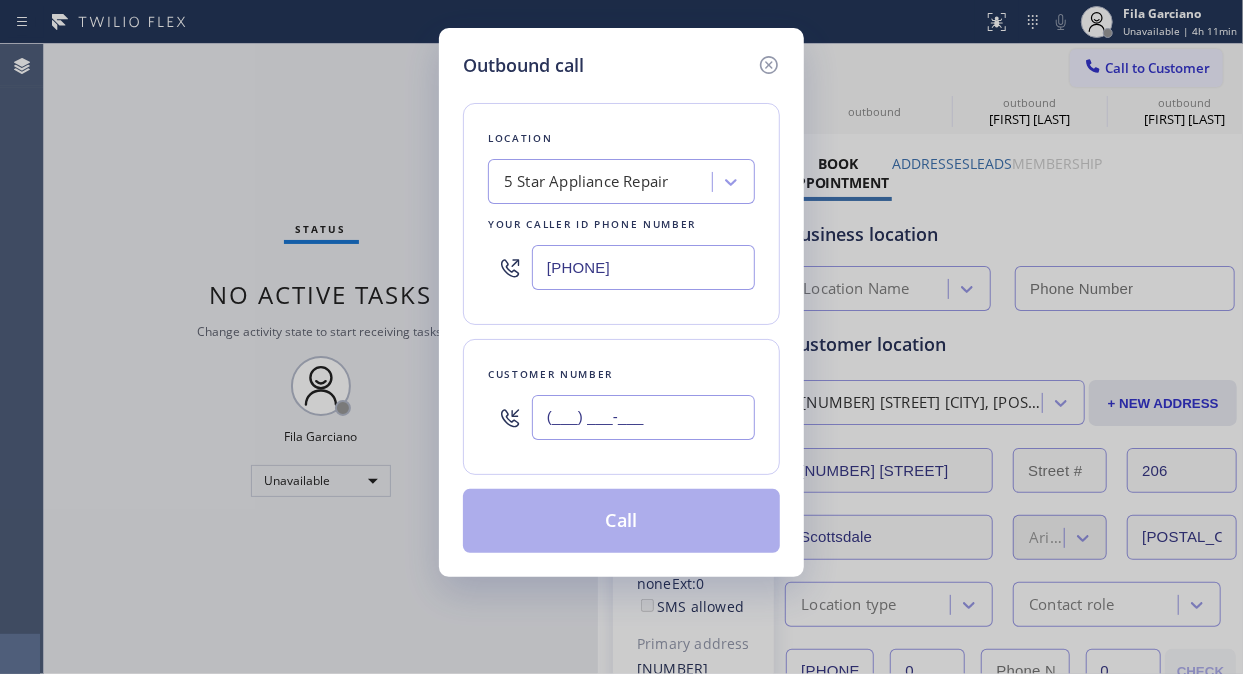 type on "(___) ___-___" 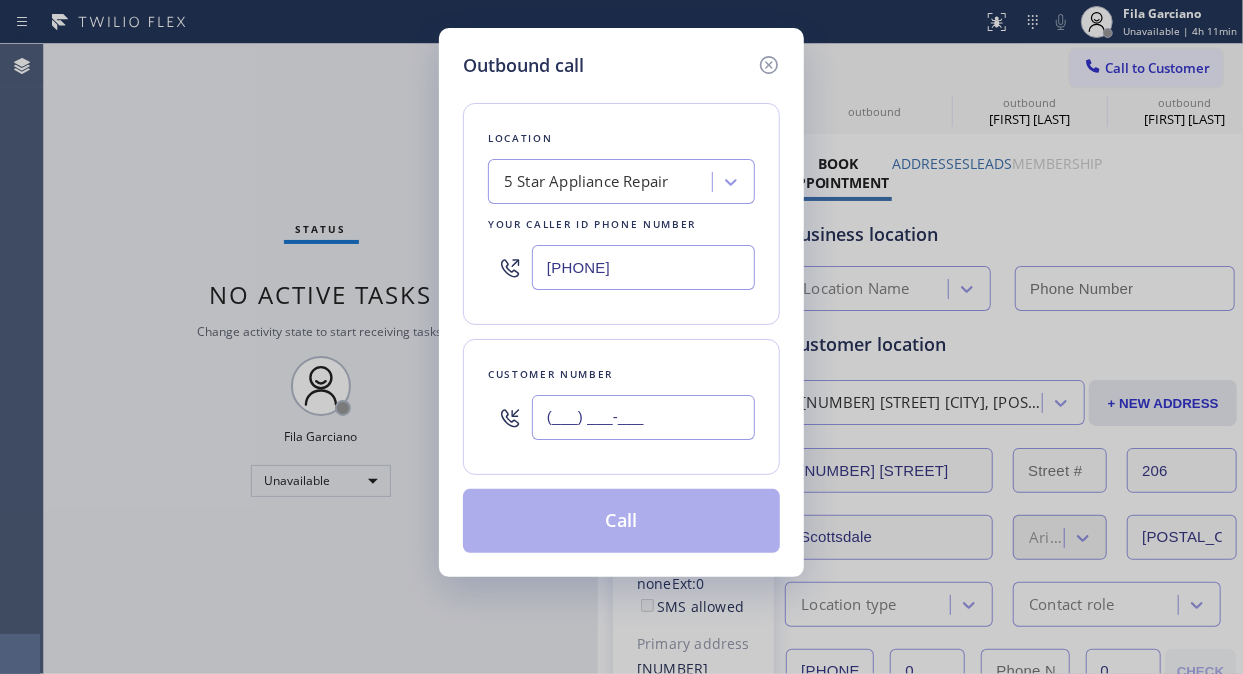 type on "[PHONE]" 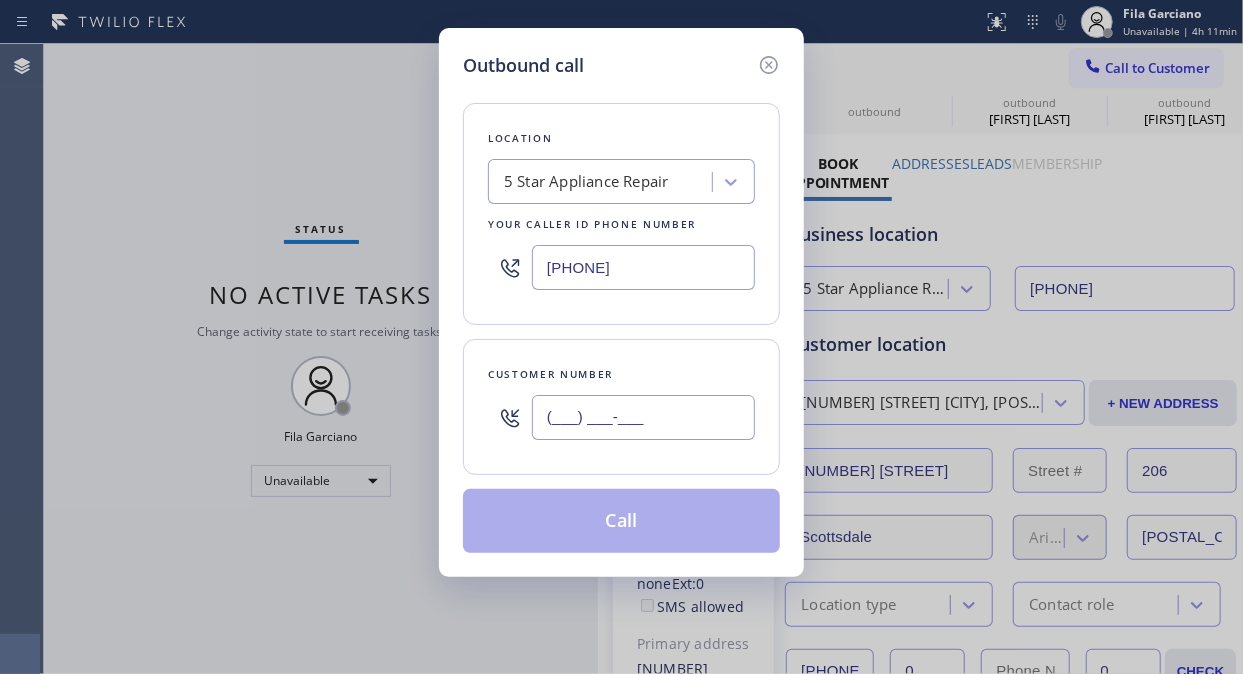 click on "(___) ___-___" at bounding box center [643, 417] 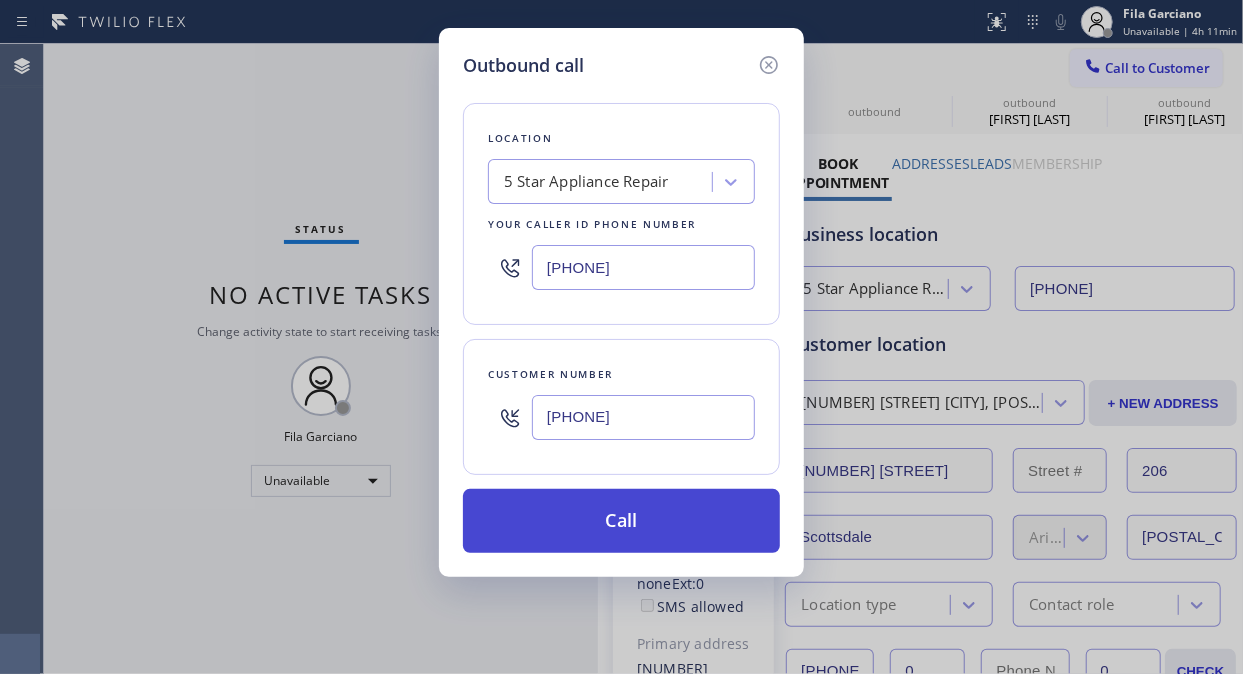 type on "[PHONE]" 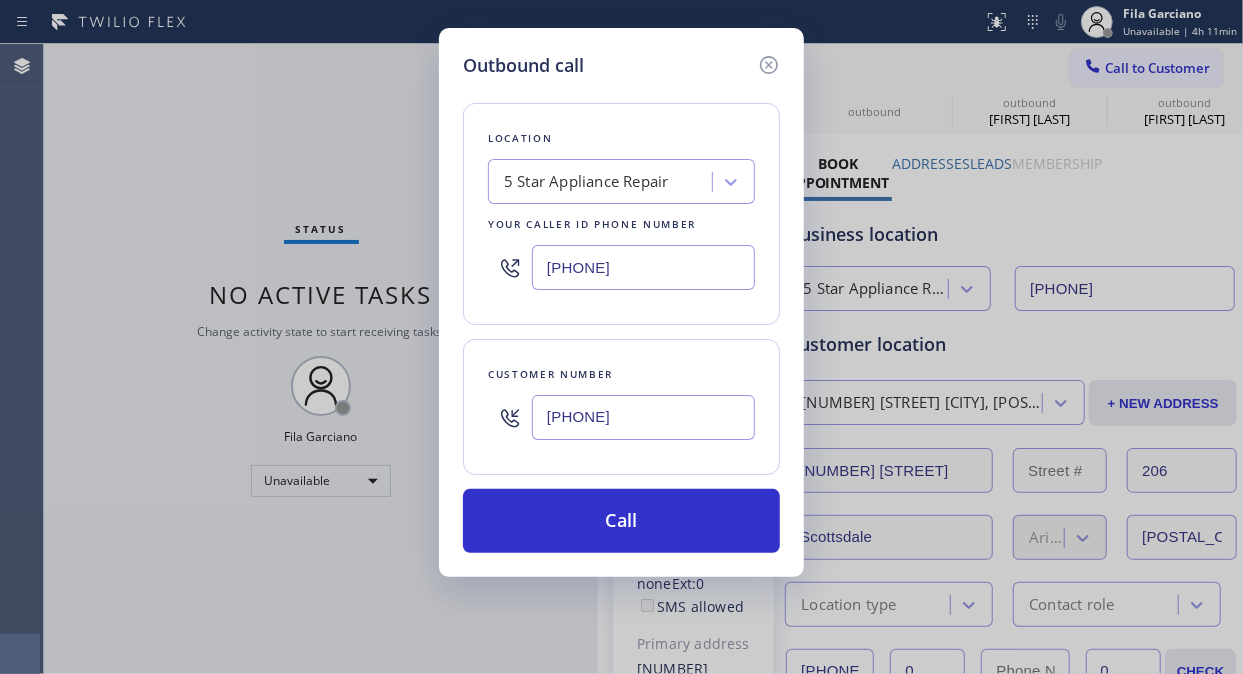 drag, startPoint x: 612, startPoint y: 522, endPoint x: 686, endPoint y: 337, distance: 199.2511 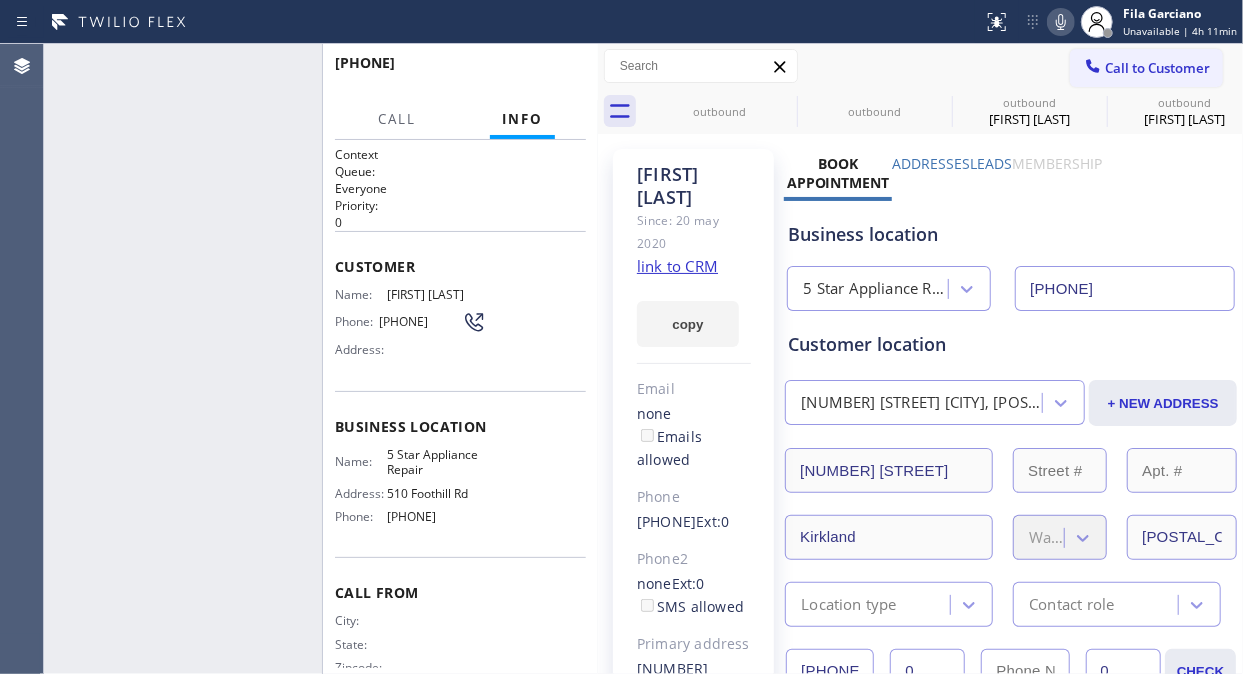 type on "[PHONE]" 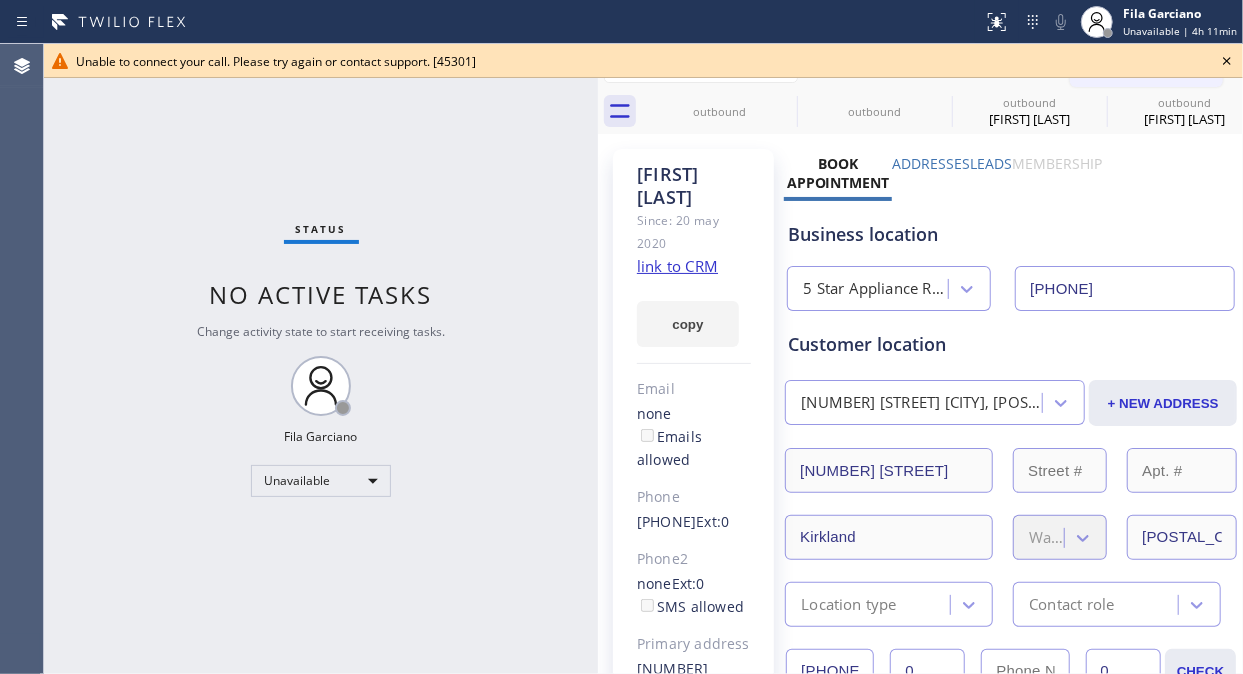 click 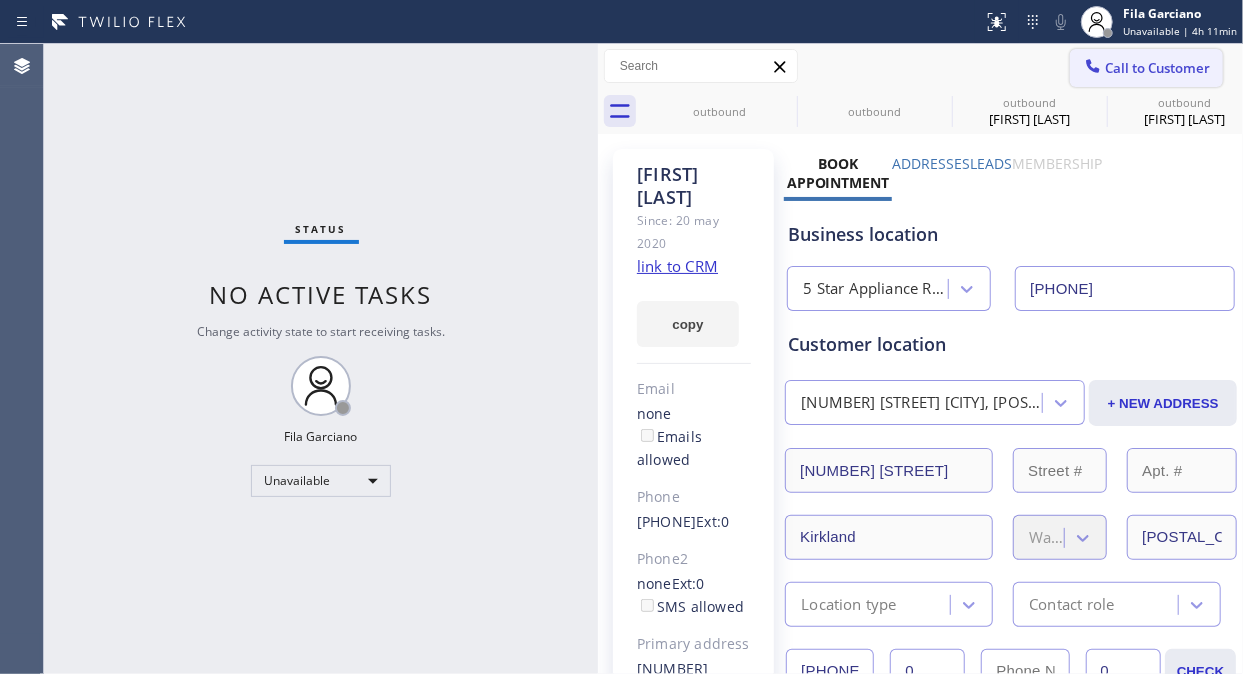 click on "Call to Customer" at bounding box center (1146, 68) 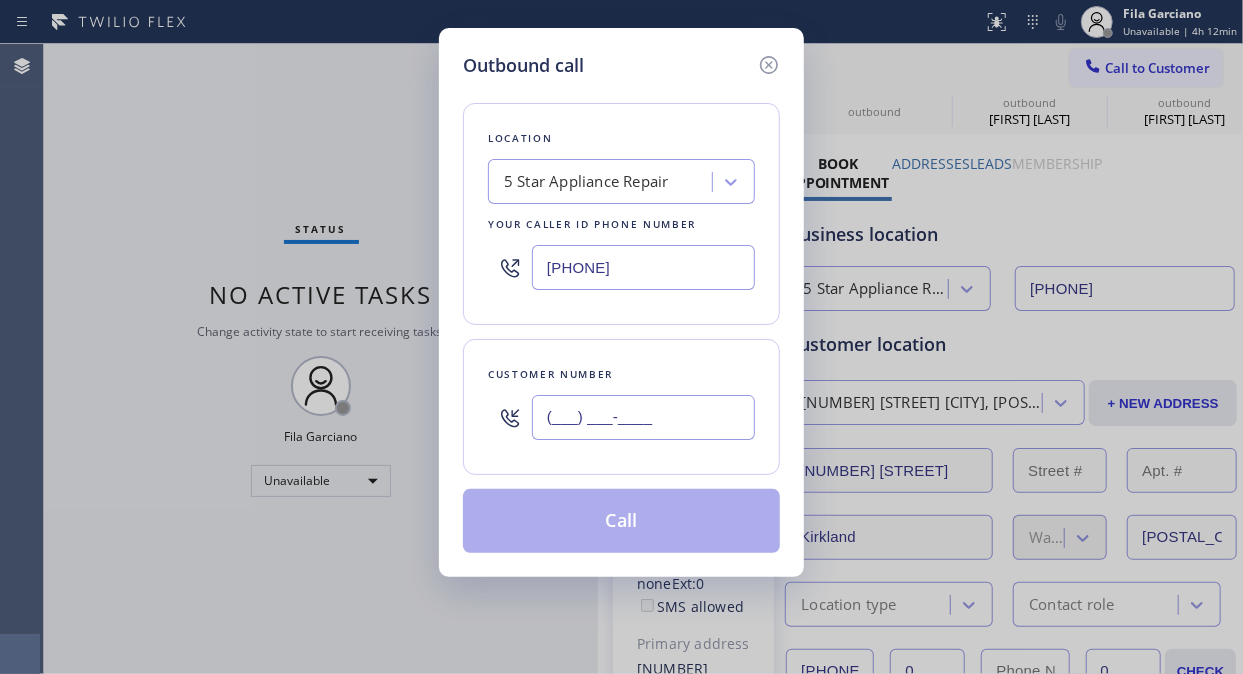 click on "(___) ___-____" at bounding box center [643, 417] 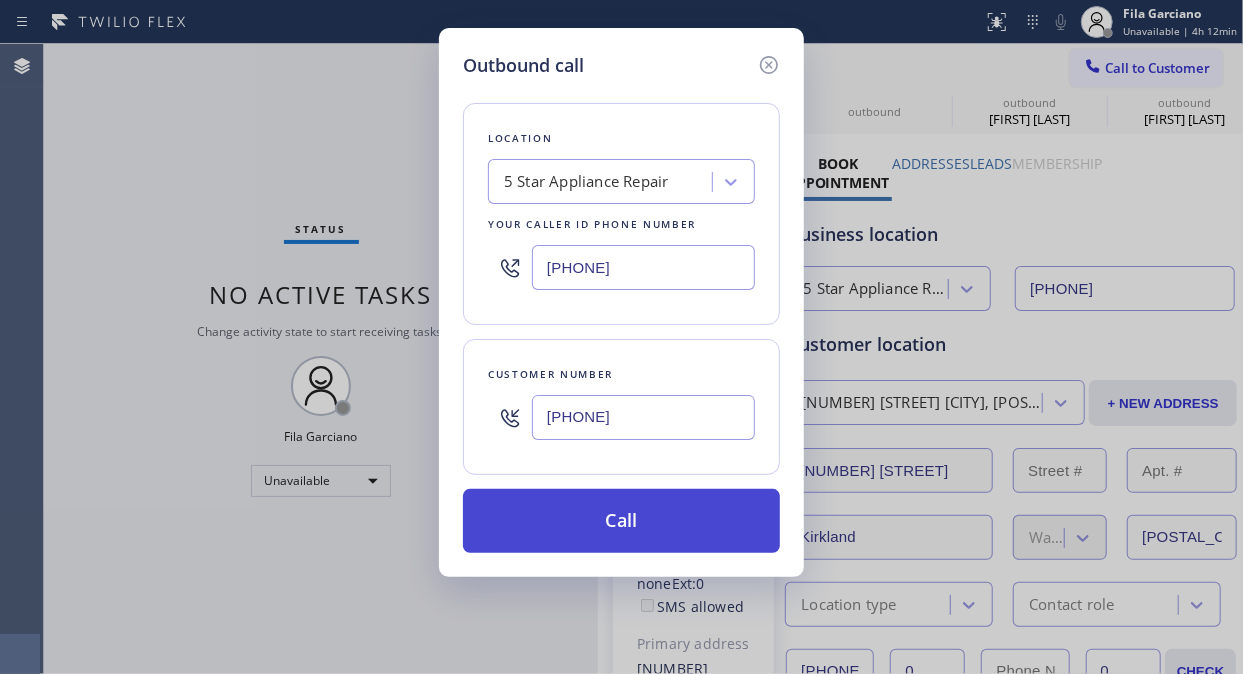 type on "[PHONE]" 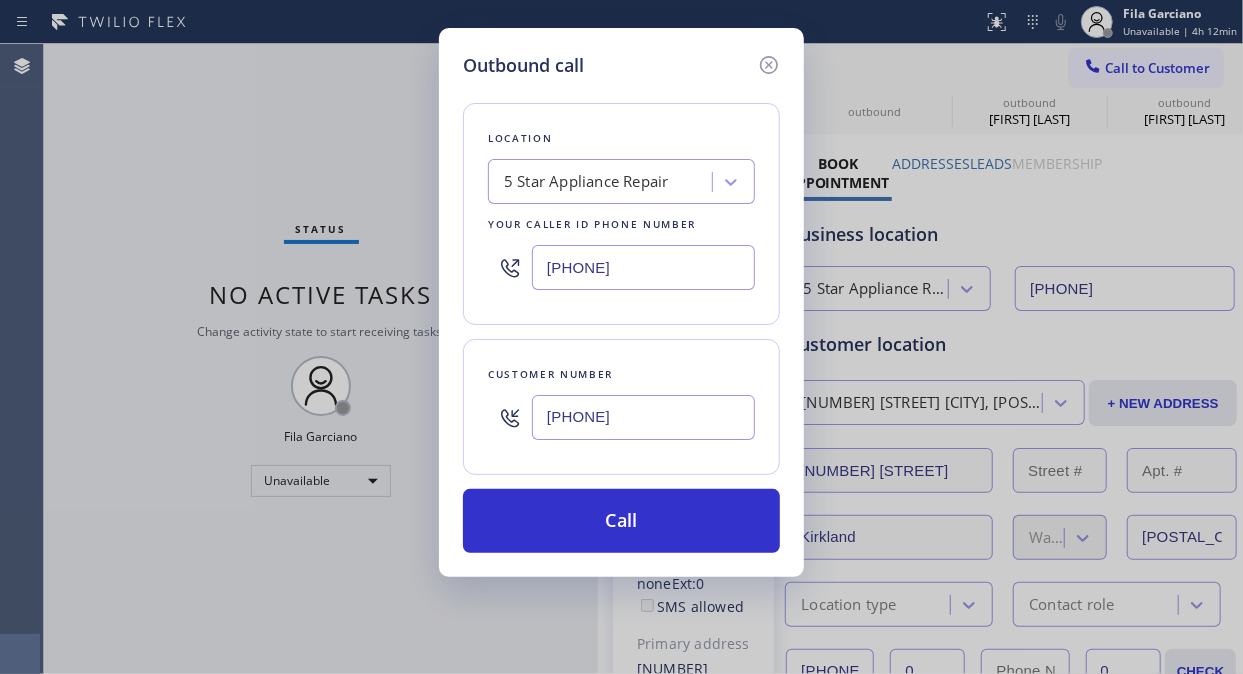 drag, startPoint x: 664, startPoint y: 523, endPoint x: 895, endPoint y: 114, distance: 469.72546 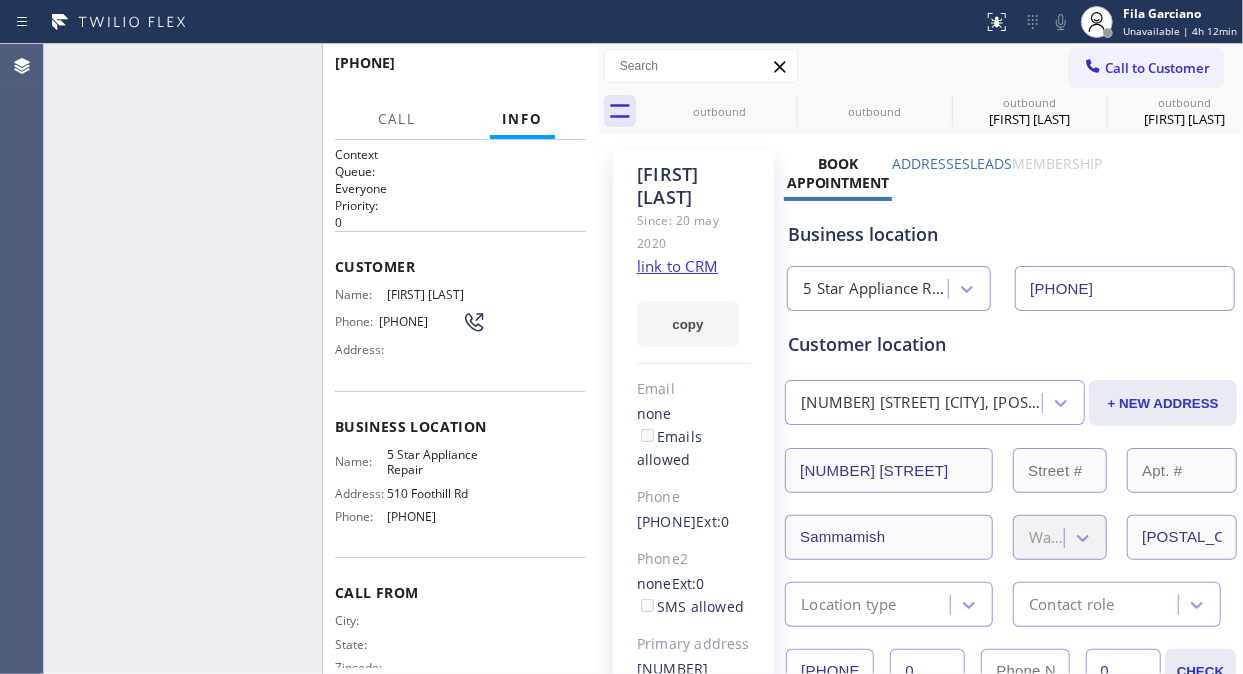 type on "[PHONE]" 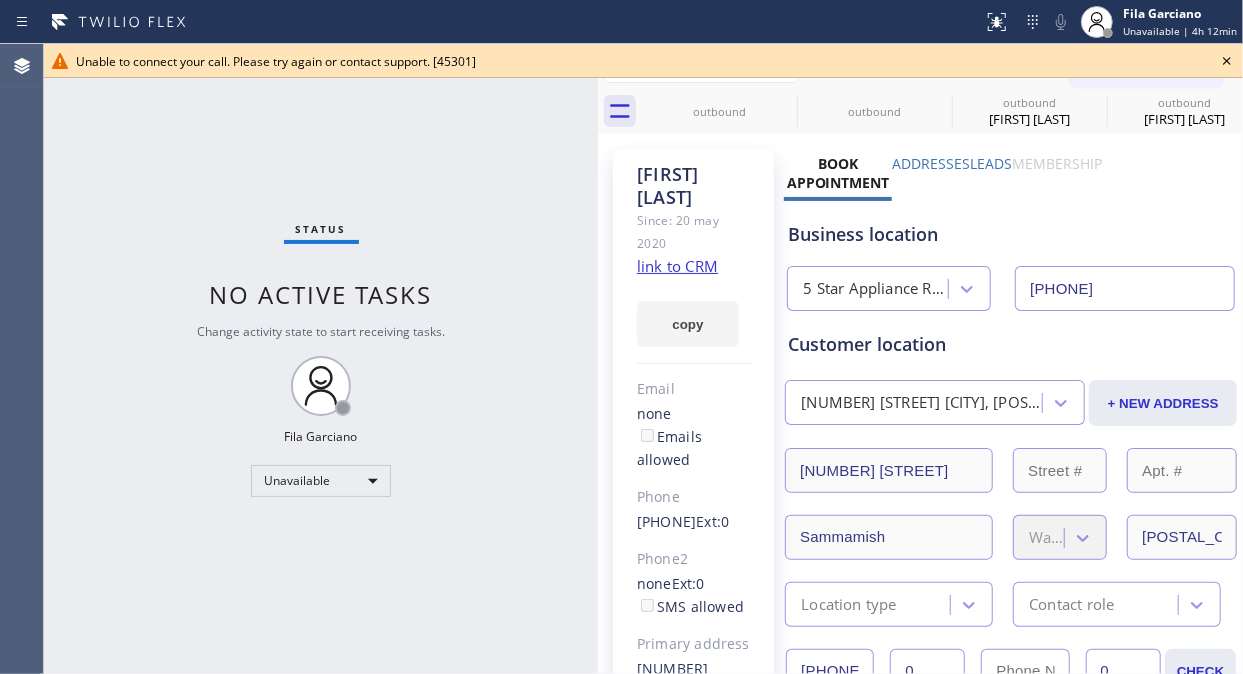 click 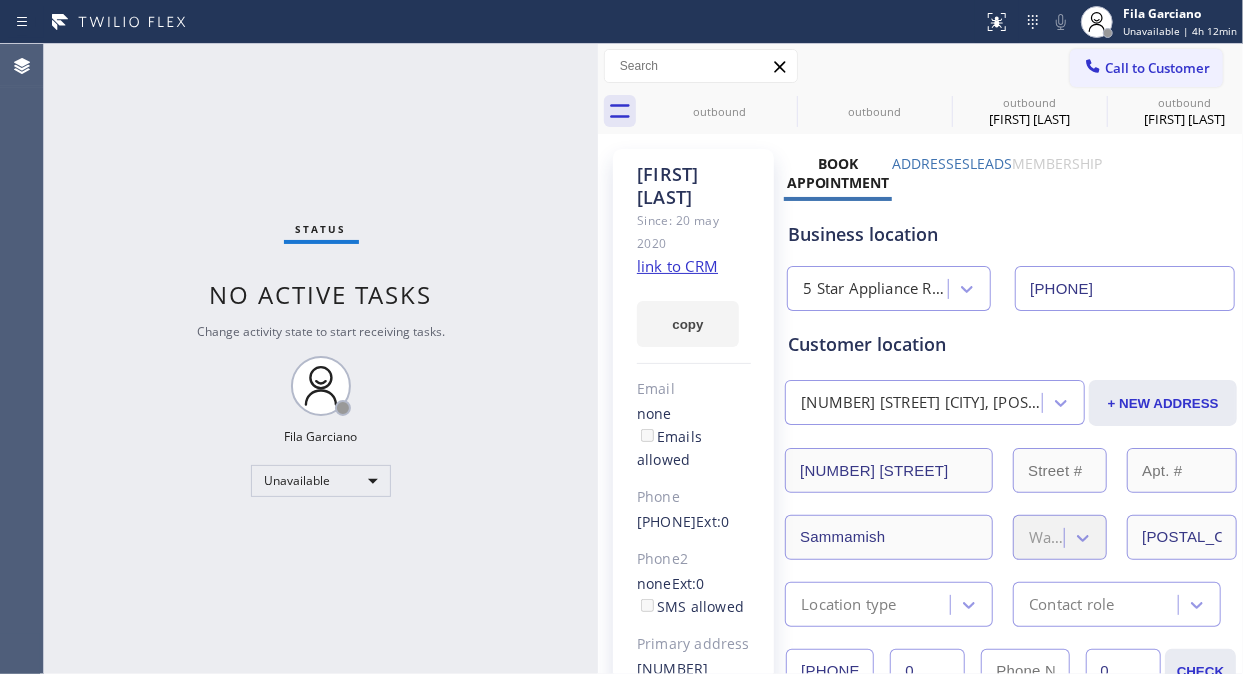 click on "Call to Customer" at bounding box center (1146, 68) 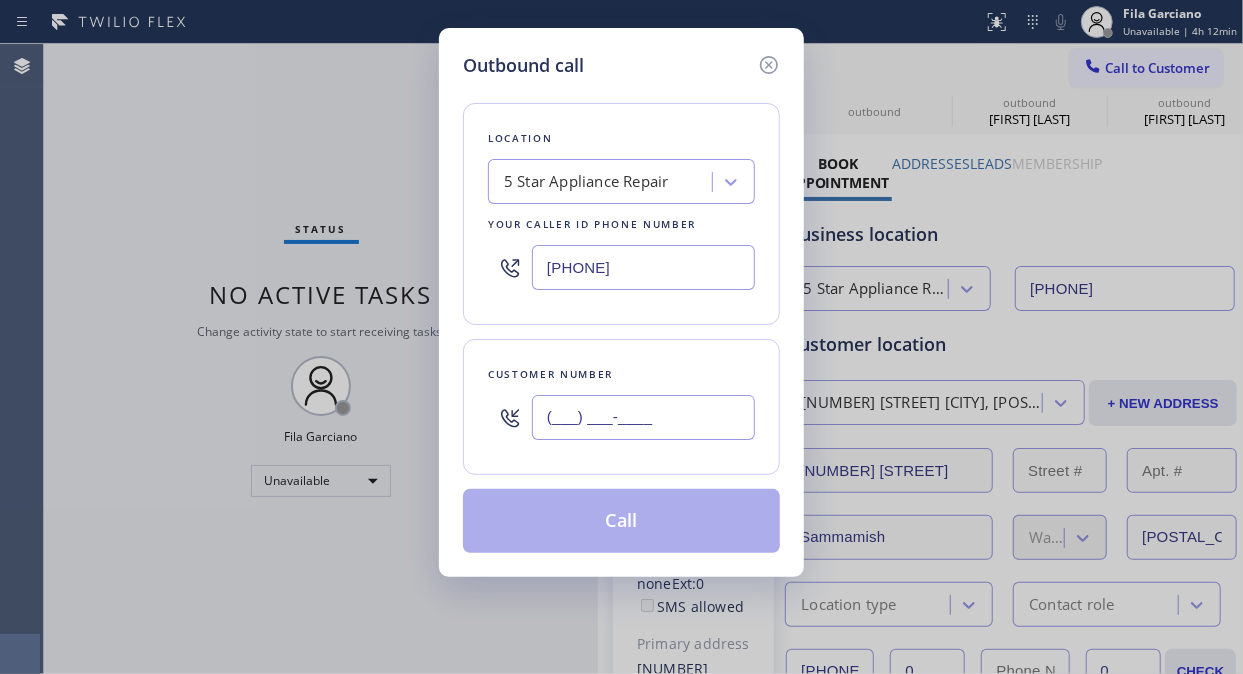 click on "(___) ___-____" at bounding box center (643, 417) 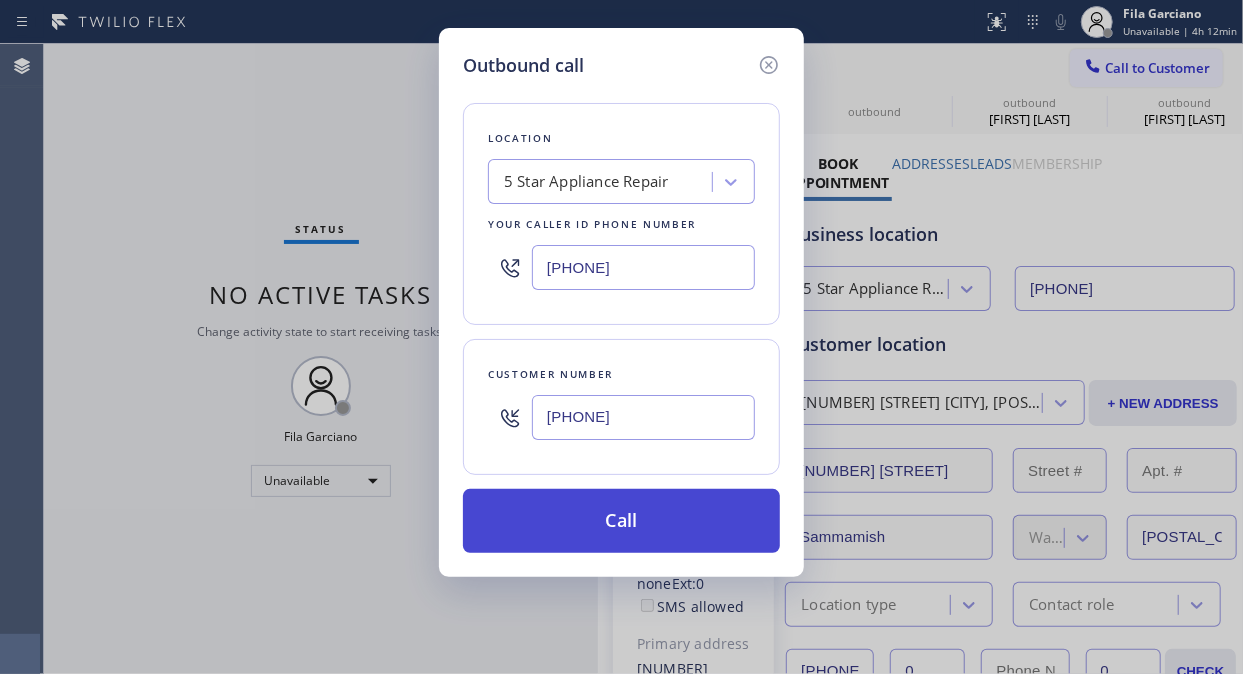 type on "[PHONE]" 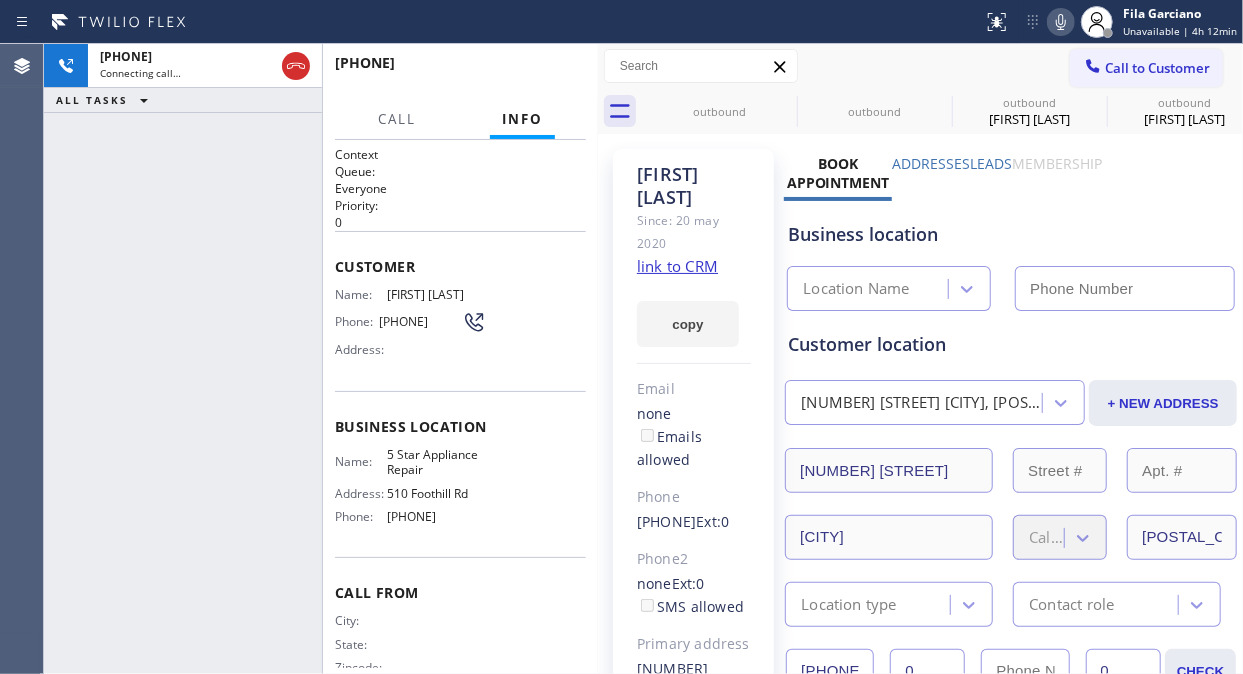 type on "[PHONE]" 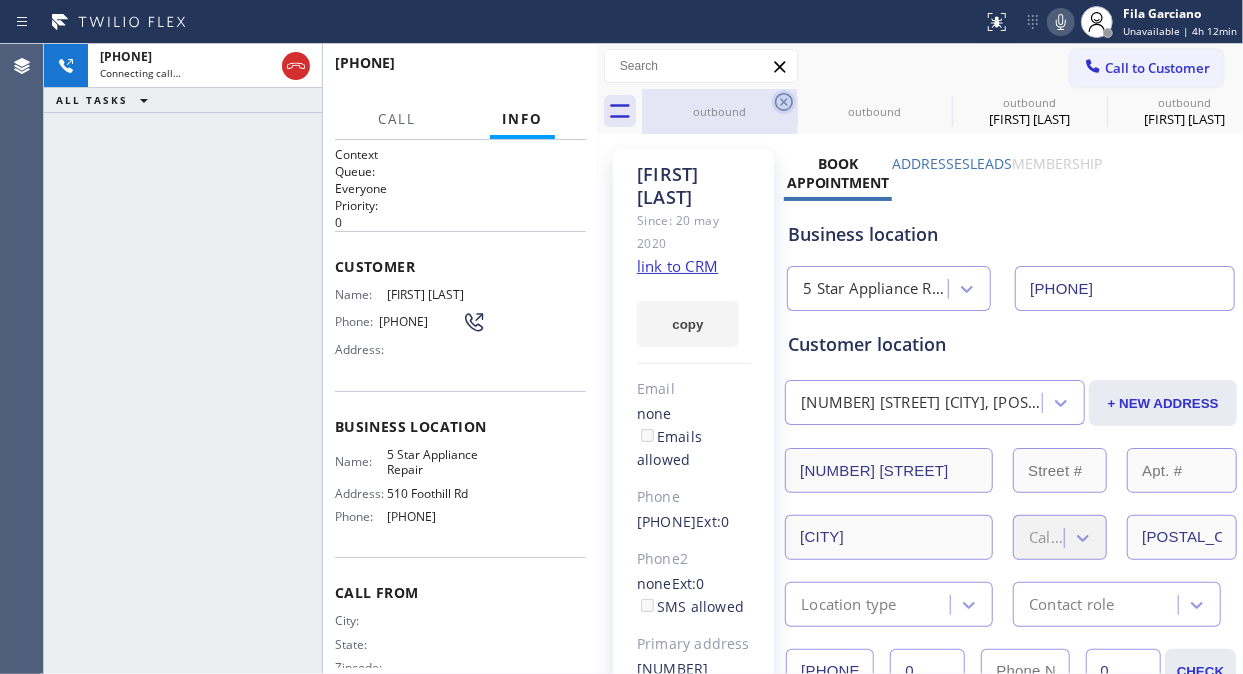 click 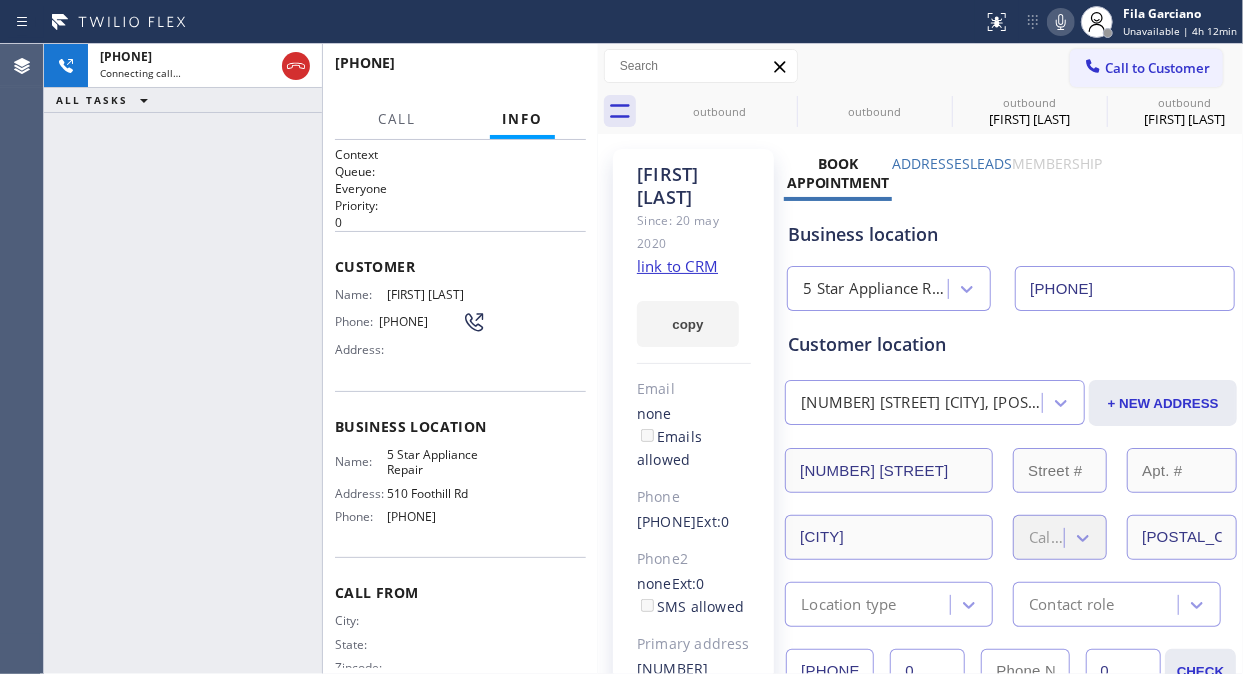 click 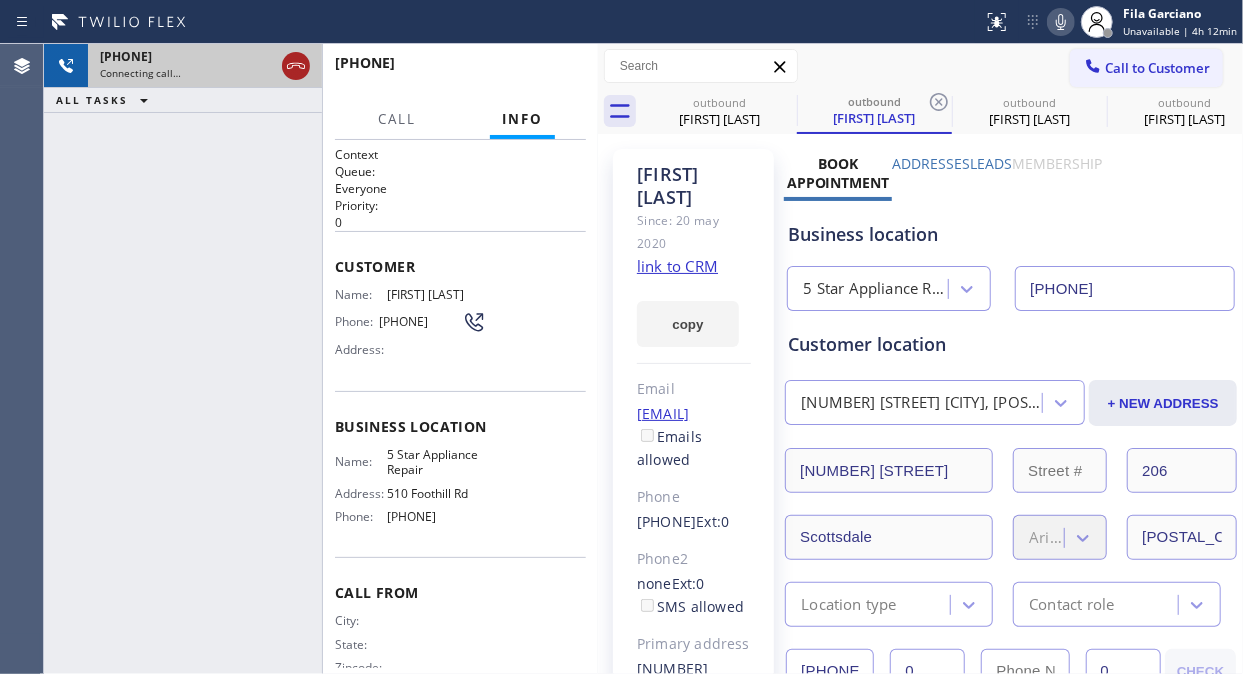 click 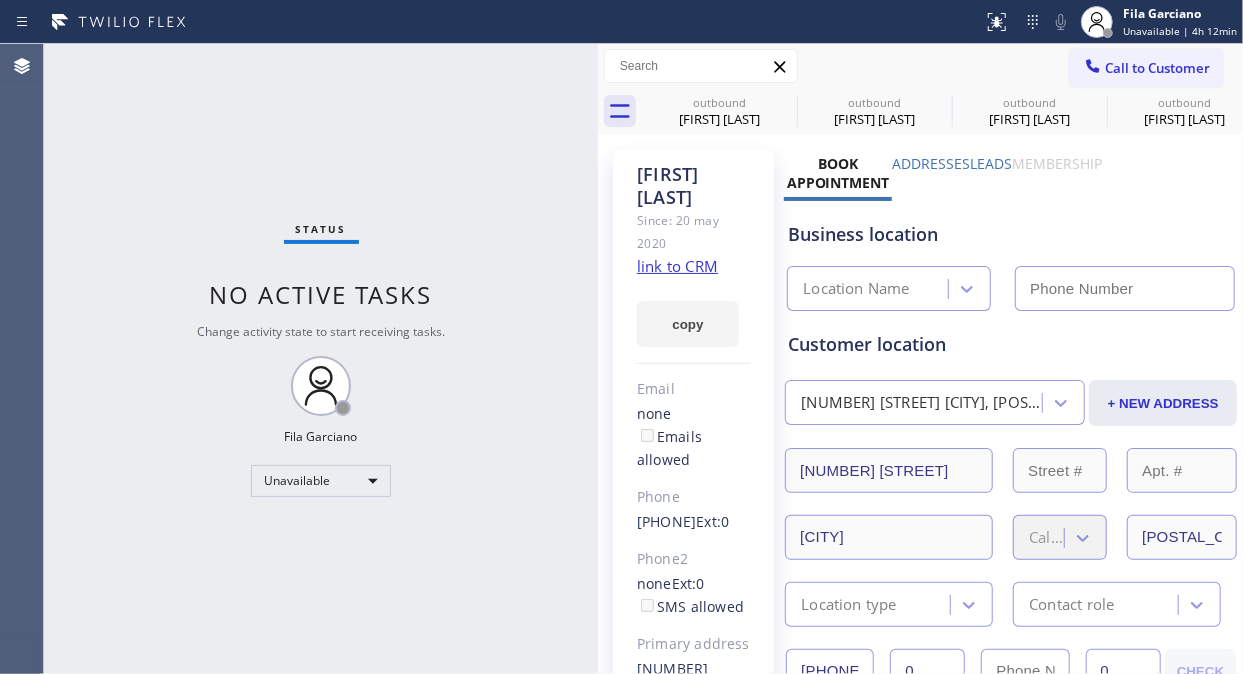 type on "[PHONE]" 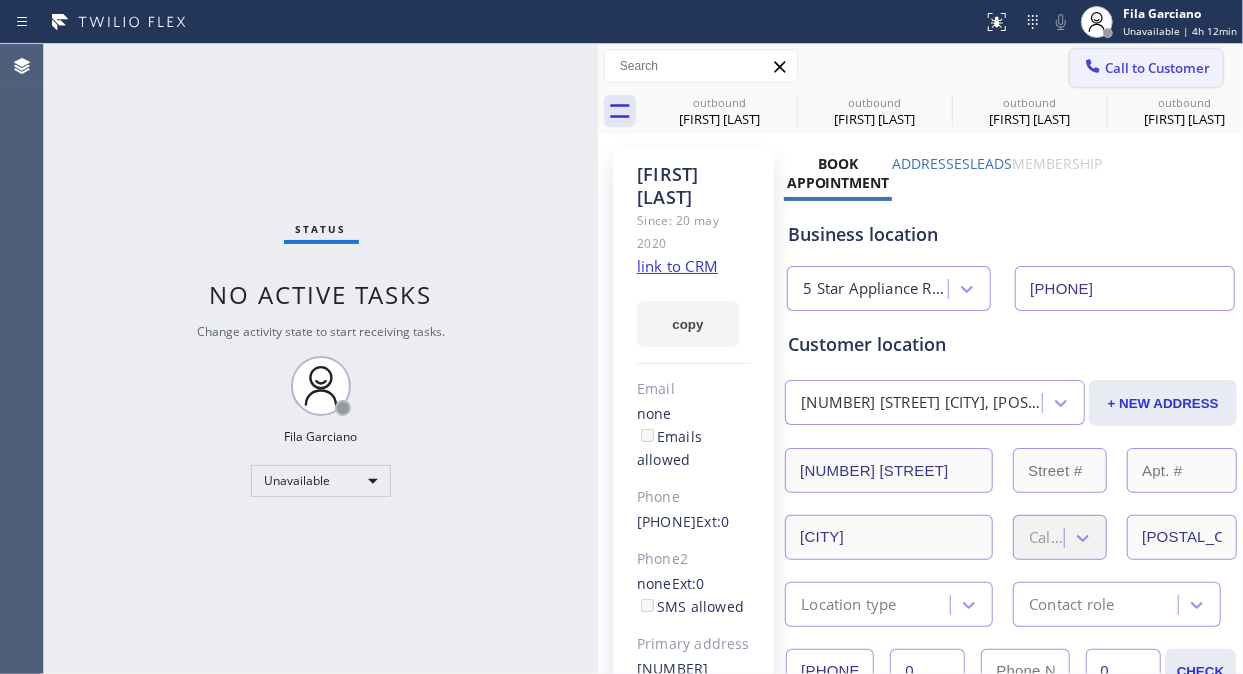 click on "Call to Customer" at bounding box center [1146, 68] 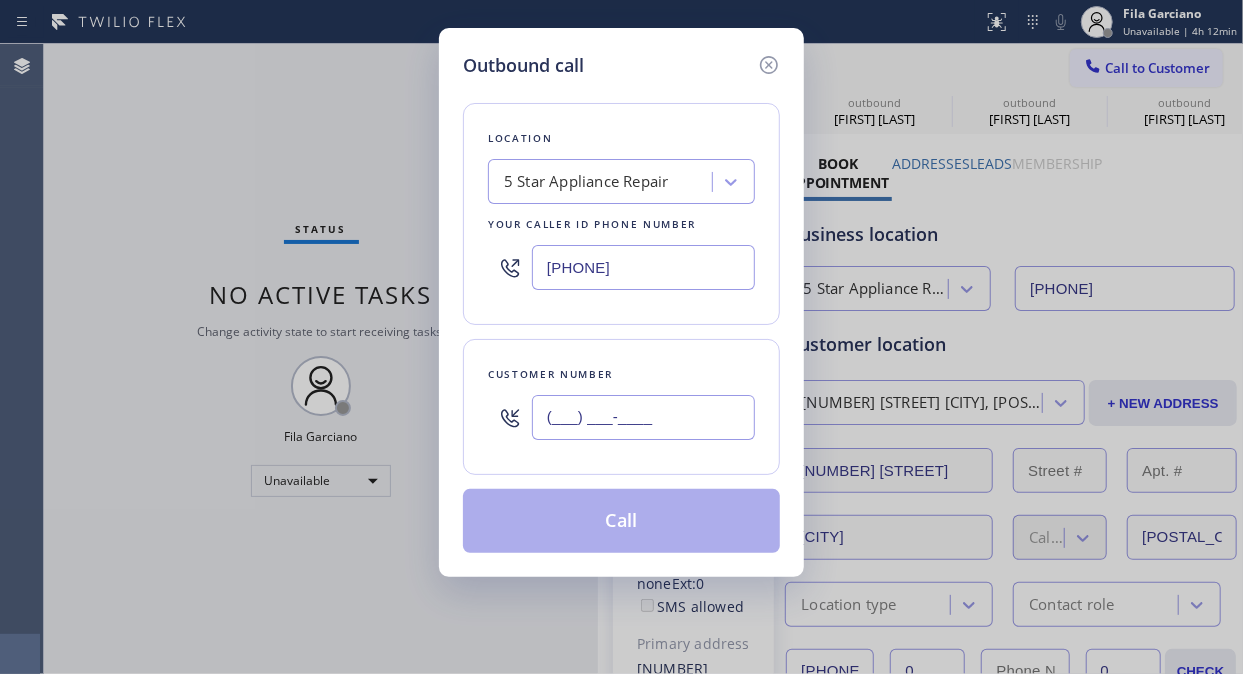 click on "(___) ___-____" at bounding box center [643, 417] 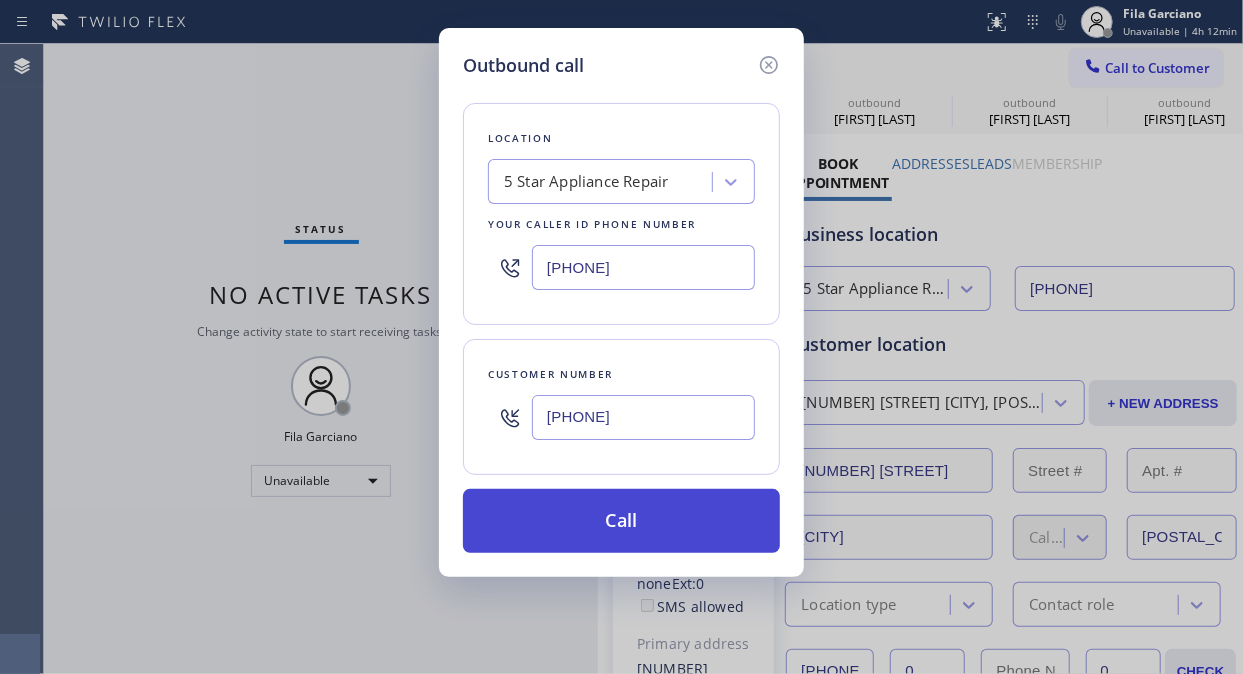 type on "[PHONE]" 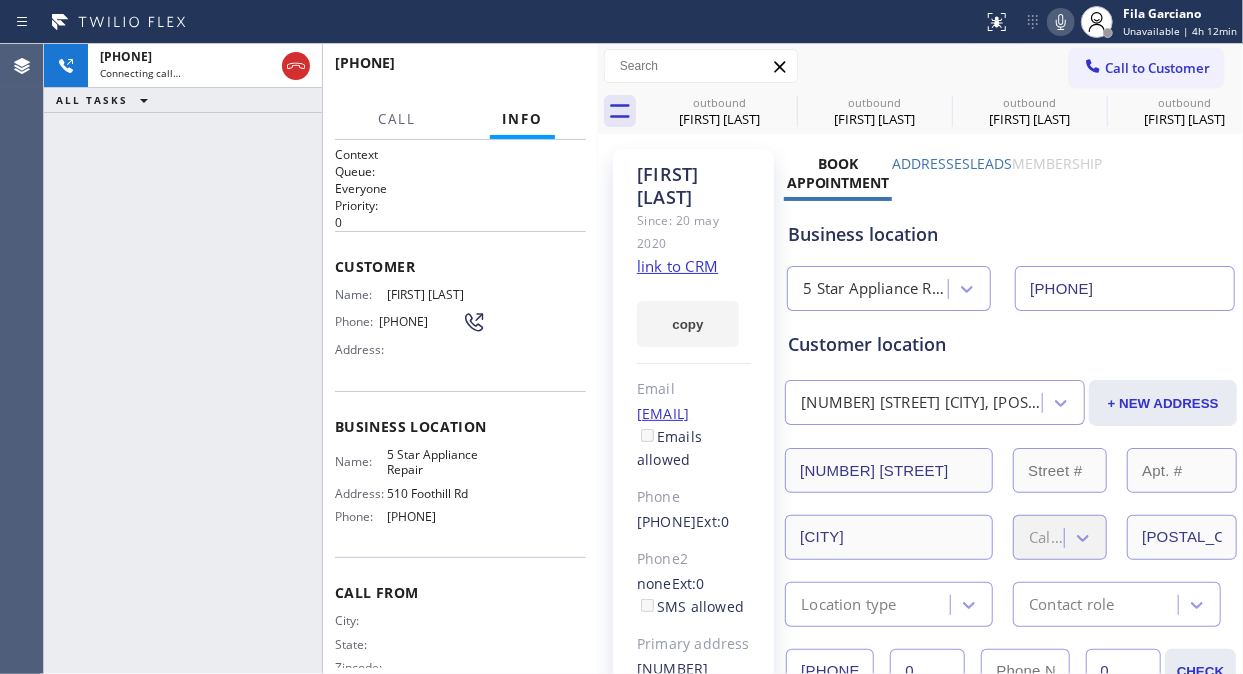 type on "[PHONE]" 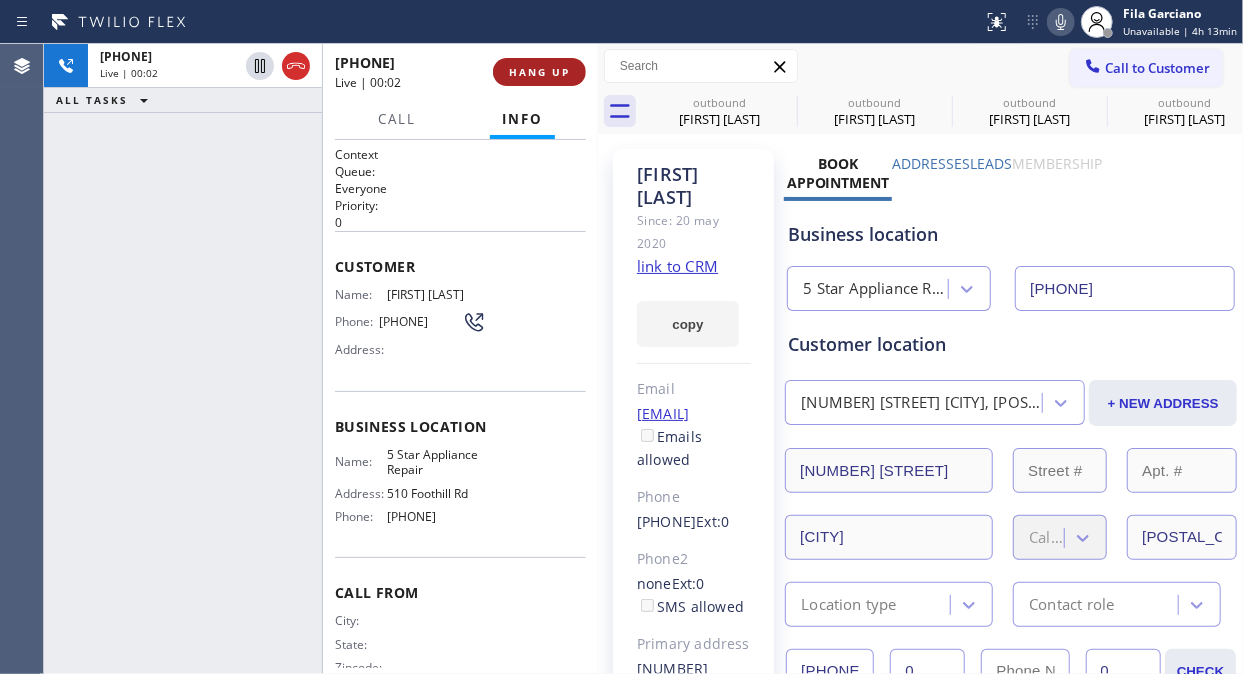 click on "HANG UP" at bounding box center (539, 72) 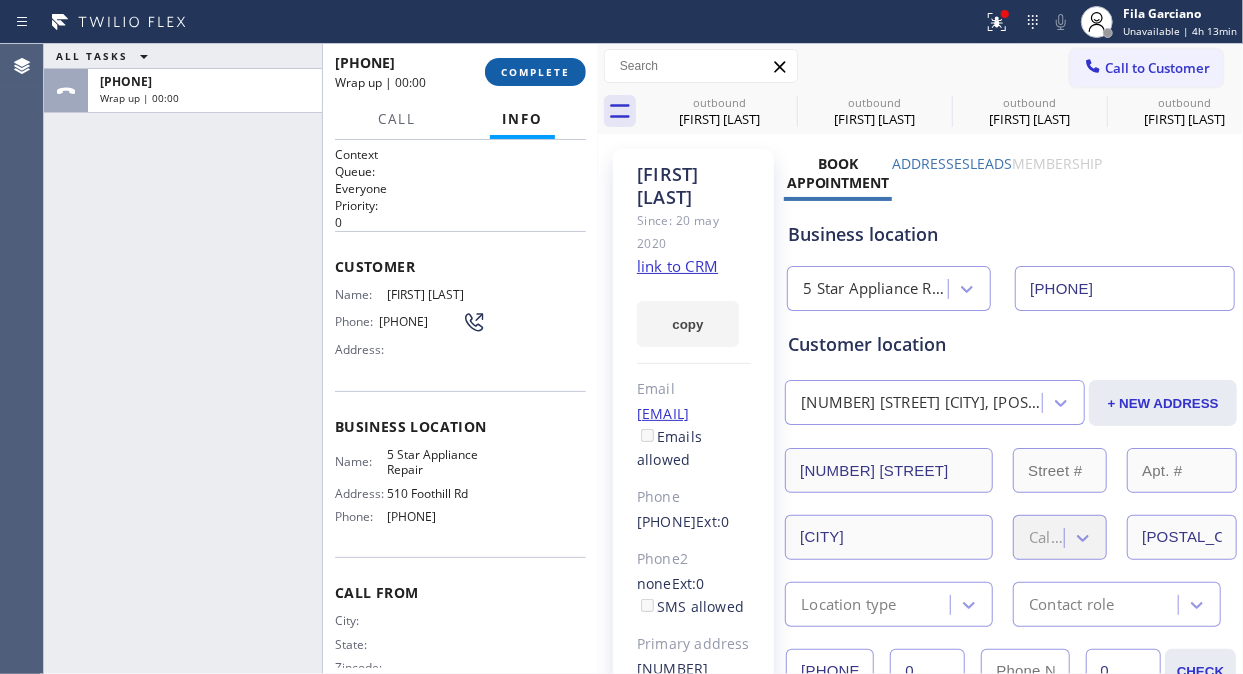 click on "COMPLETE" at bounding box center (535, 72) 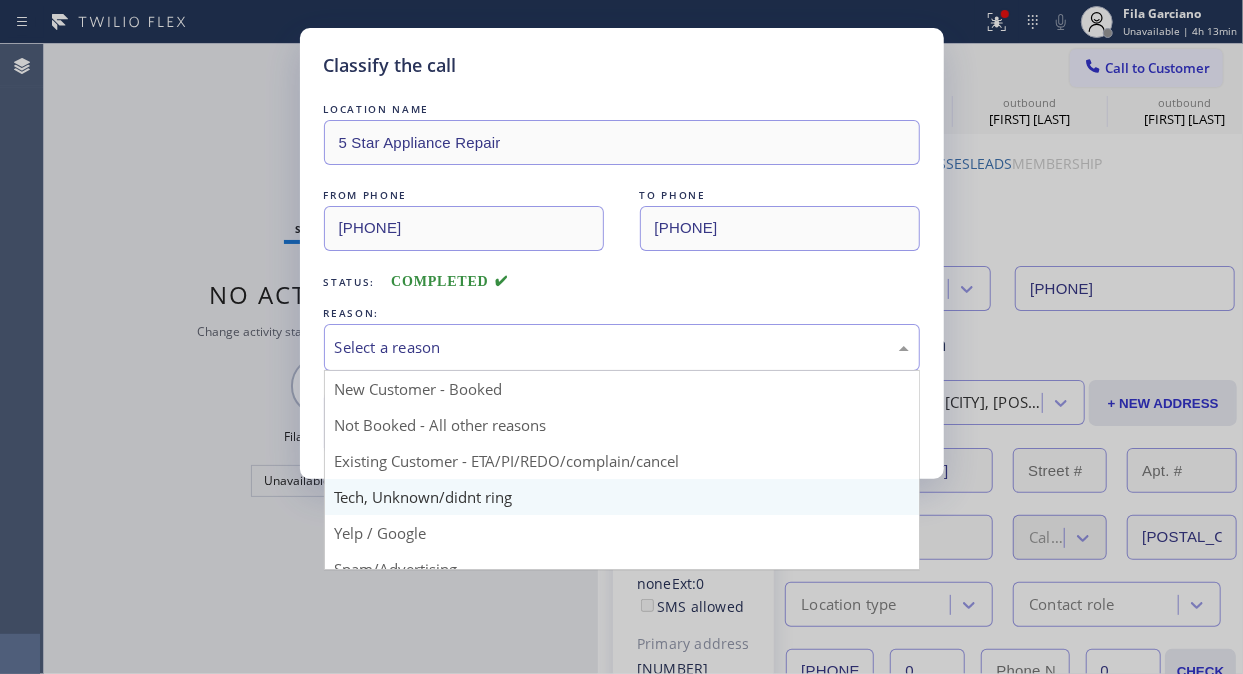 drag, startPoint x: 621, startPoint y: 361, endPoint x: 597, endPoint y: 493, distance: 134.16408 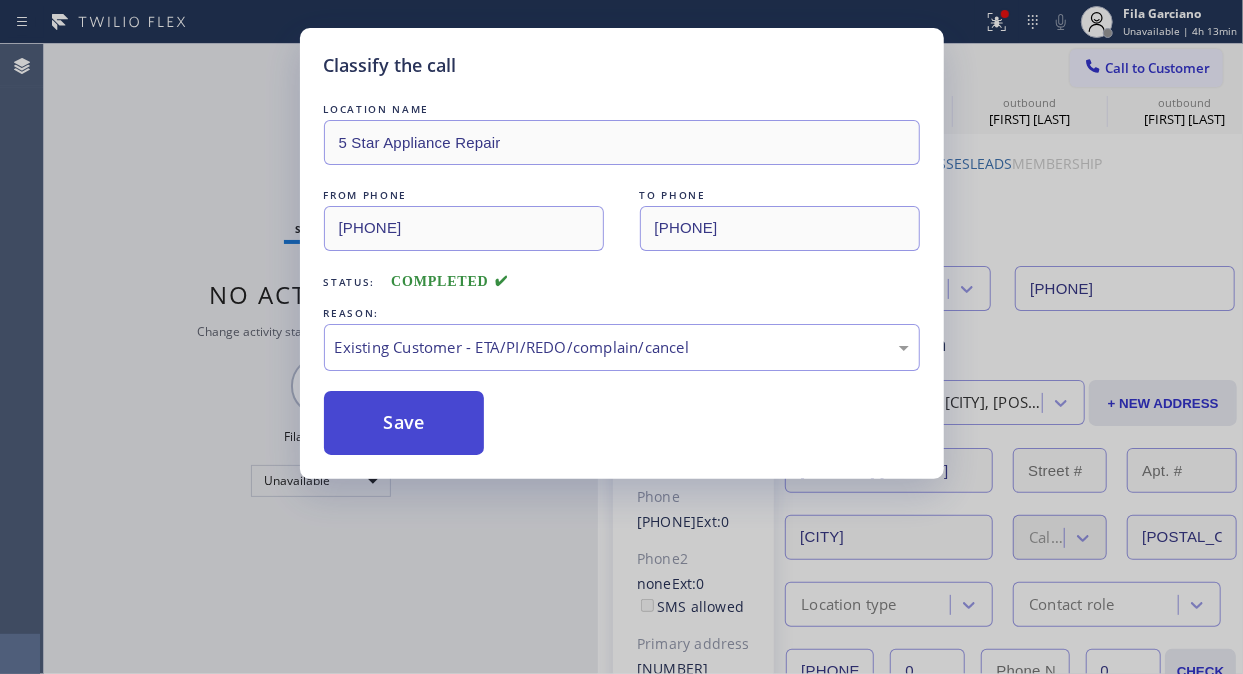 click on "Save" at bounding box center (404, 423) 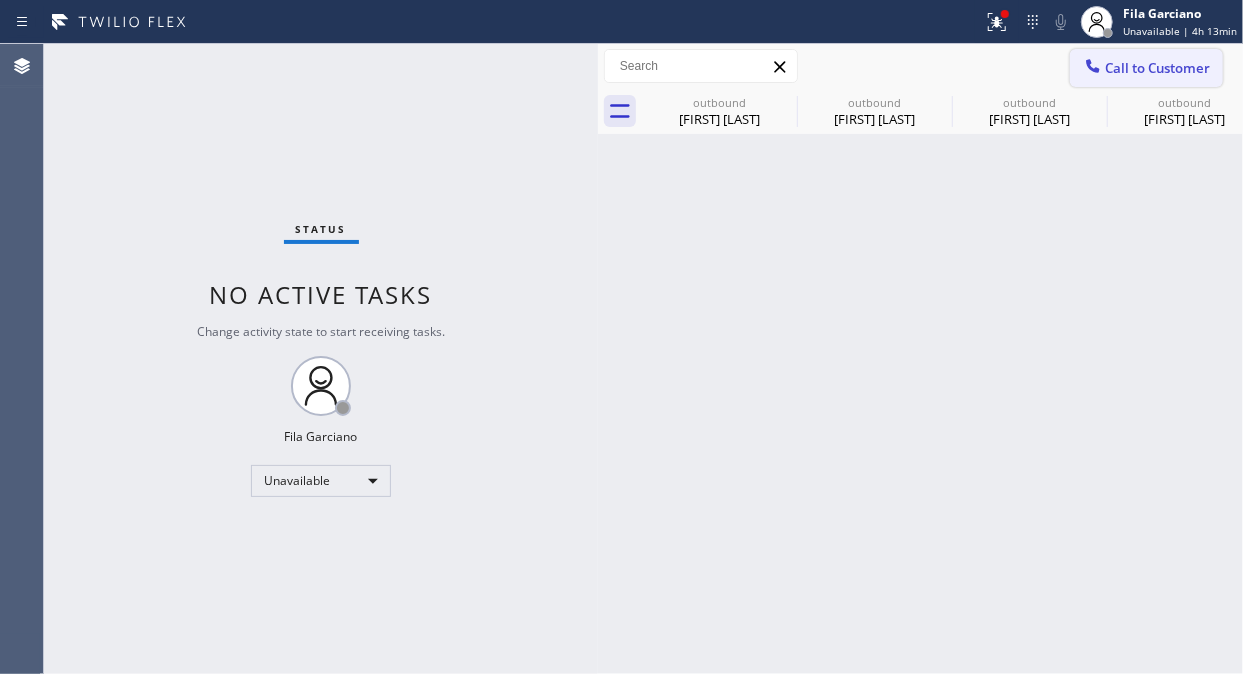 click on "Call to Customer" at bounding box center (1146, 68) 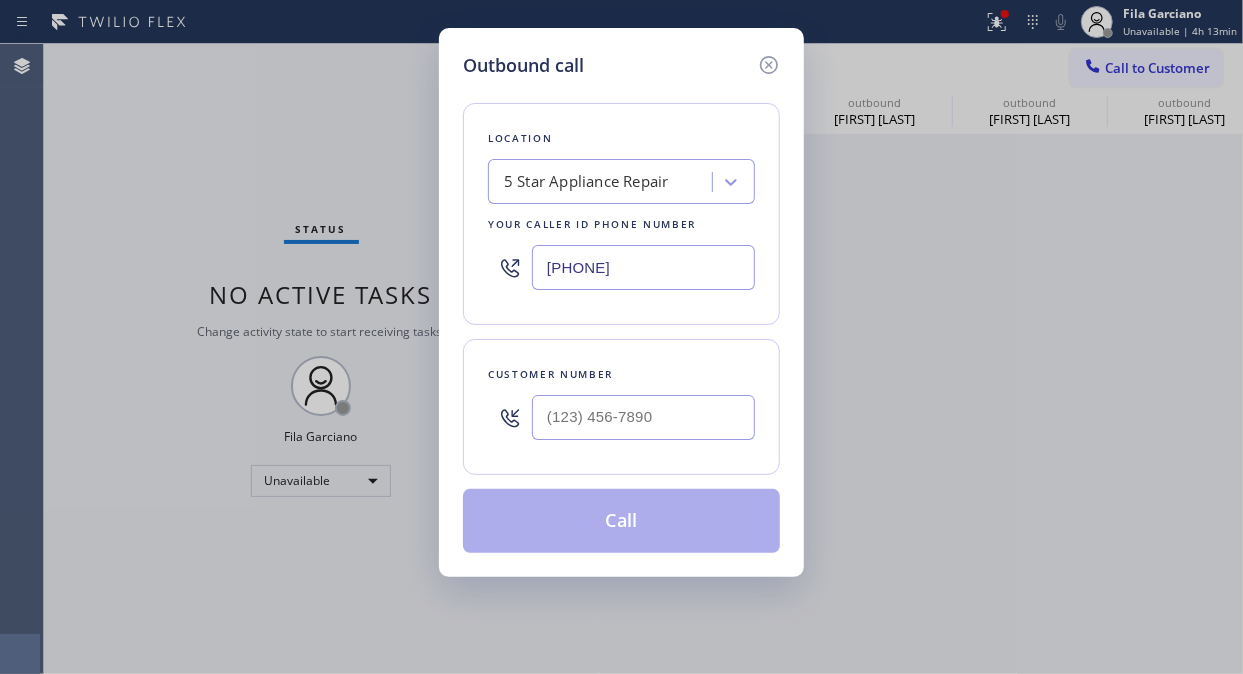 drag, startPoint x: 543, startPoint y: 452, endPoint x: 554, endPoint y: 427, distance: 27.313 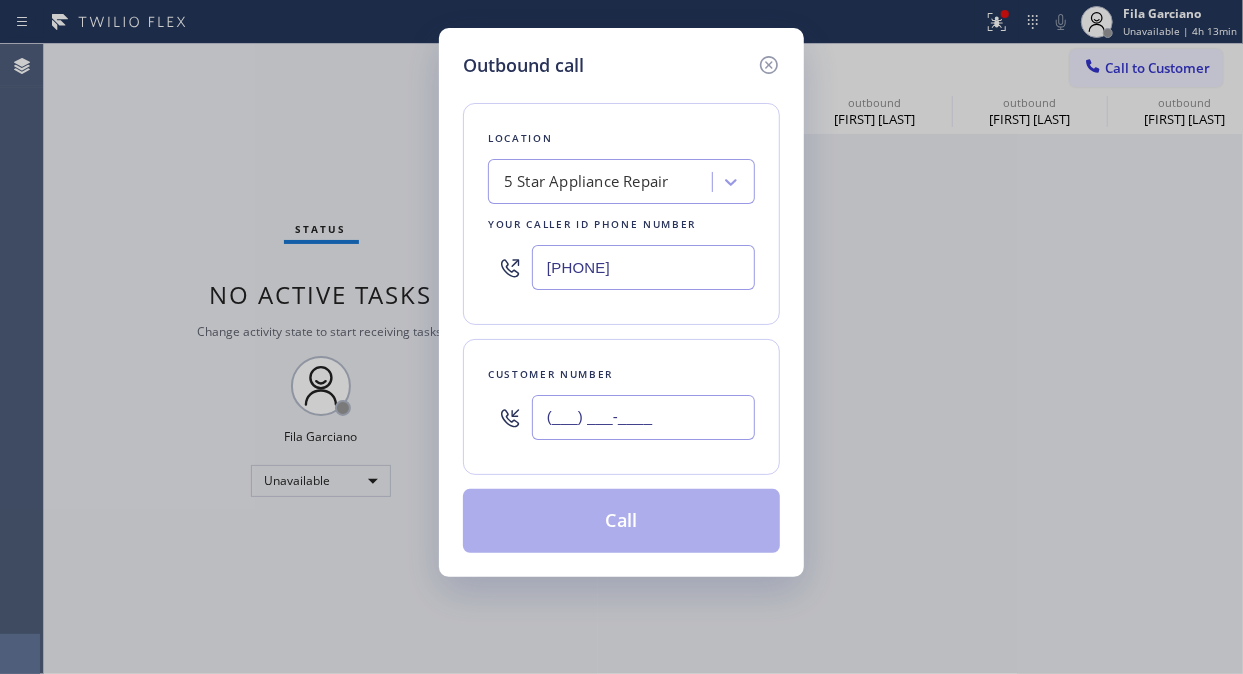 click on "(___) ___-____" at bounding box center (643, 417) 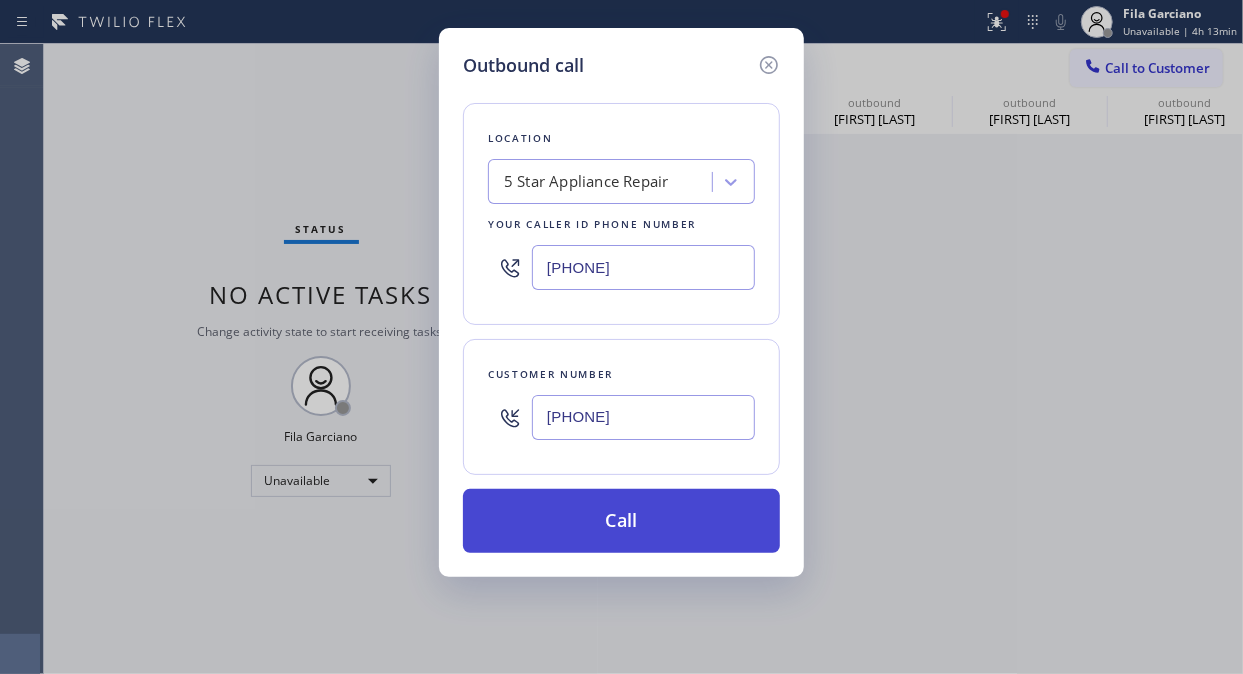 type on "[PHONE]" 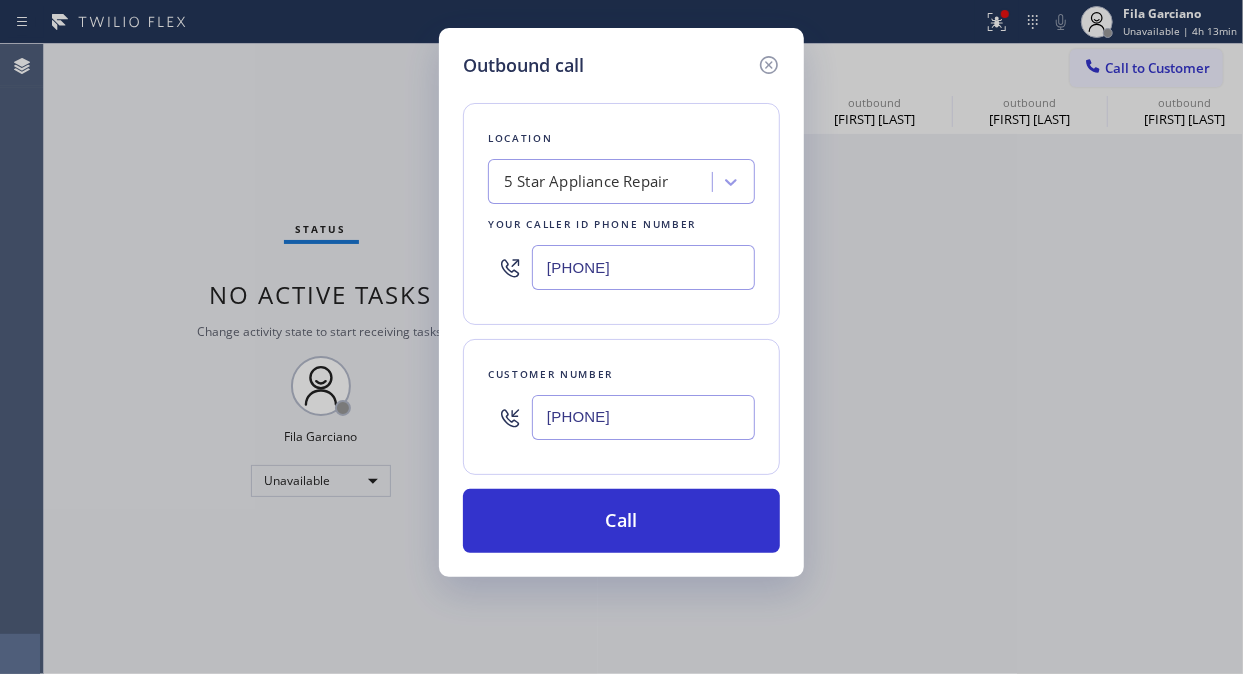 drag, startPoint x: 663, startPoint y: 533, endPoint x: 685, endPoint y: 554, distance: 30.413813 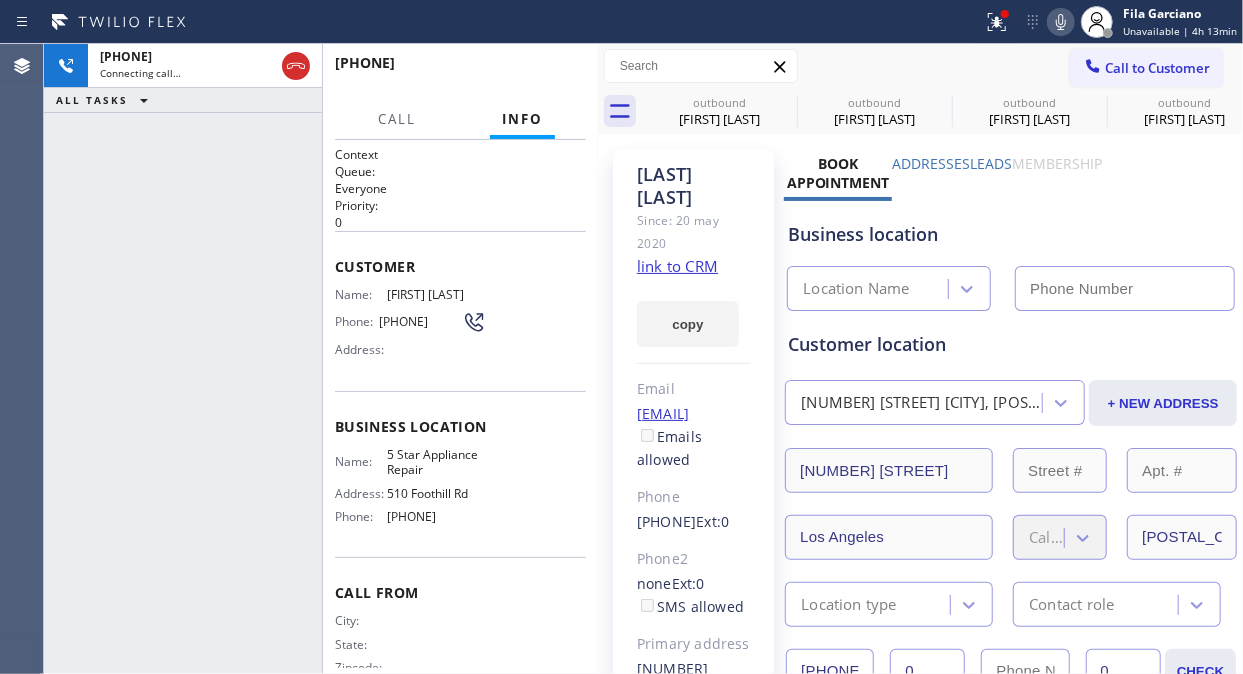 type on "[PHONE]" 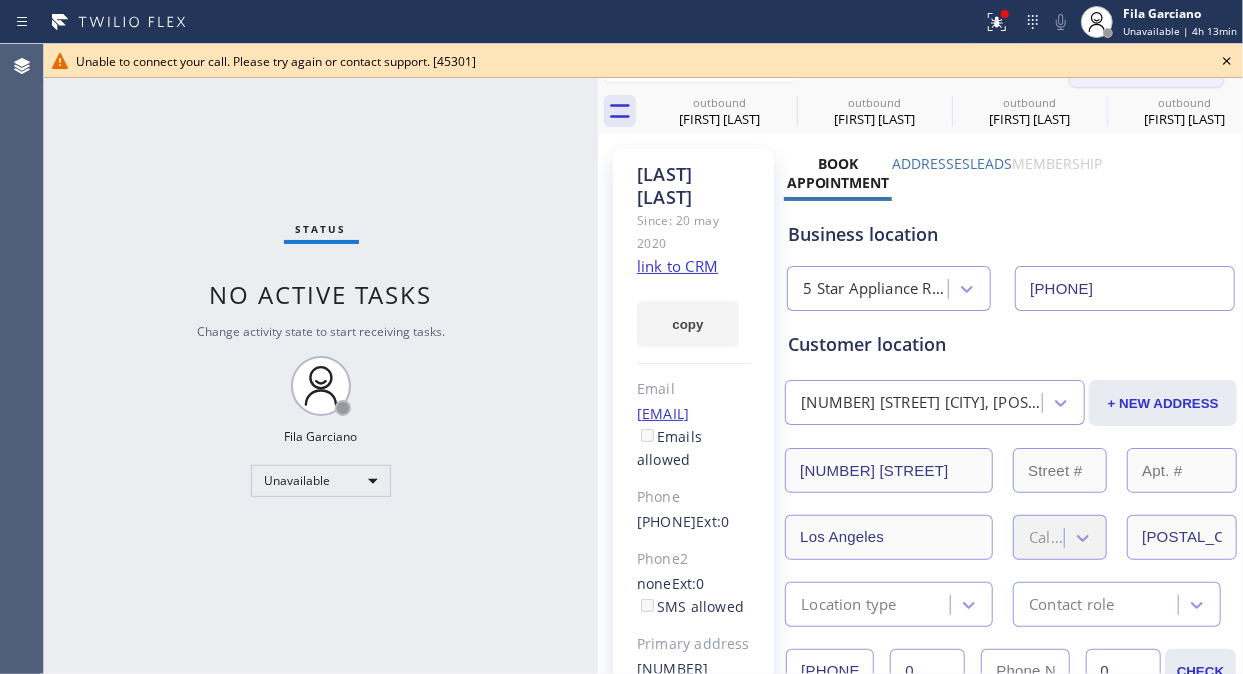 drag, startPoint x: 1220, startPoint y: 57, endPoint x: 1204, endPoint y: 60, distance: 16.27882 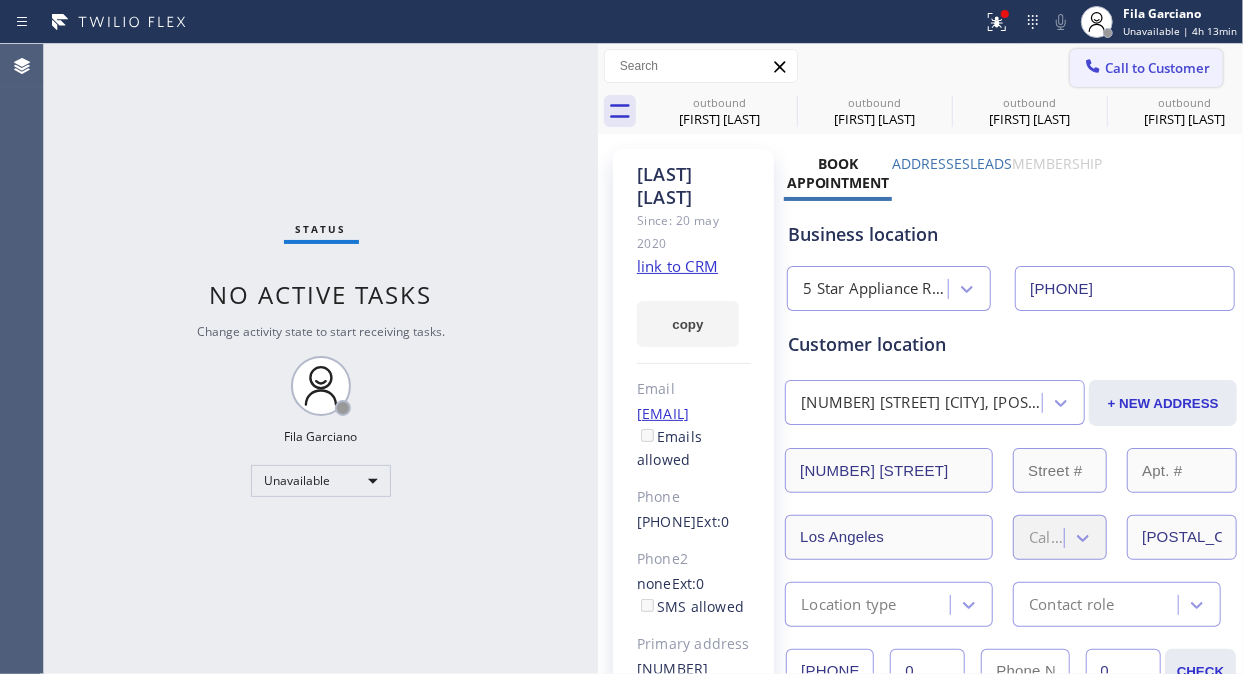 click 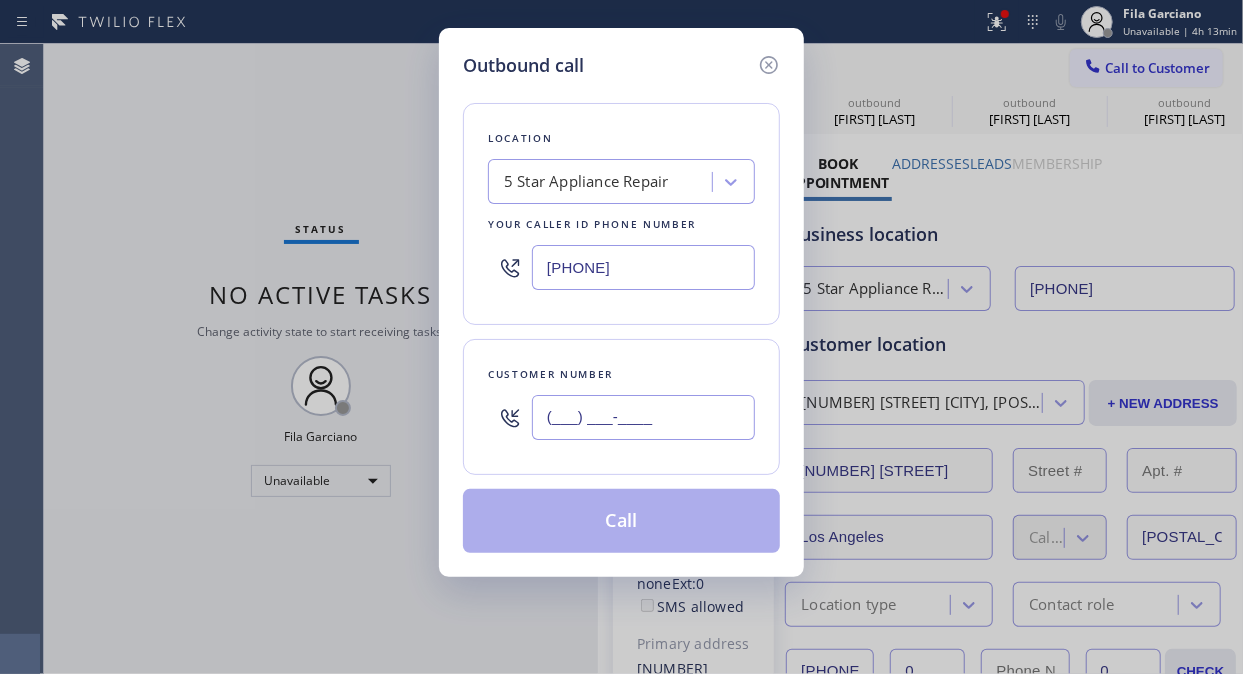 click on "(___) ___-____" at bounding box center (643, 417) 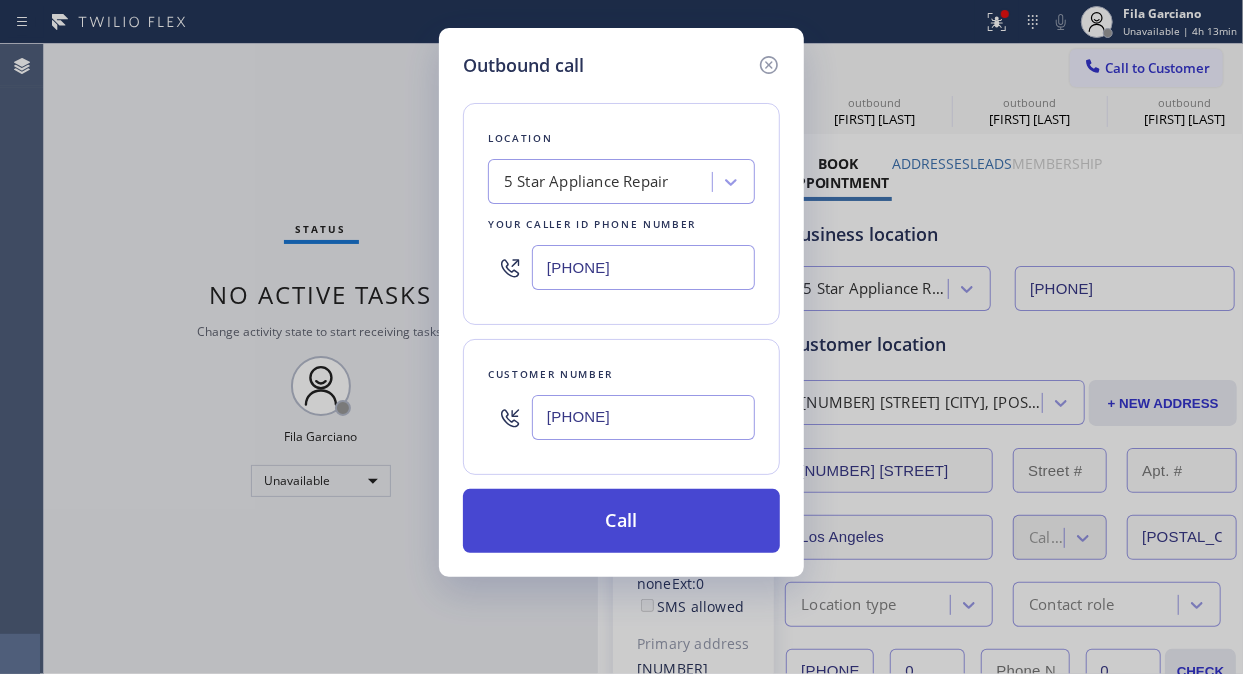 type on "[PHONE]" 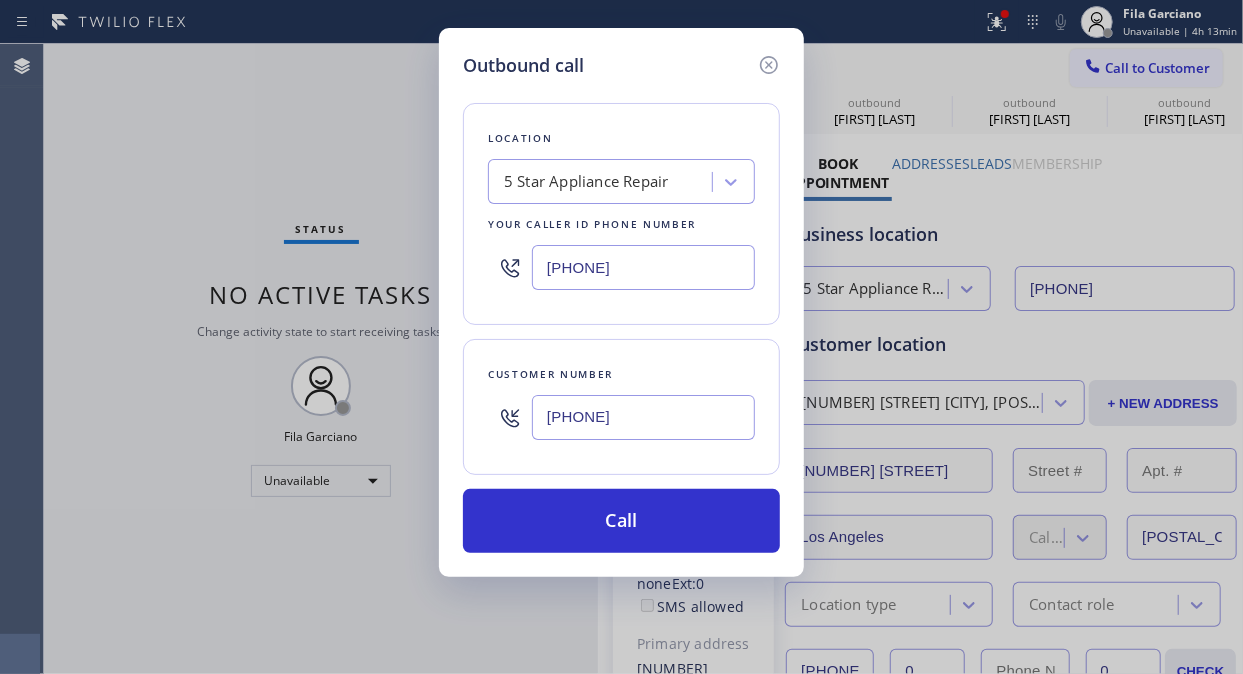 drag, startPoint x: 662, startPoint y: 518, endPoint x: 844, endPoint y: 97, distance: 458.65564 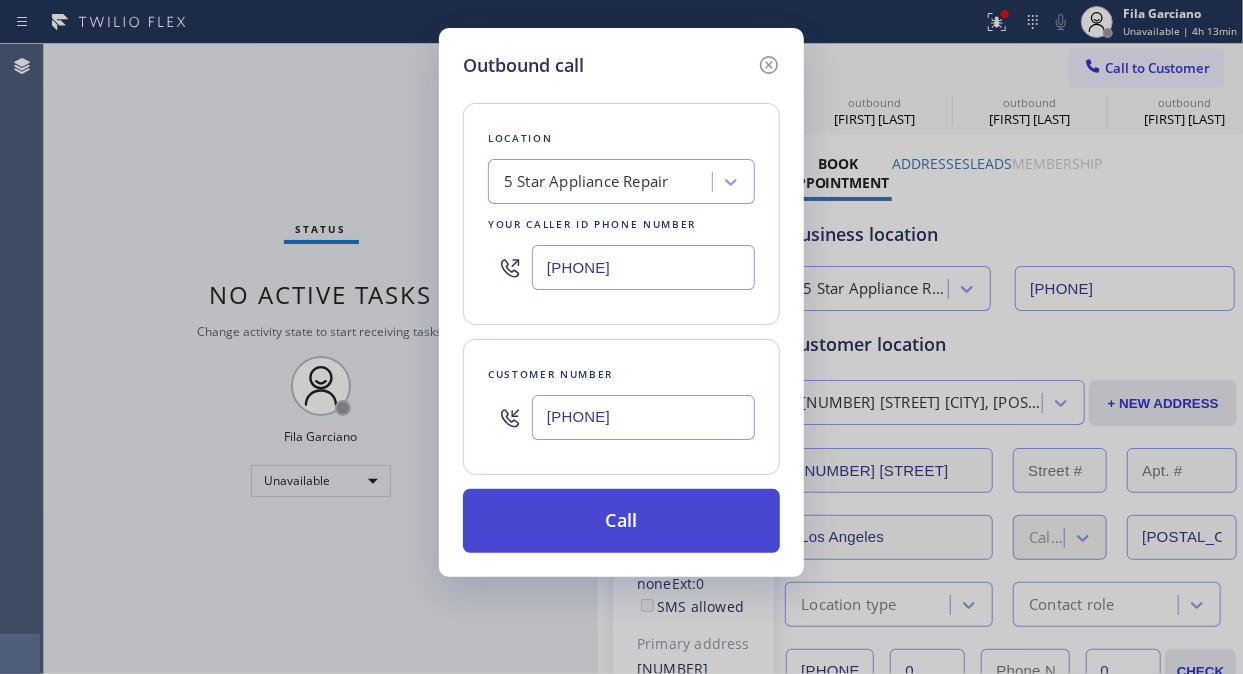 click on "Call" at bounding box center (621, 521) 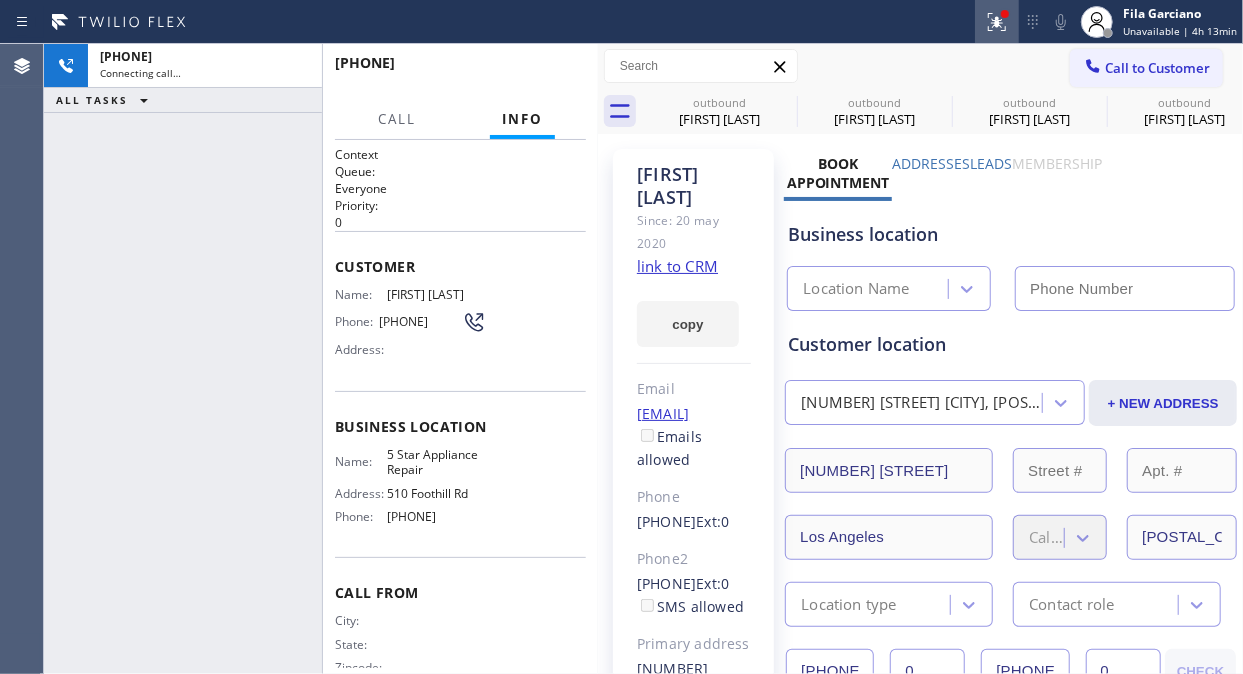 click 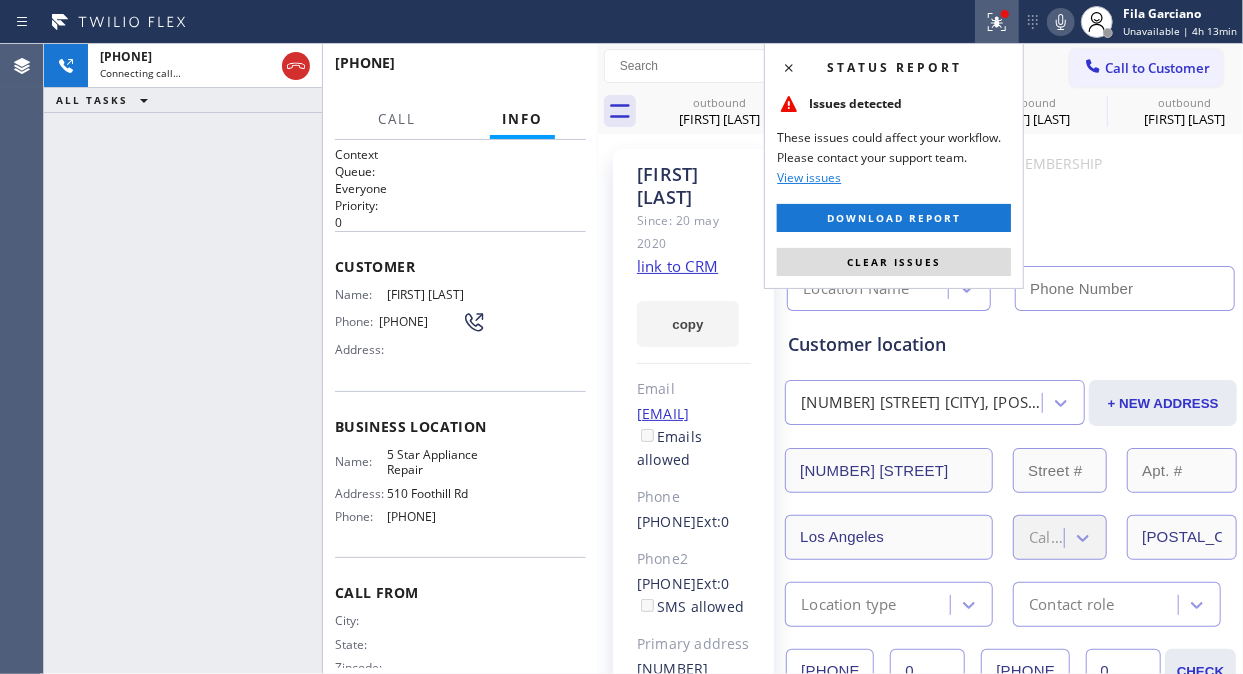 type on "[PHONE]" 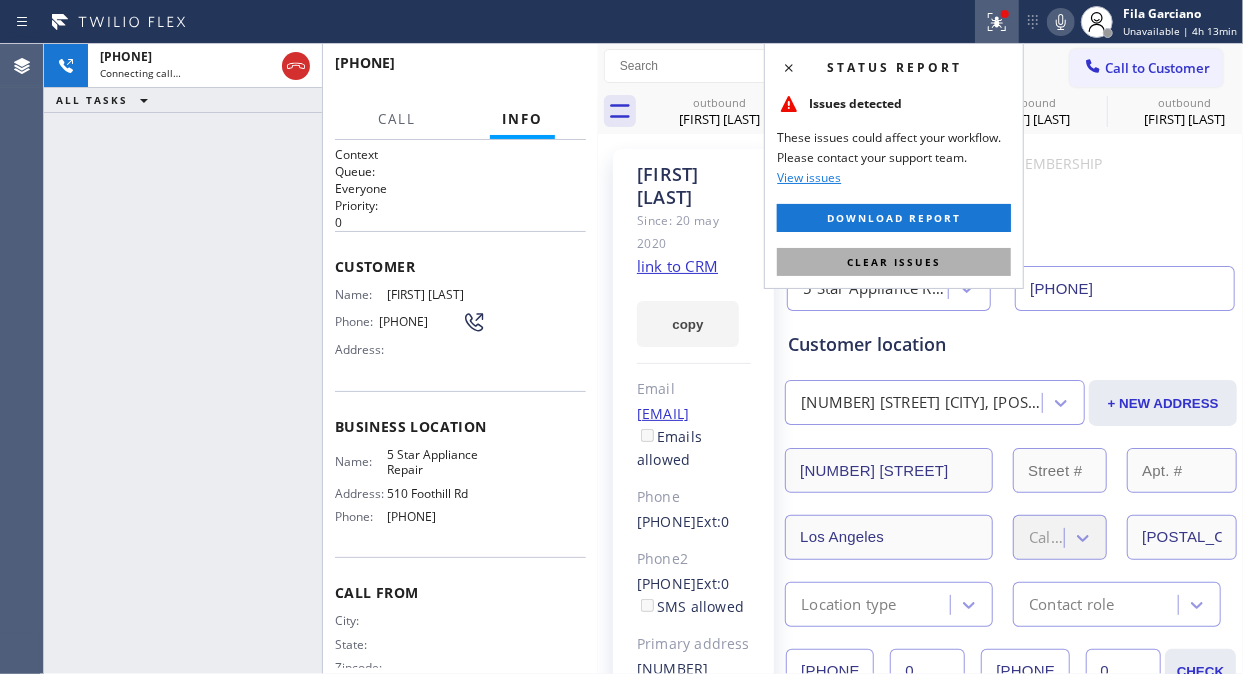 drag, startPoint x: 886, startPoint y: 262, endPoint x: 913, endPoint y: 7, distance: 256.4254 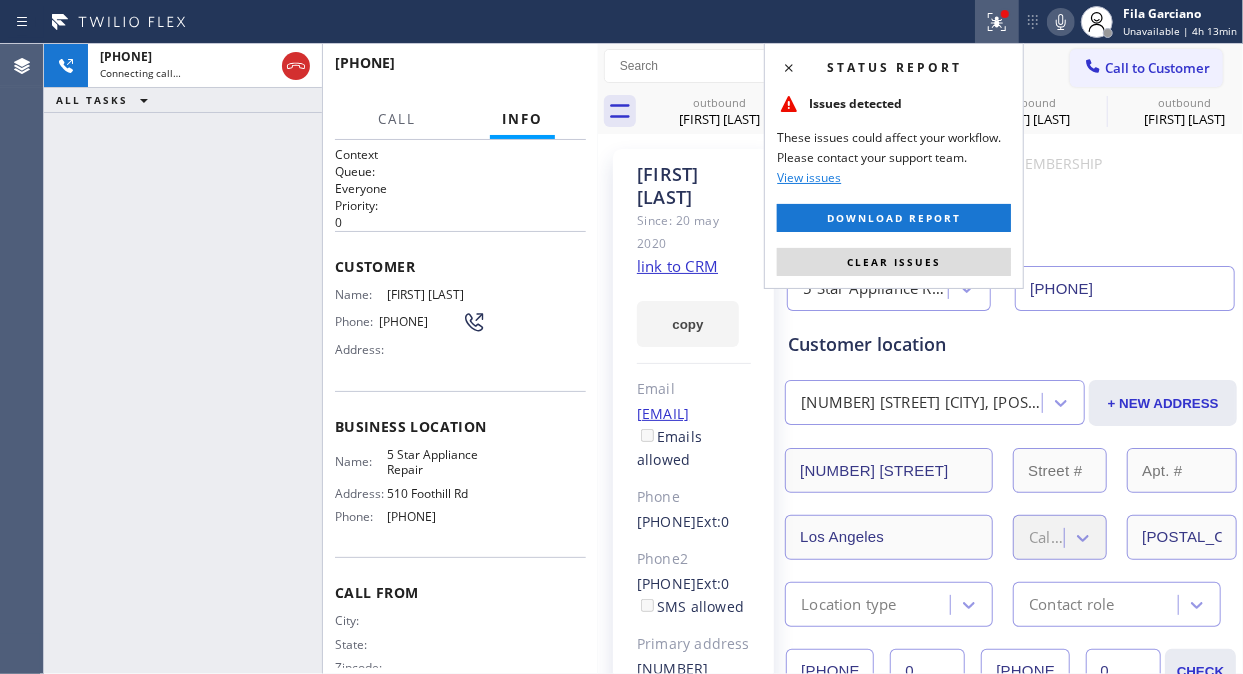 click on "Clear issues" at bounding box center (894, 262) 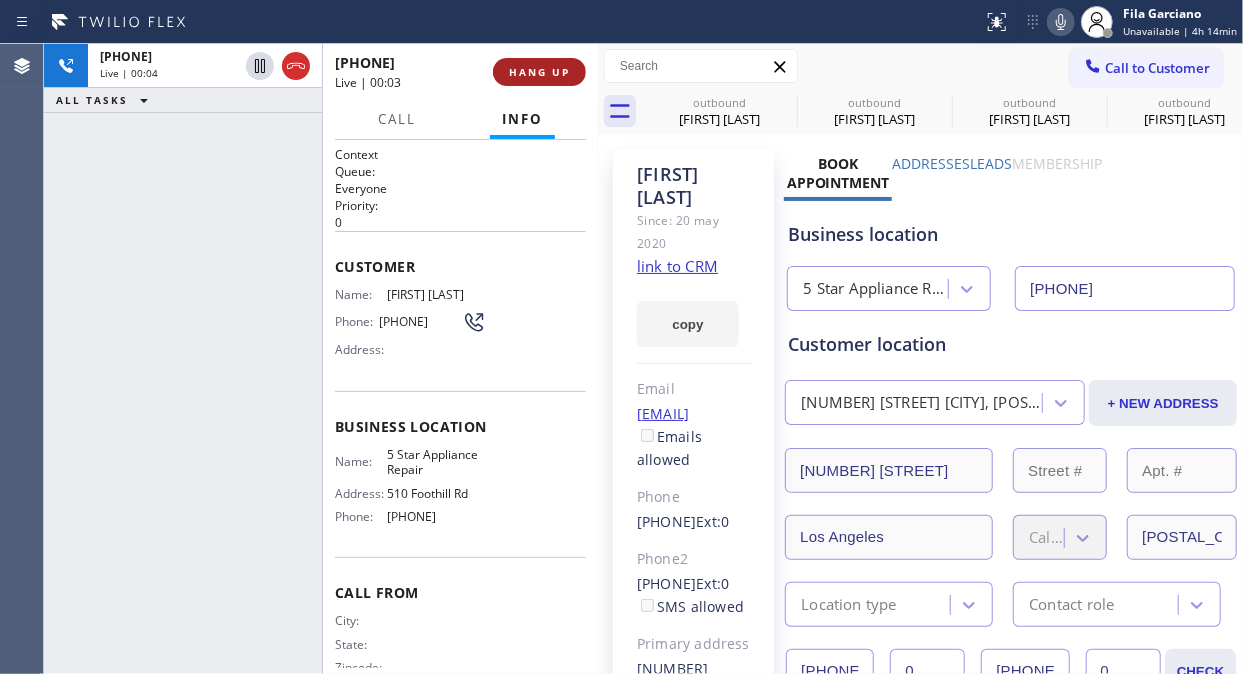 drag, startPoint x: 590, startPoint y: 83, endPoint x: 554, endPoint y: 84, distance: 36.013885 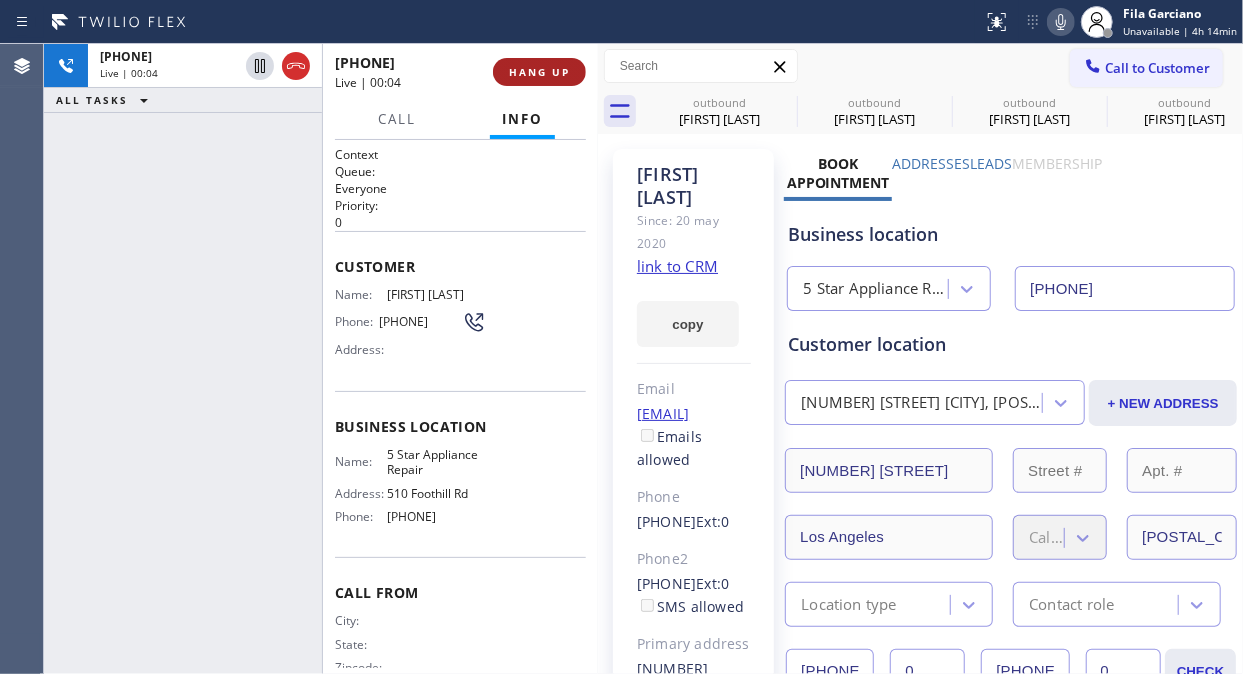 click on "HANG UP" at bounding box center [539, 72] 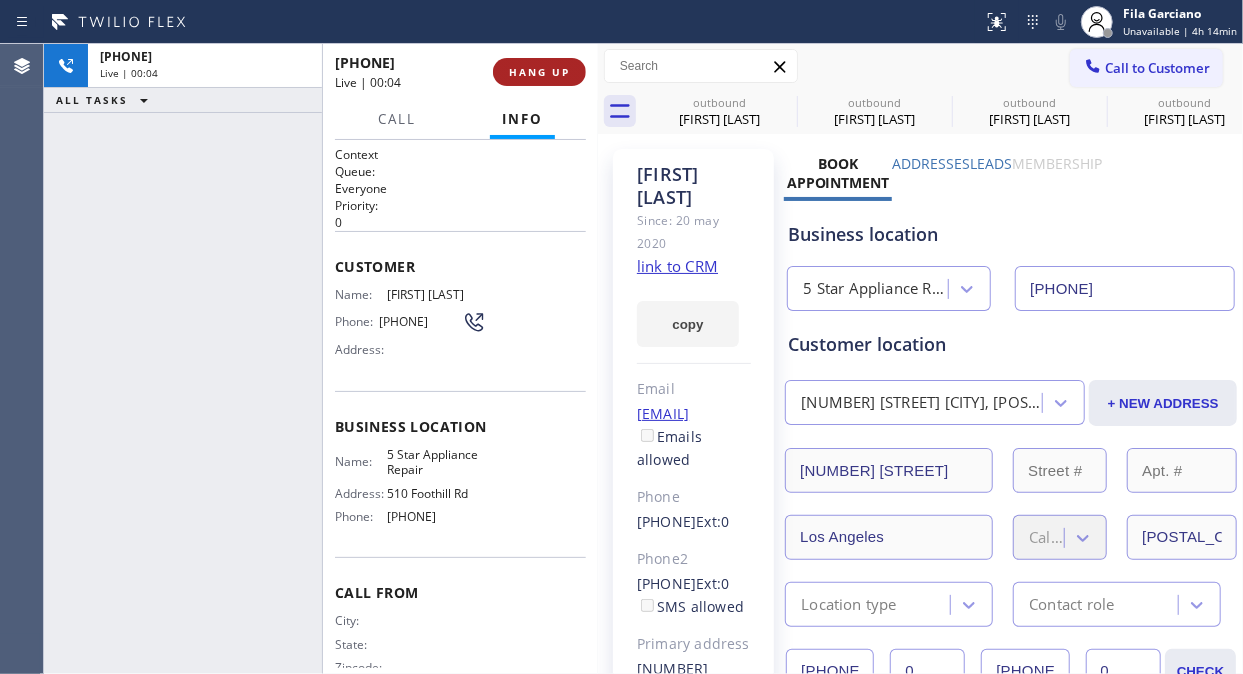click on "HANG UP" at bounding box center (539, 72) 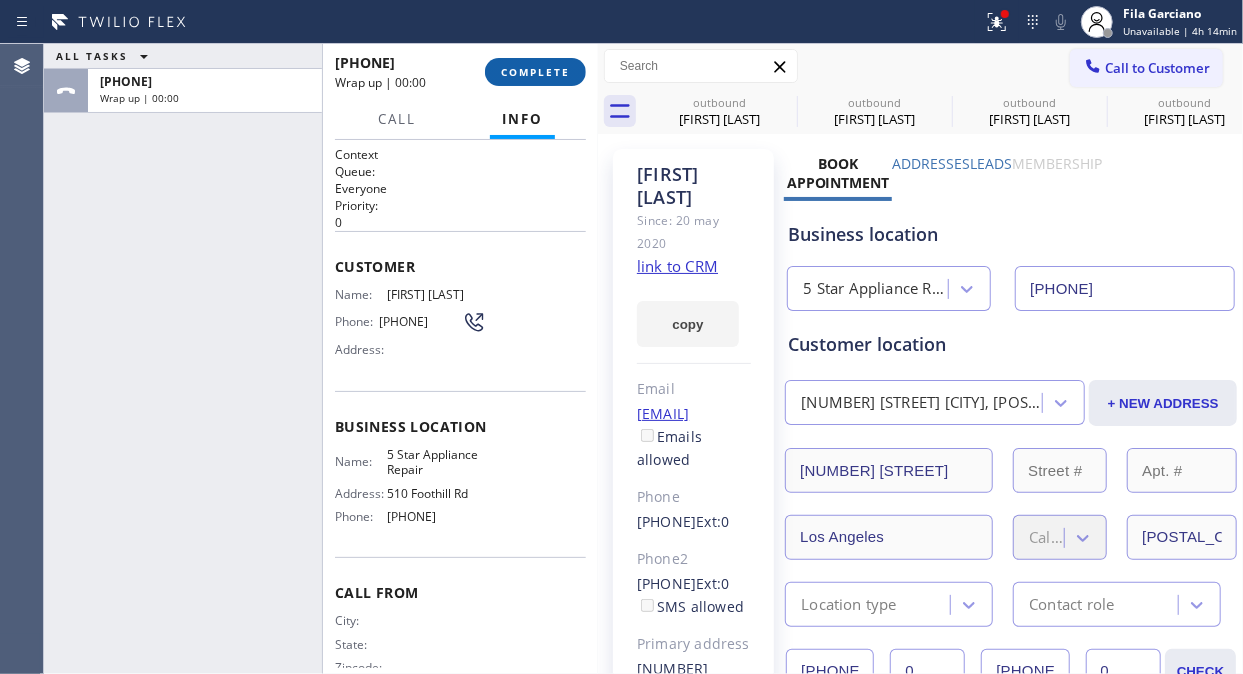 click on "COMPLETE" at bounding box center (535, 72) 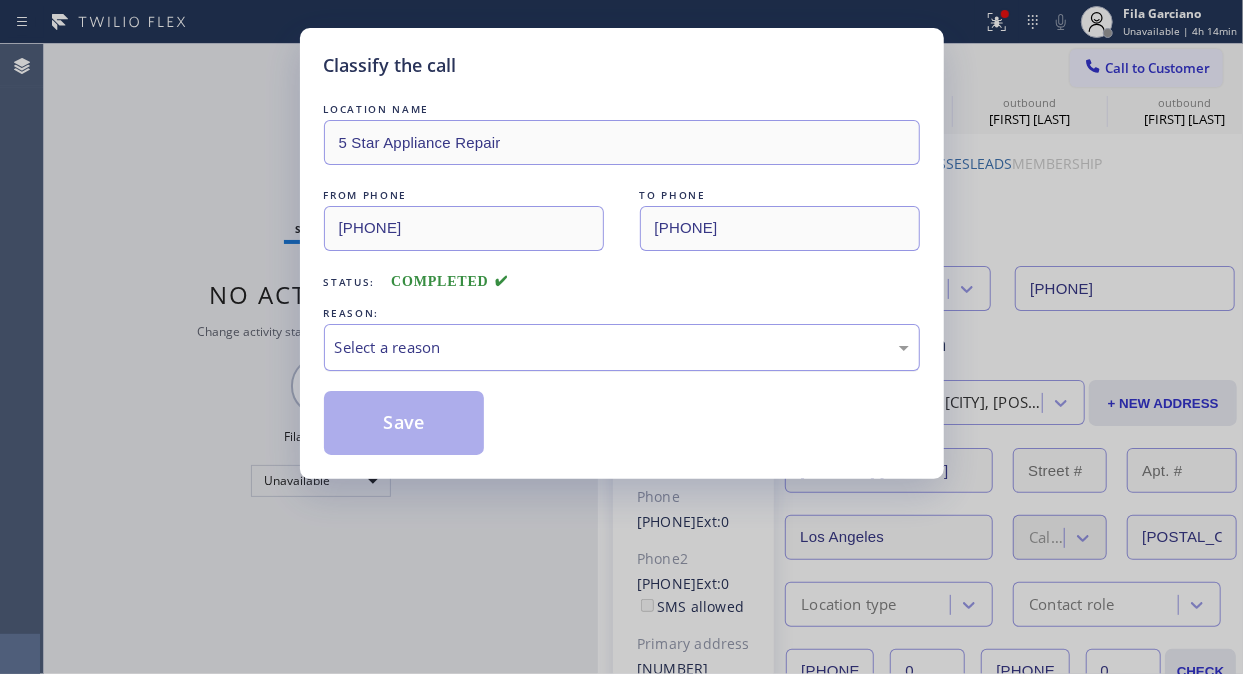 click on "Select a reason" at bounding box center [622, 347] 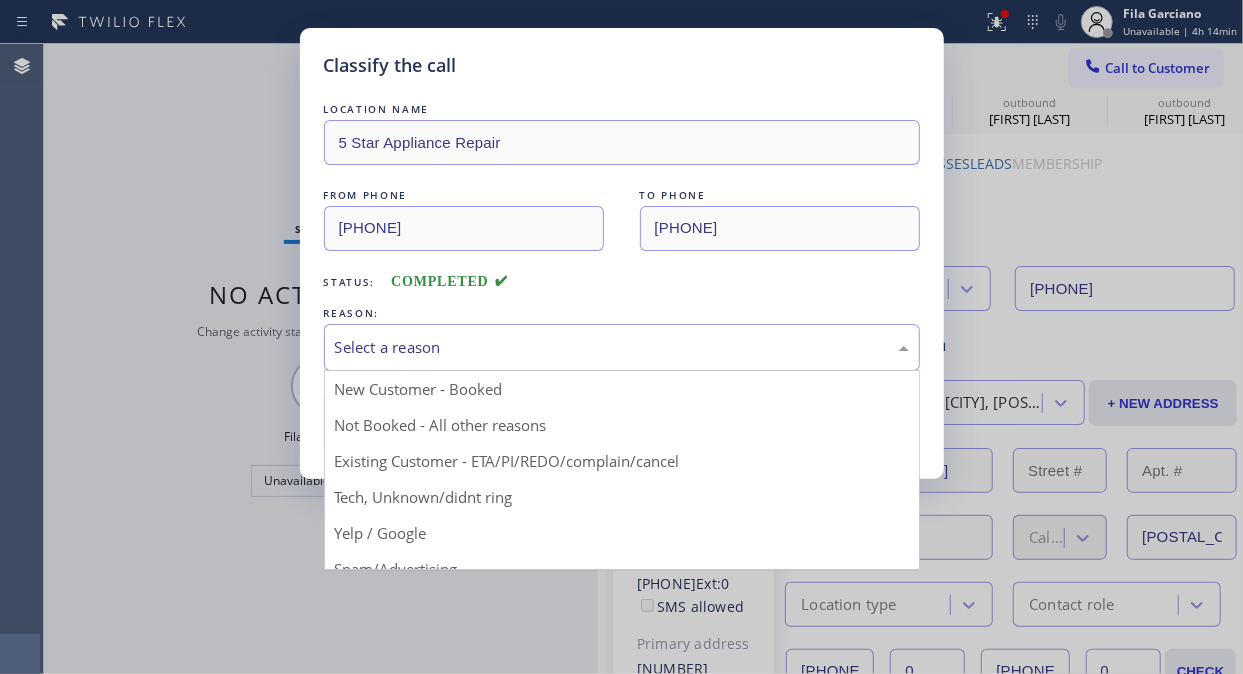 drag, startPoint x: 590, startPoint y: 453, endPoint x: 564, endPoint y: 453, distance: 26 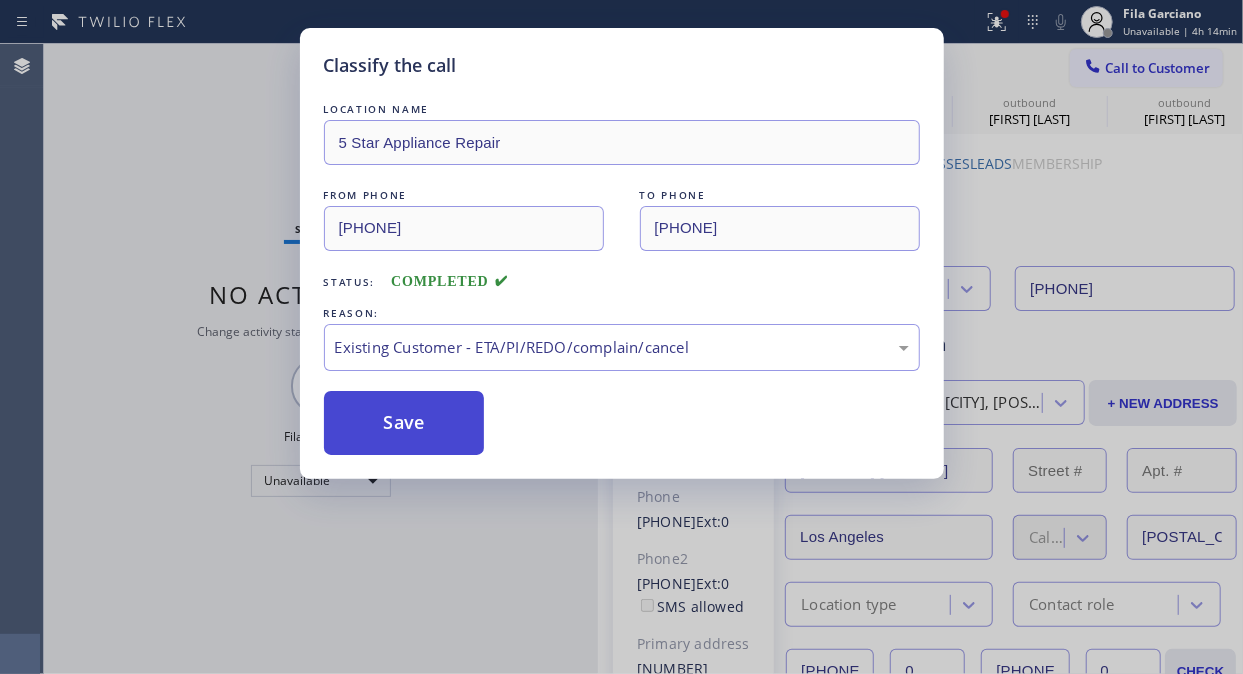click on "Save" at bounding box center [404, 423] 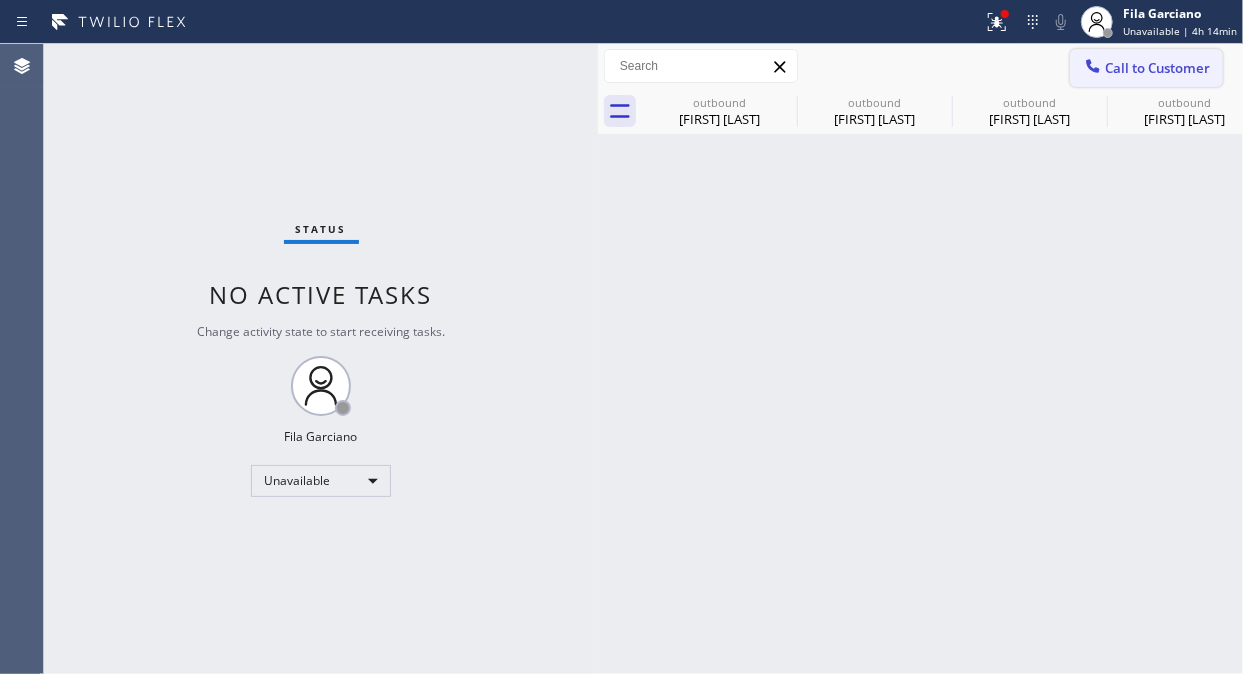 click on "Call to Customer" at bounding box center (1157, 68) 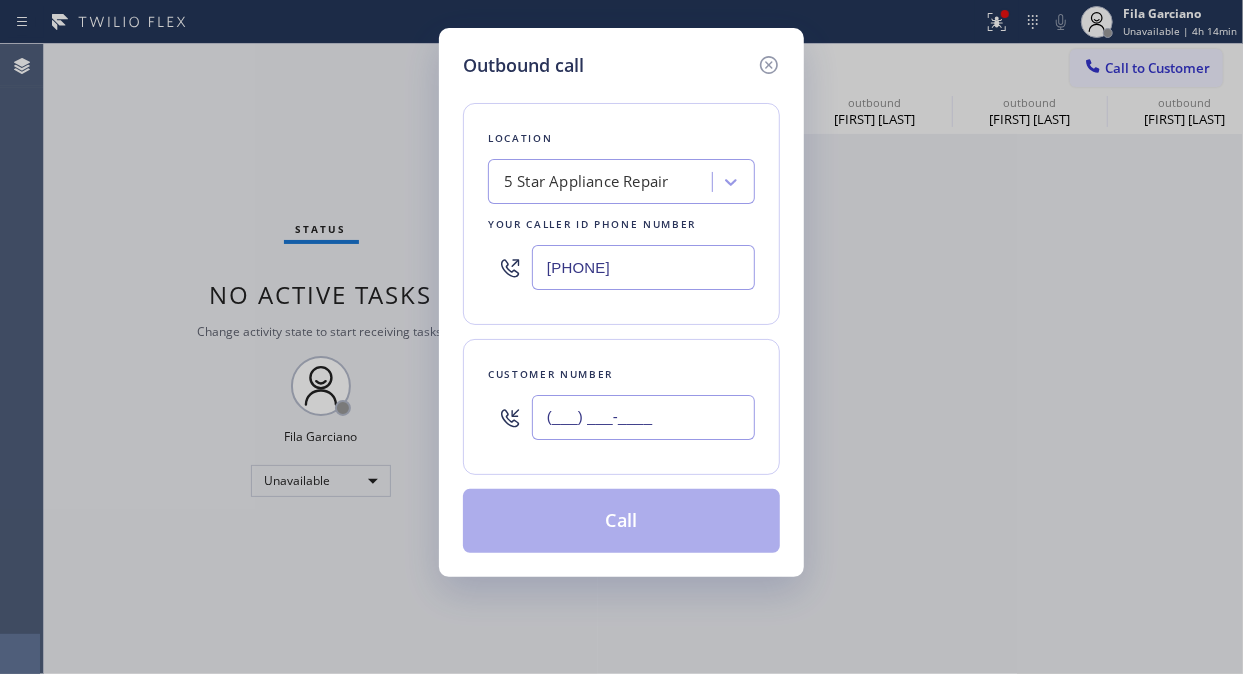click on "(___) ___-____" at bounding box center [643, 417] 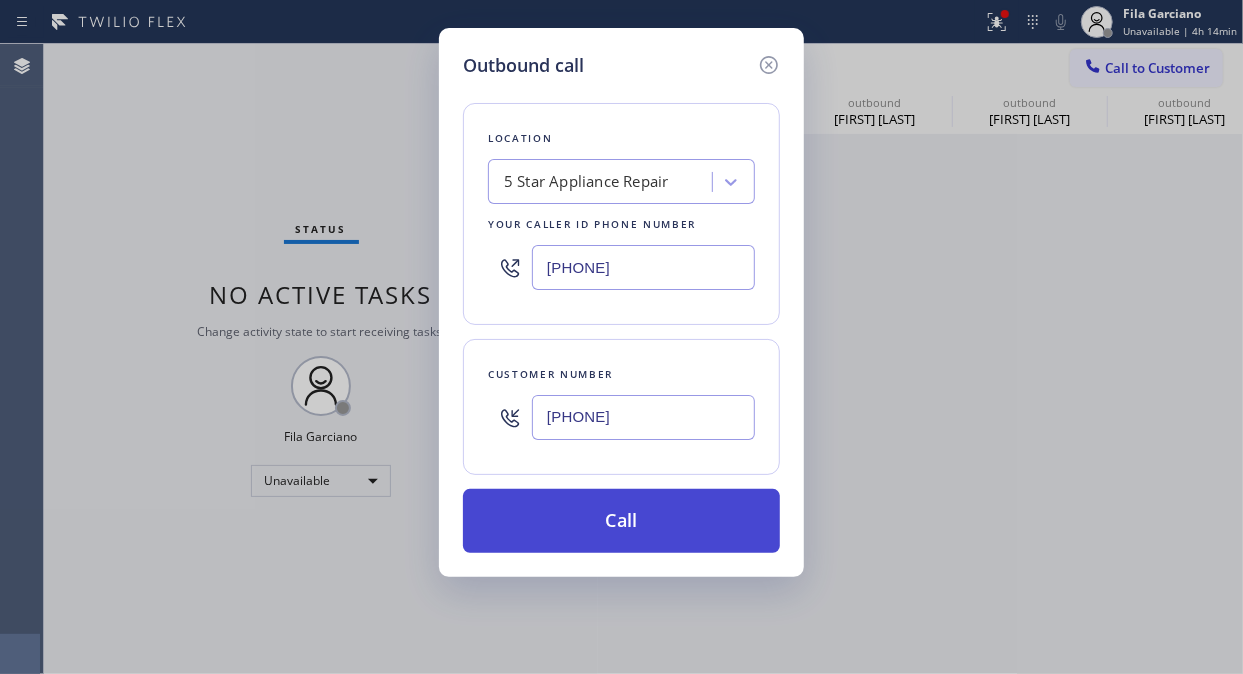 type on "[PHONE]" 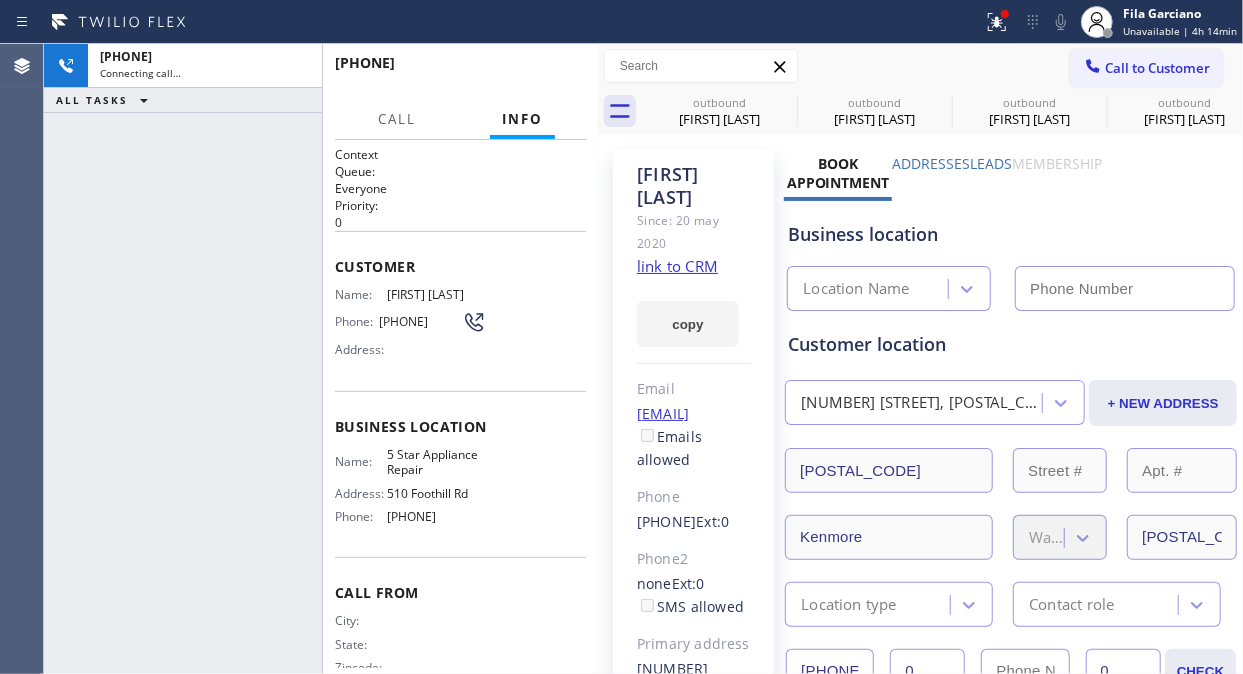 type on "[PHONE]" 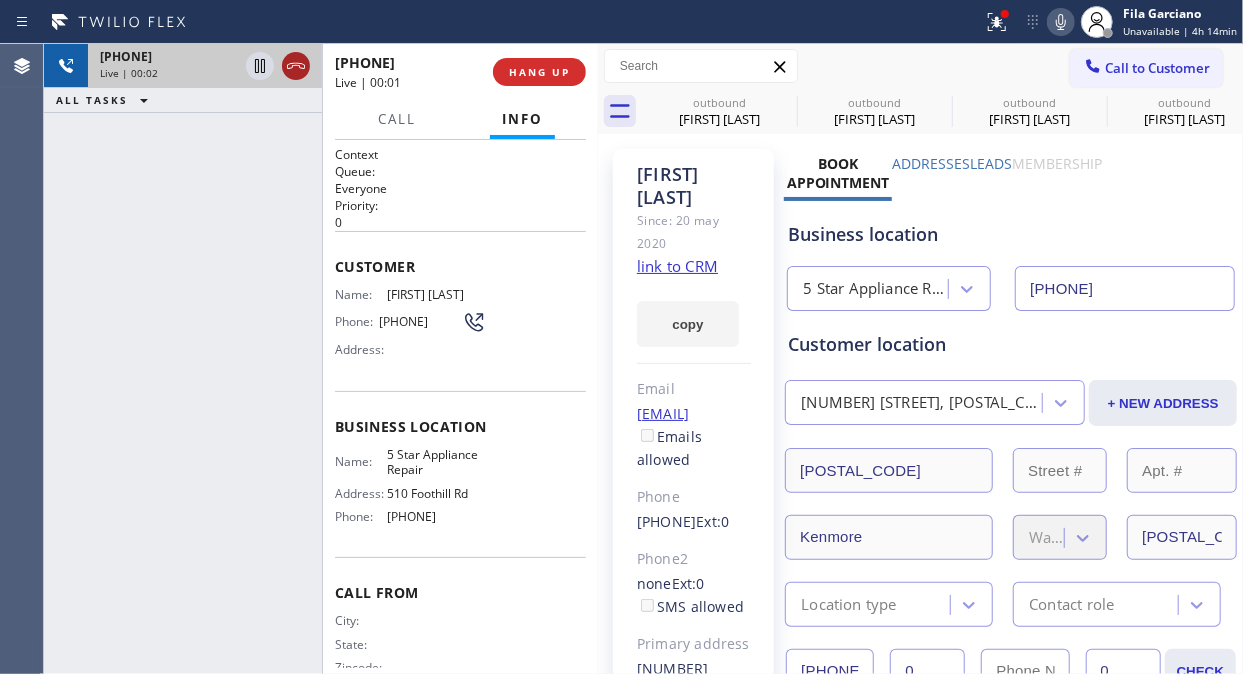 drag, startPoint x: 596, startPoint y: 60, endPoint x: 554, endPoint y: 57, distance: 42.107006 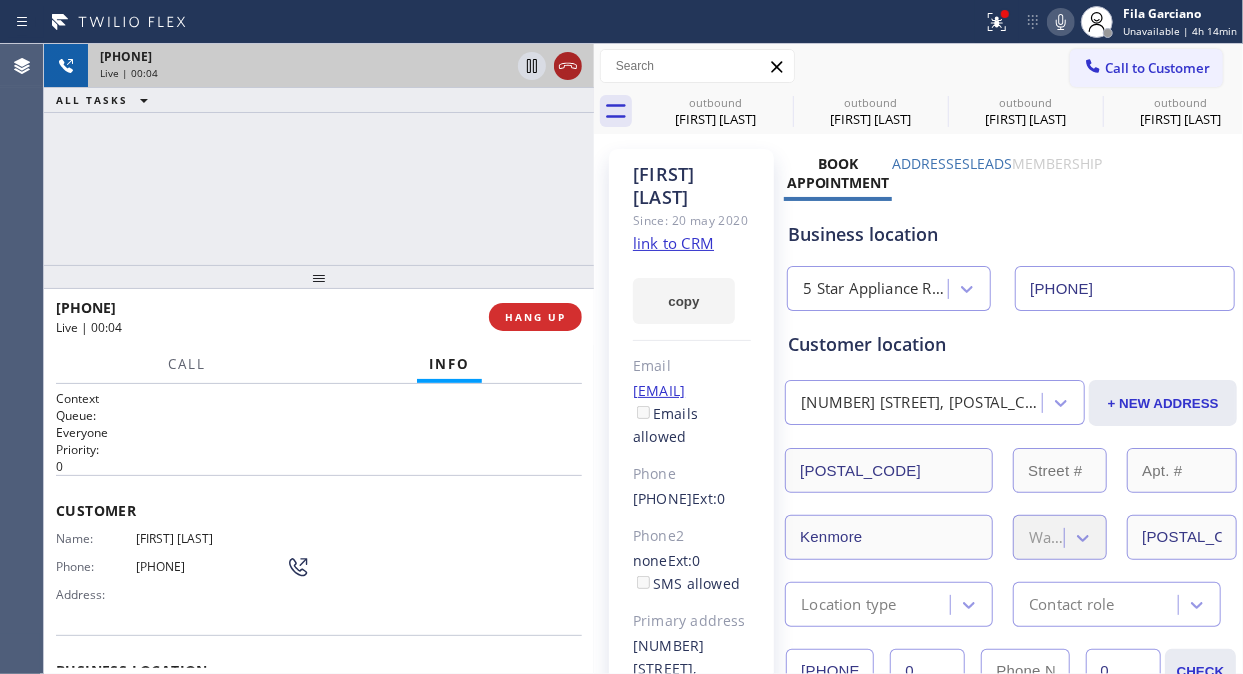 click 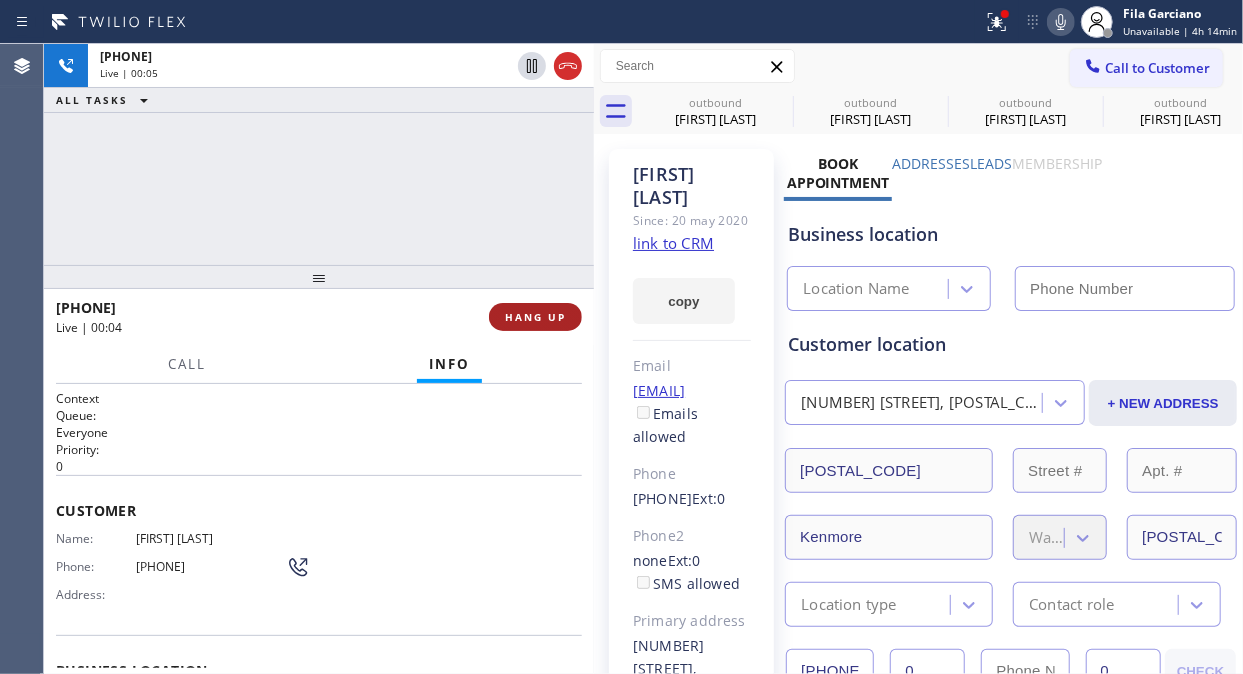 click on "HANG UP" at bounding box center [535, 317] 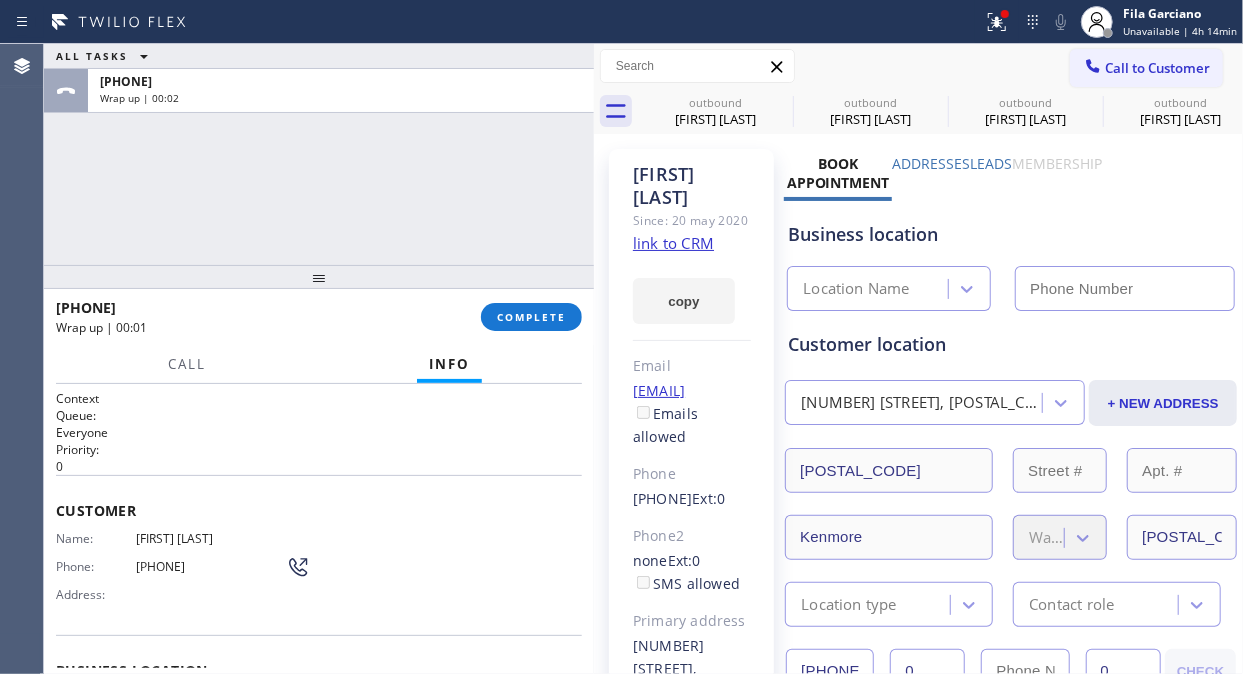 type on "[PHONE]" 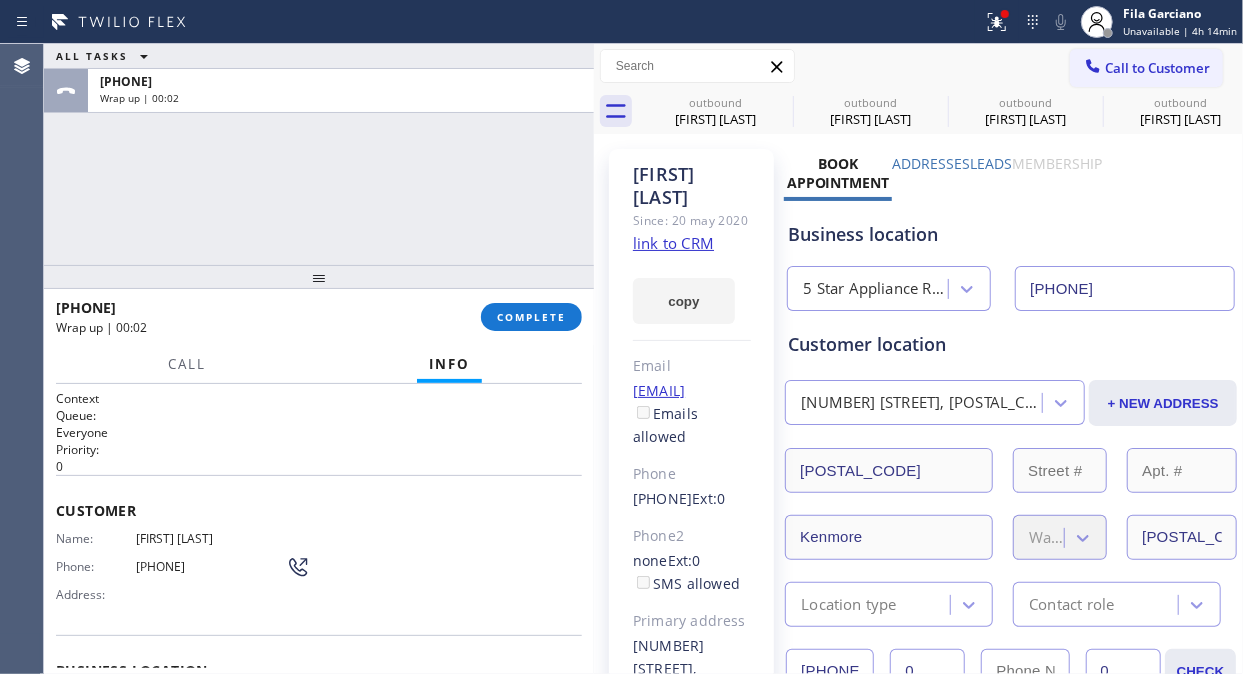 drag, startPoint x: 608, startPoint y: 235, endPoint x: 575, endPoint y: 243, distance: 33.955853 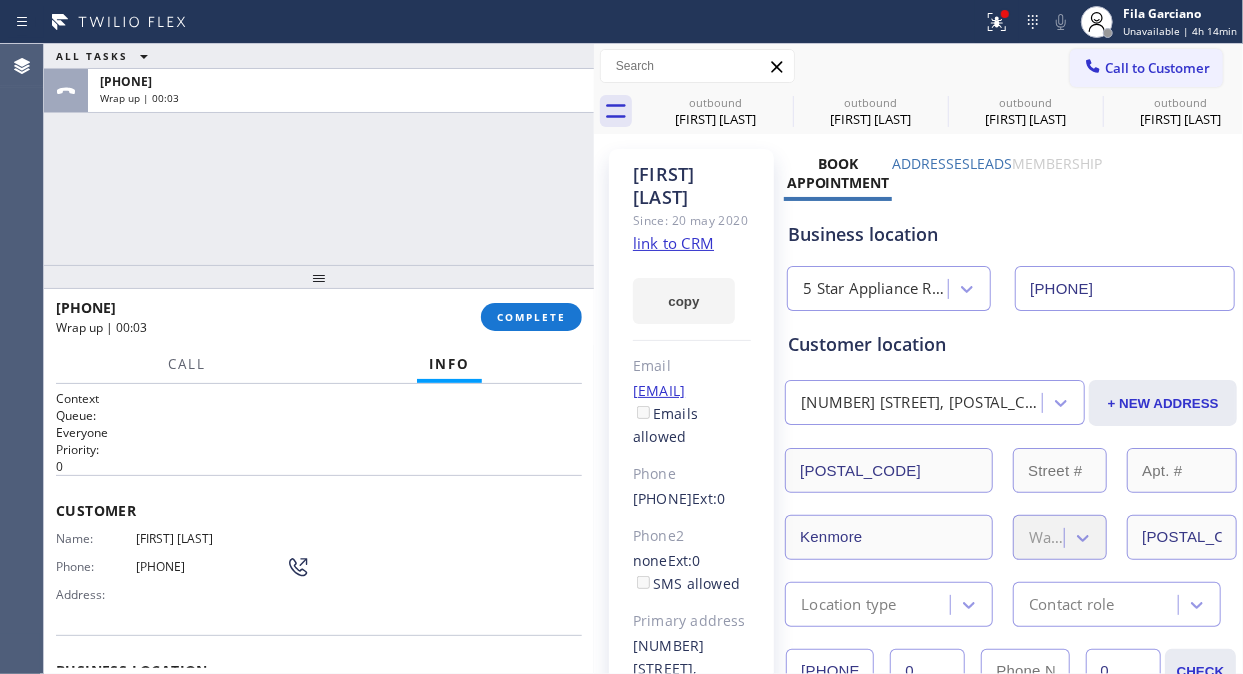 drag, startPoint x: 590, startPoint y: 255, endPoint x: 658, endPoint y: 234, distance: 71.168816 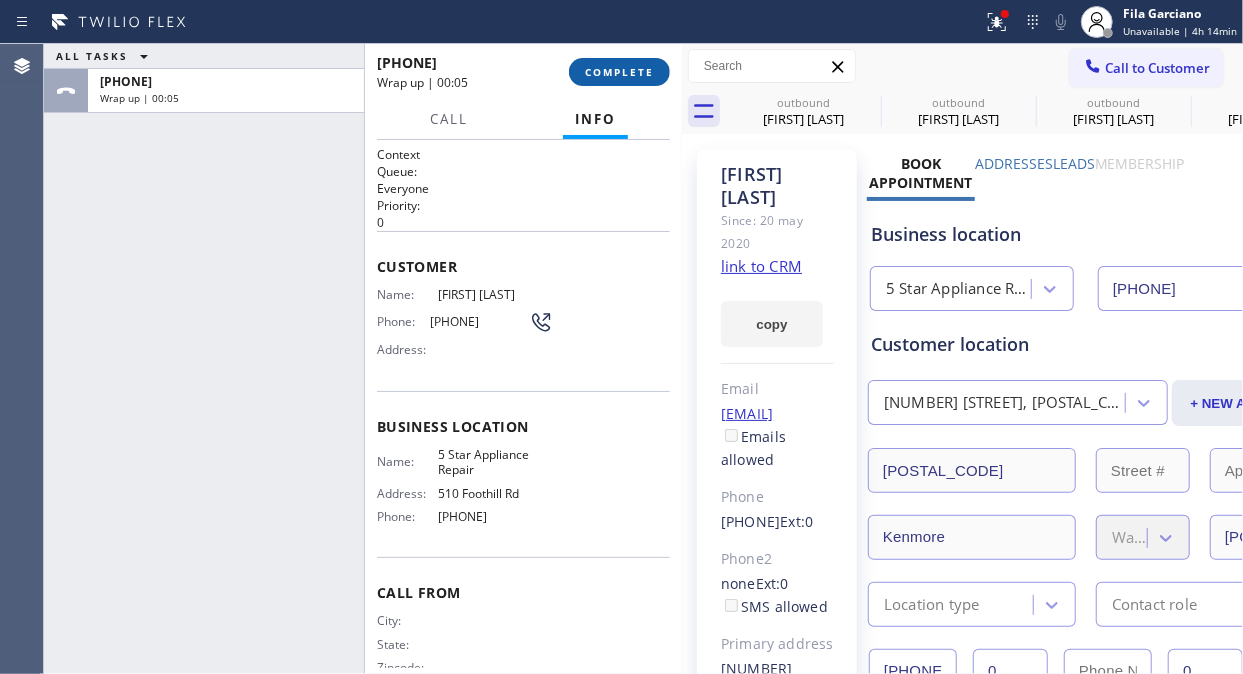 click on "COMPLETE" at bounding box center (619, 72) 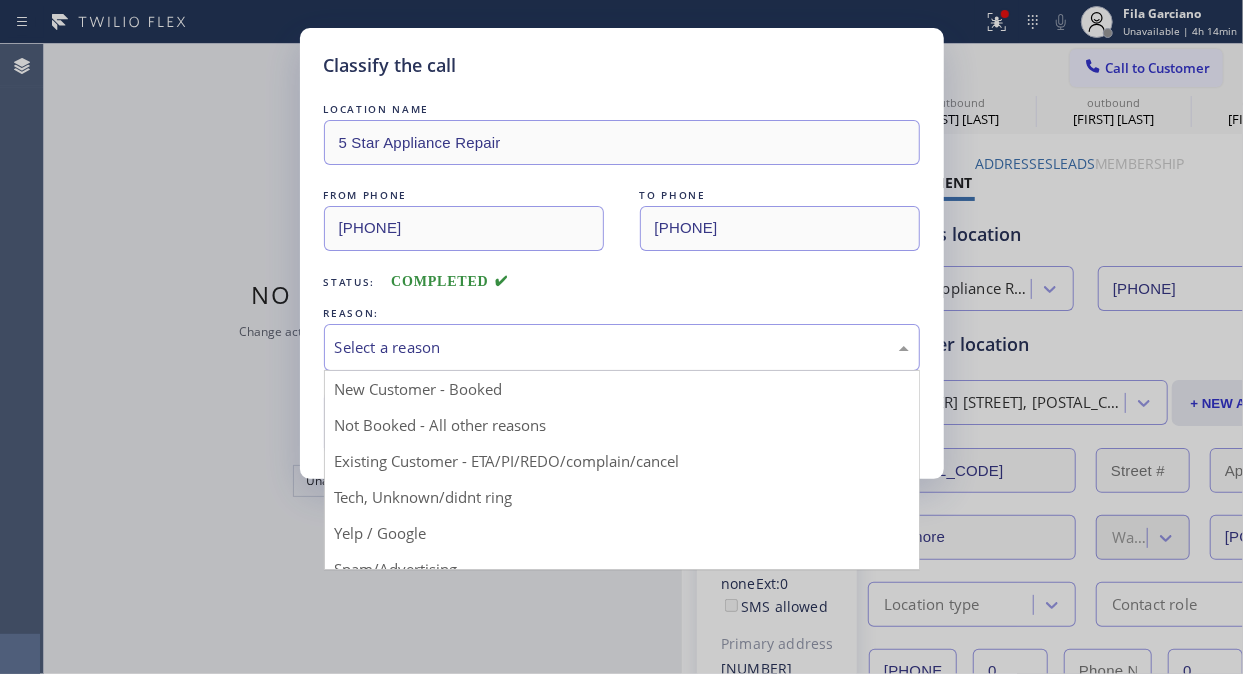 click on "Select a reason" at bounding box center (622, 347) 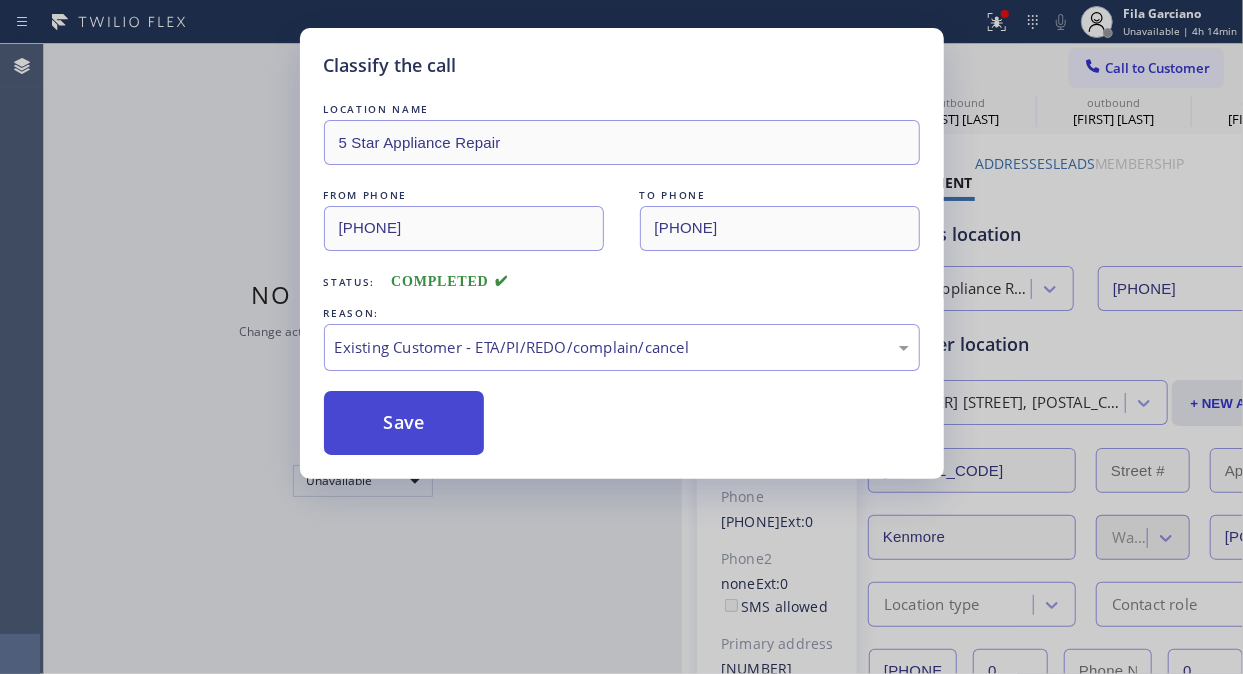 drag, startPoint x: 460, startPoint y: 441, endPoint x: 470, endPoint y: 418, distance: 25.079872 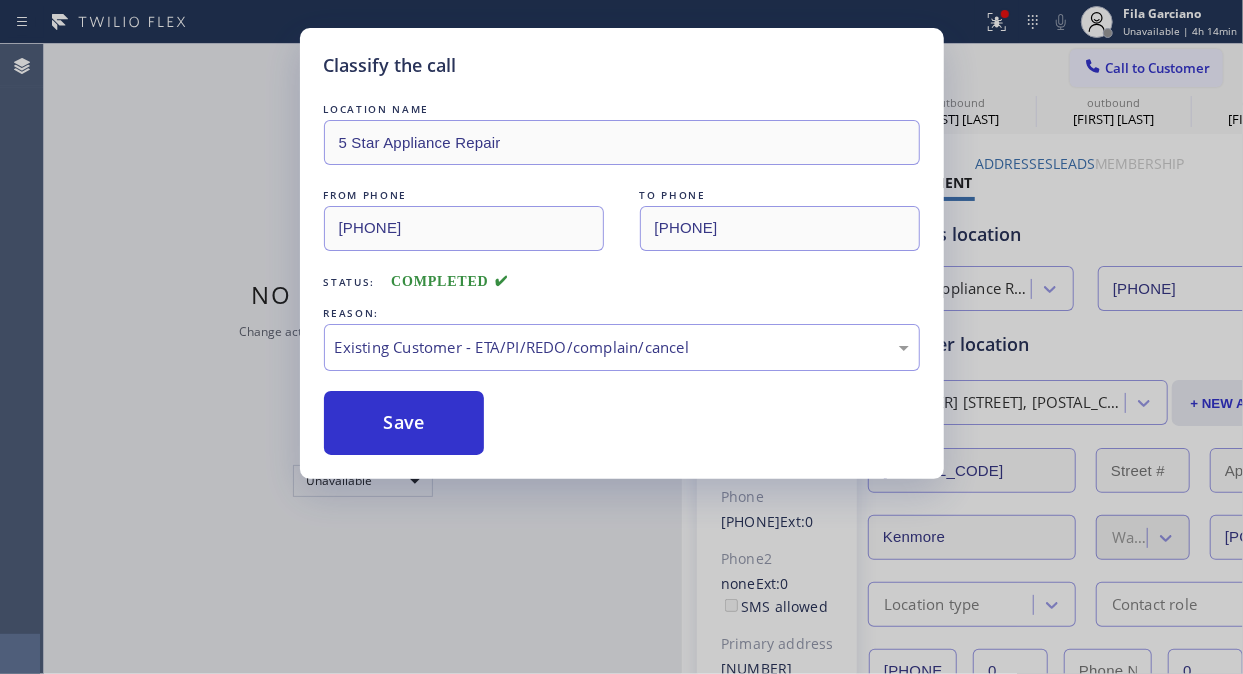 click on "Back to Dashboard Change Sender ID Customers Technicians Select a contact Outbound call Location Search location Your caller id phone number [PHONE] Customer number Call Customer info Name   Phone none Address none Change Sender ID HVAC +1[PHONE] 5 Star Appliance +1[PHONE] Appliance Repair +1[PHONE] Plumbing +1[PHONE] Air Duct Cleaning +1[PHONE]  Electricians +1[PHONE]  Cancel Change Check personal SMS Reset Change outbound [FIRST] [LAST] outbound [FIRST] [LAST] outbound [FIRST] [LAST] outbound [FIRST] [LAST] outbound [FIRST] [LAST] outbound [FIRST] [LAST] outbound [FIRST] [LAST] outbound [FIRST] [LAST] outbound [FIRST] [LAST] outbound [FIRST] [LAST] outbound [FIRST] [LAST] outbound [FIRST] [LAST] outbound [FIRST] [LAST] outbound [FIRST] [LAST] outbound [FIRST] [LAST] outbound [FIRST] [LAST] outbound [FIRST] [LAST] outbound [FIRST] [LAST] outbound [FIRST] [LAST] Call to Customer Outbound call Location 5 Star Appliance Repair Your caller id phone number [PHONE] Customer number Call Outbound call Technician Search Technician Call" at bounding box center (962, 359) 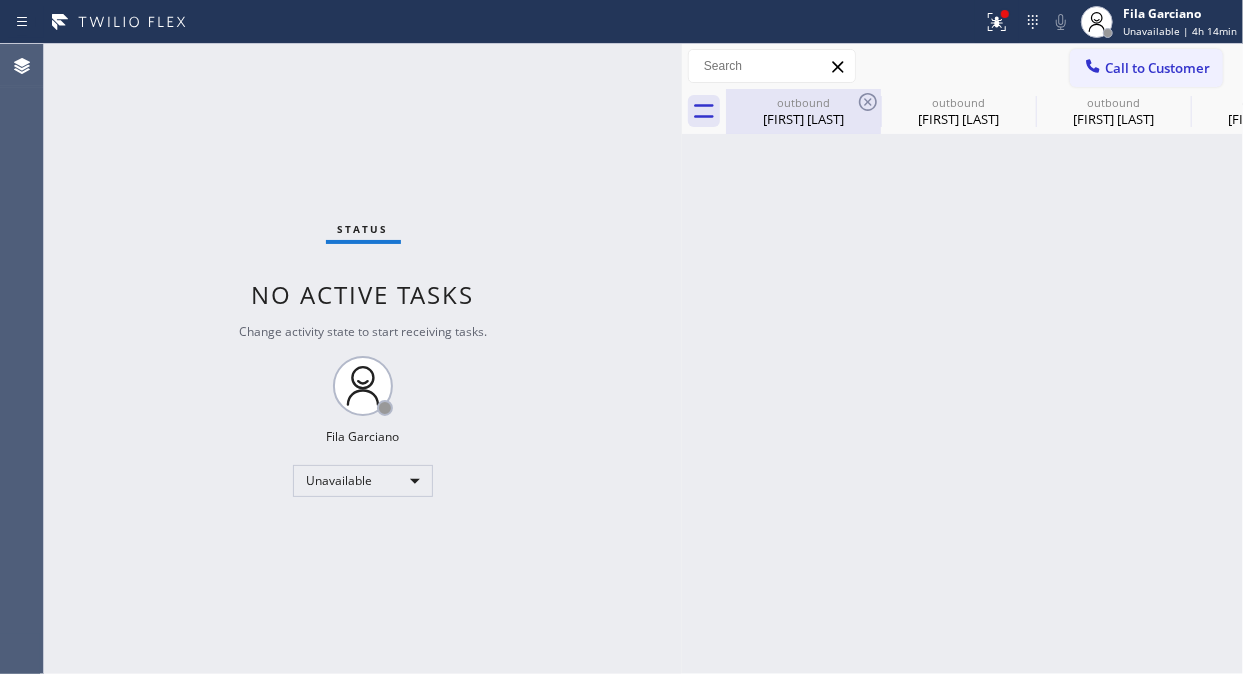 click on "[FIRST] [LAST]" at bounding box center [803, 119] 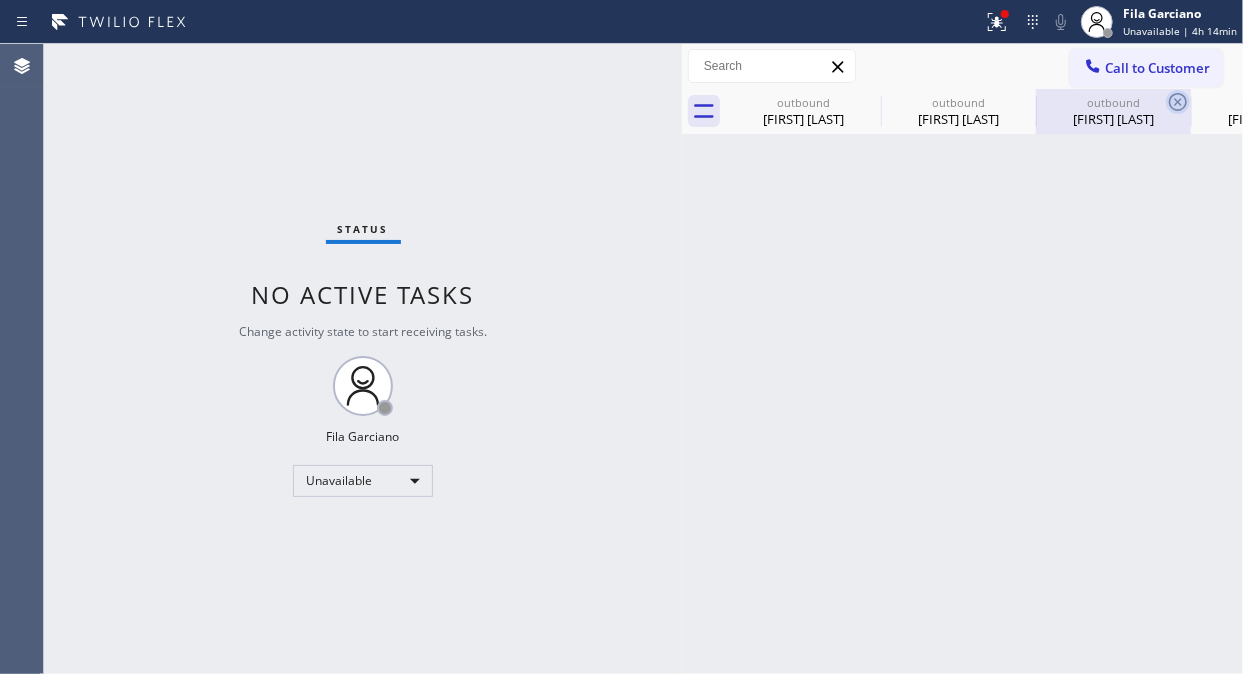 click 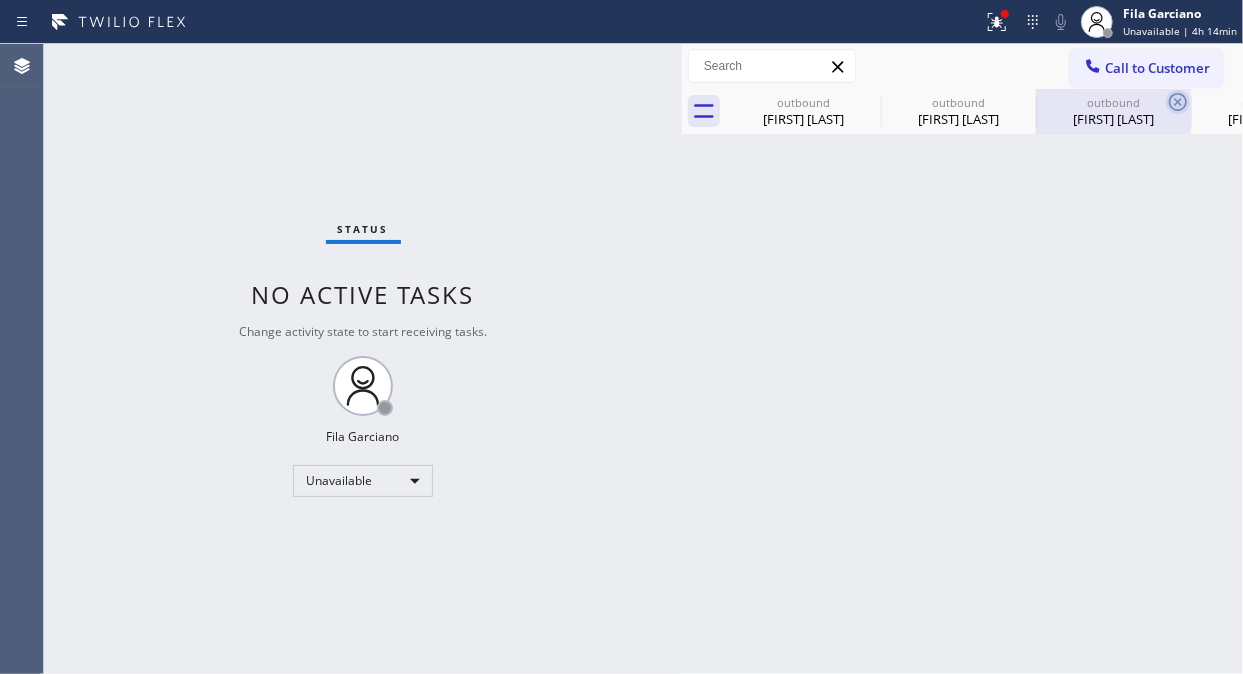 click 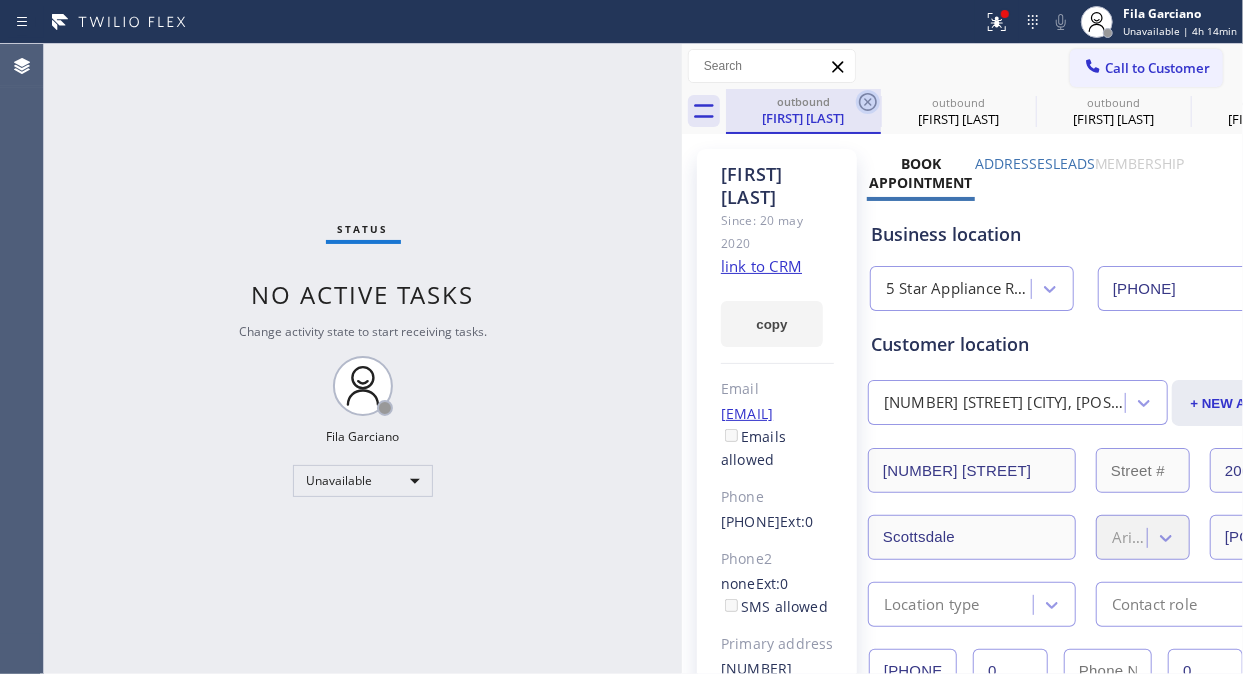 drag, startPoint x: 874, startPoint y: 101, endPoint x: 1097, endPoint y: 93, distance: 223.14345 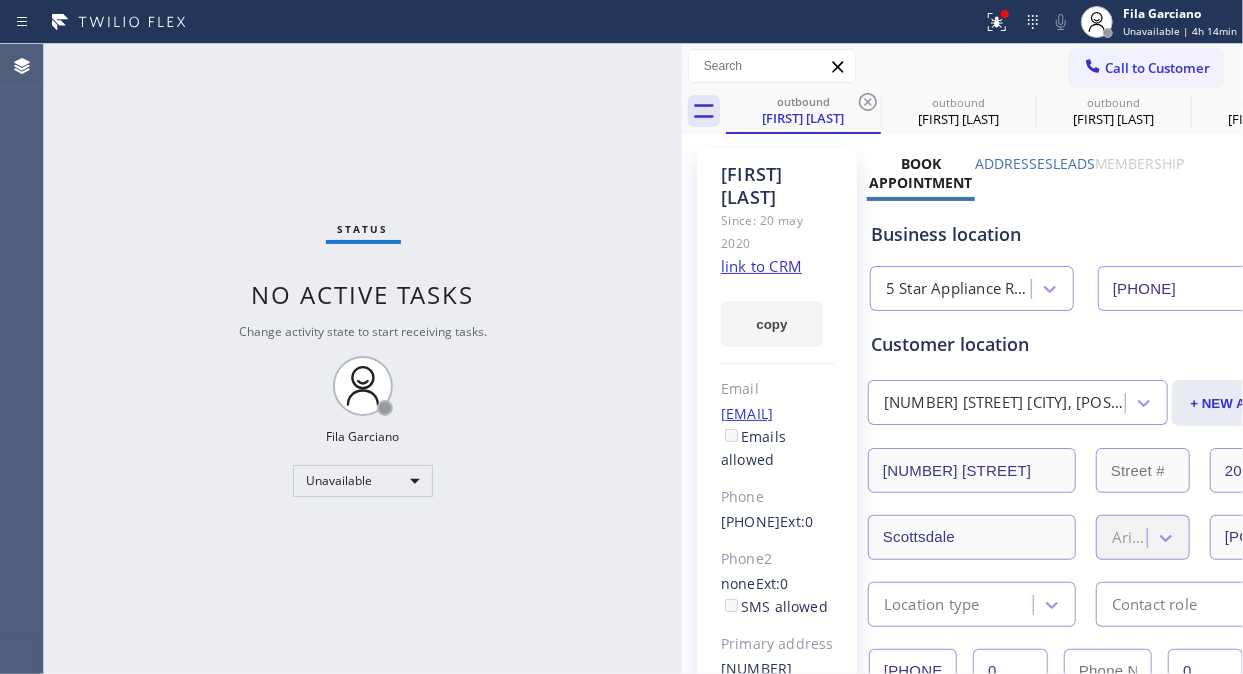 click 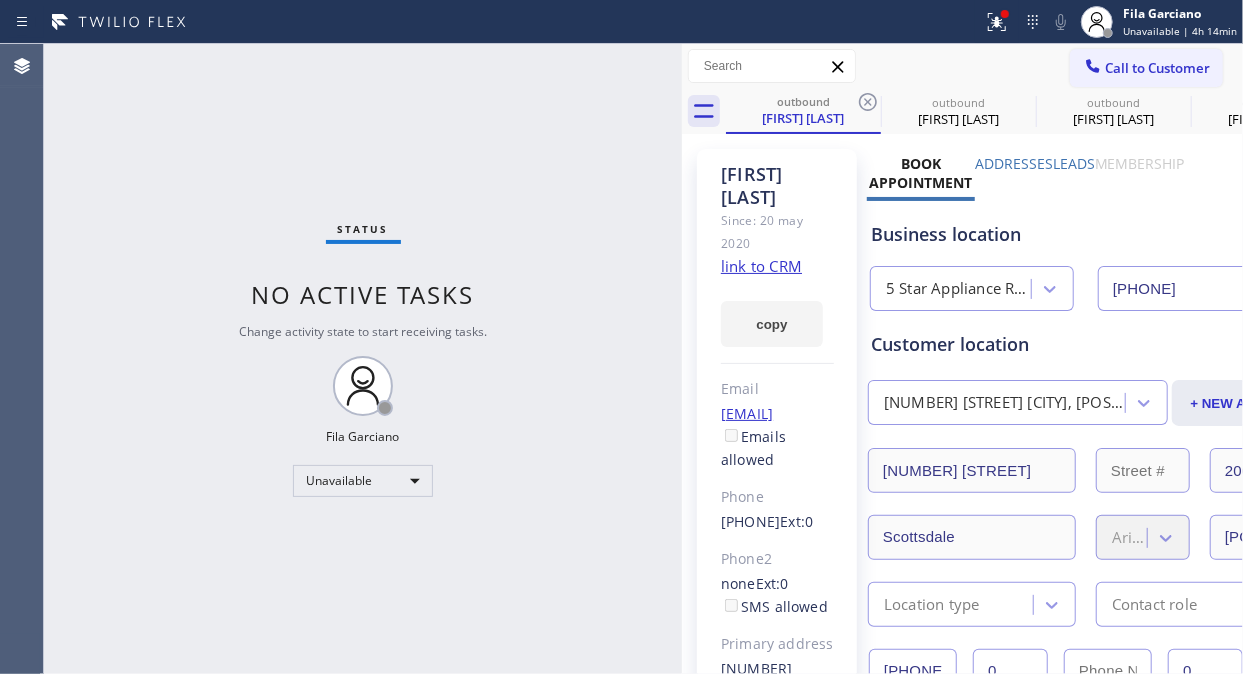 click on "outbound" at bounding box center (1423, 102) 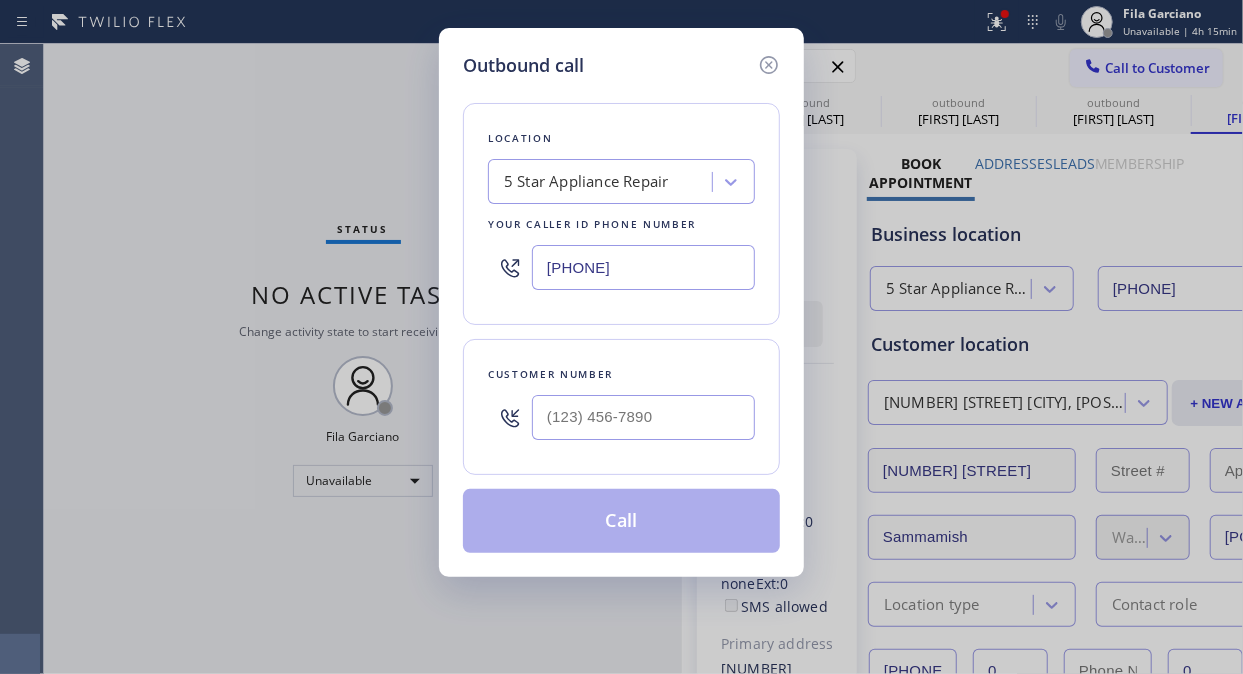click on "Outbound call Location 5 Star Appliance Repair Your caller id phone number [PHONE] Customer number Call" at bounding box center [621, 337] 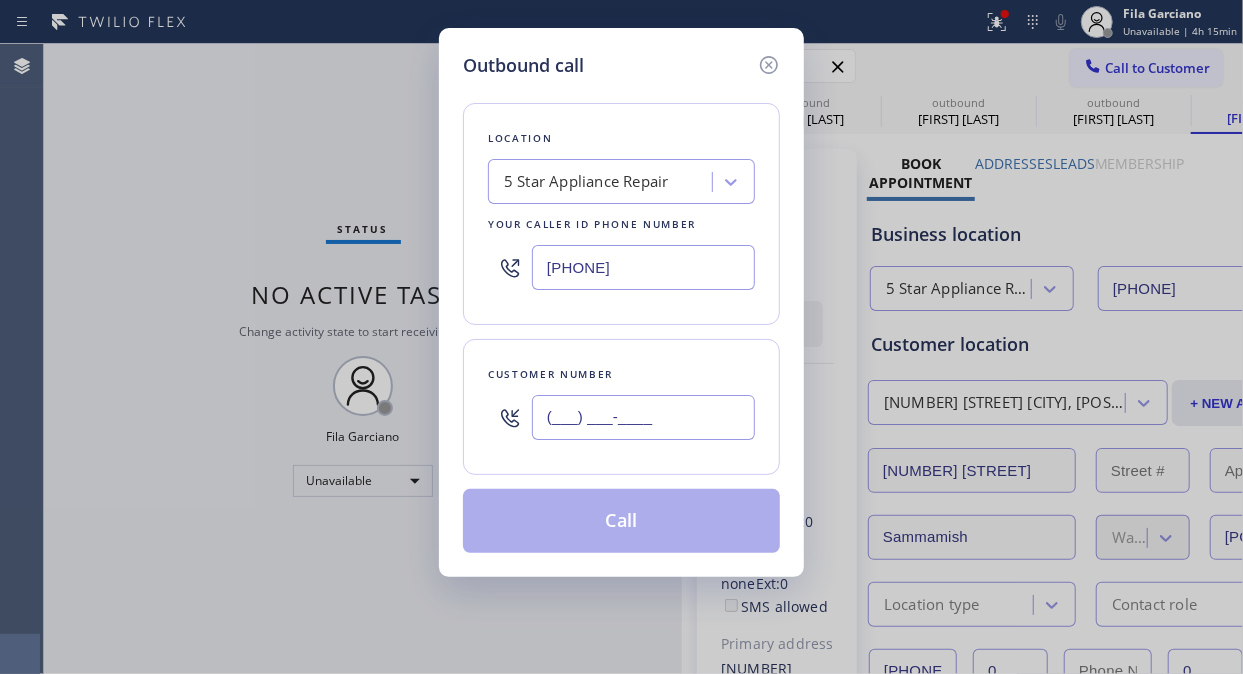 click on "(___) ___-____" at bounding box center [643, 417] 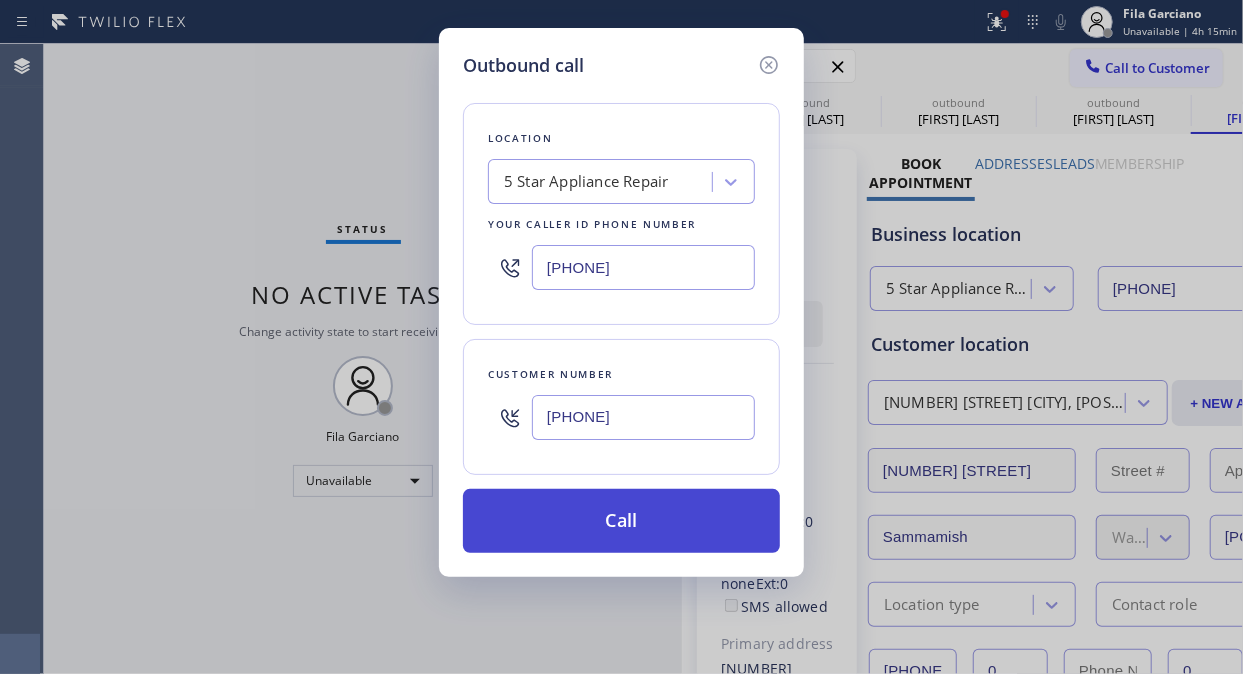 type on "[PHONE]" 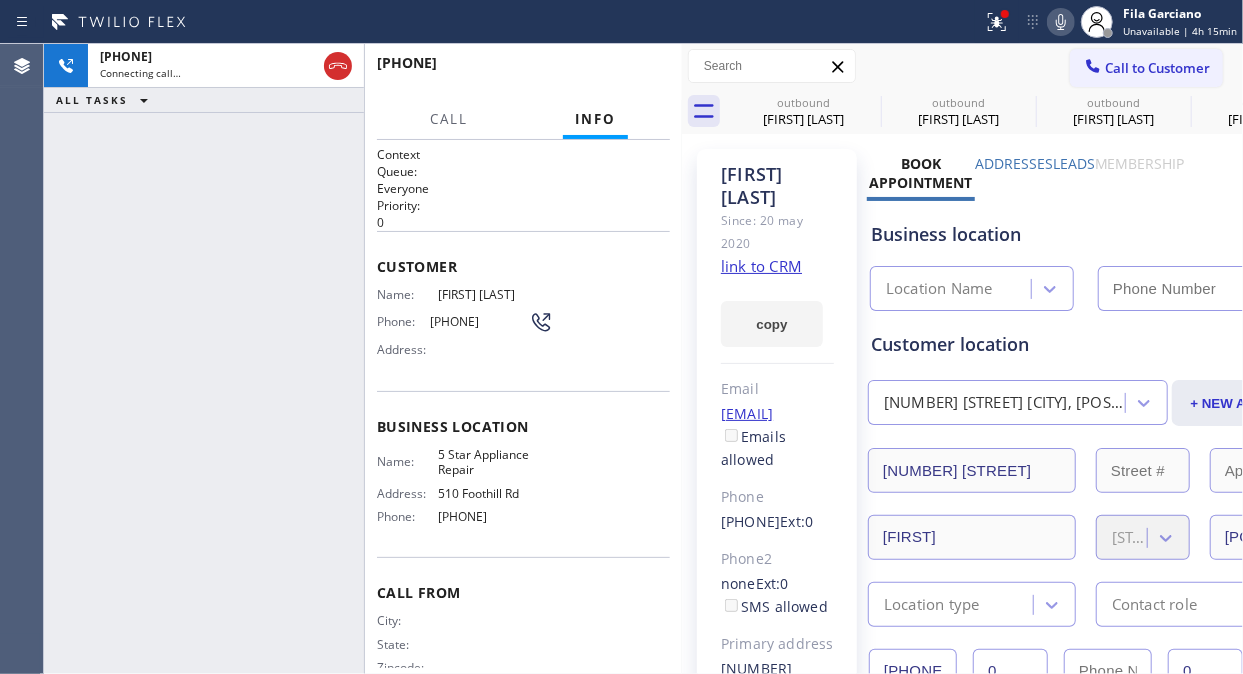 type on "[PHONE]" 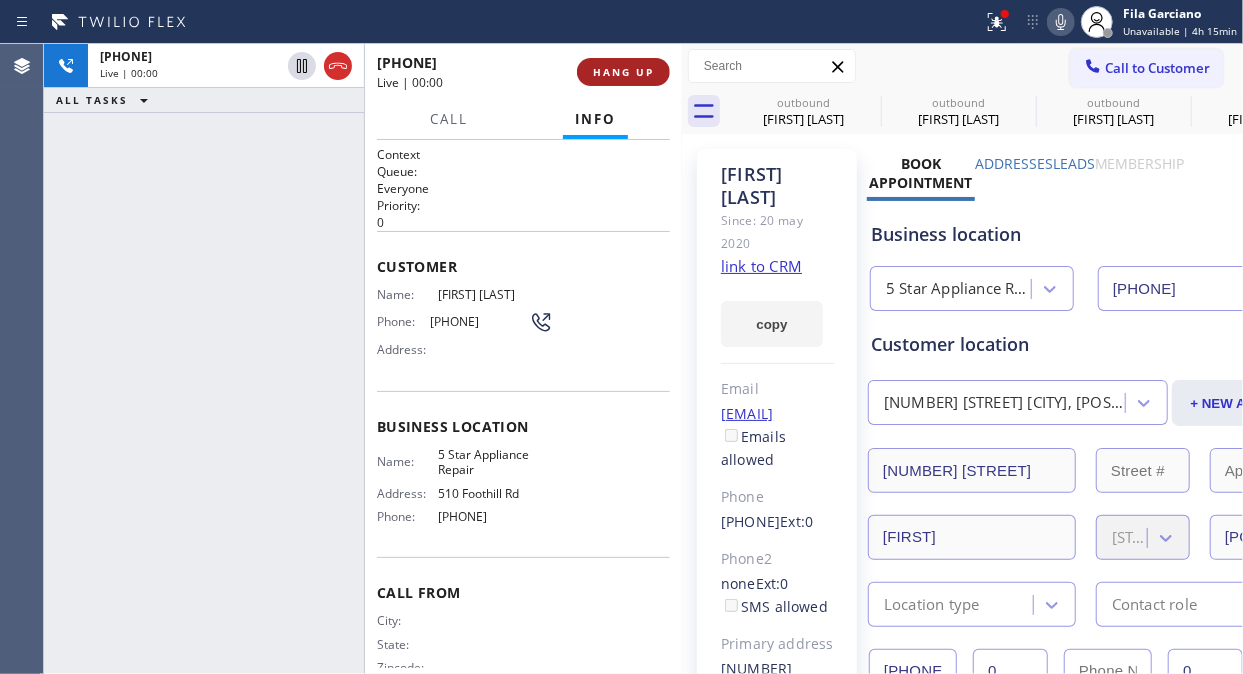 click on "HANG UP" at bounding box center (623, 72) 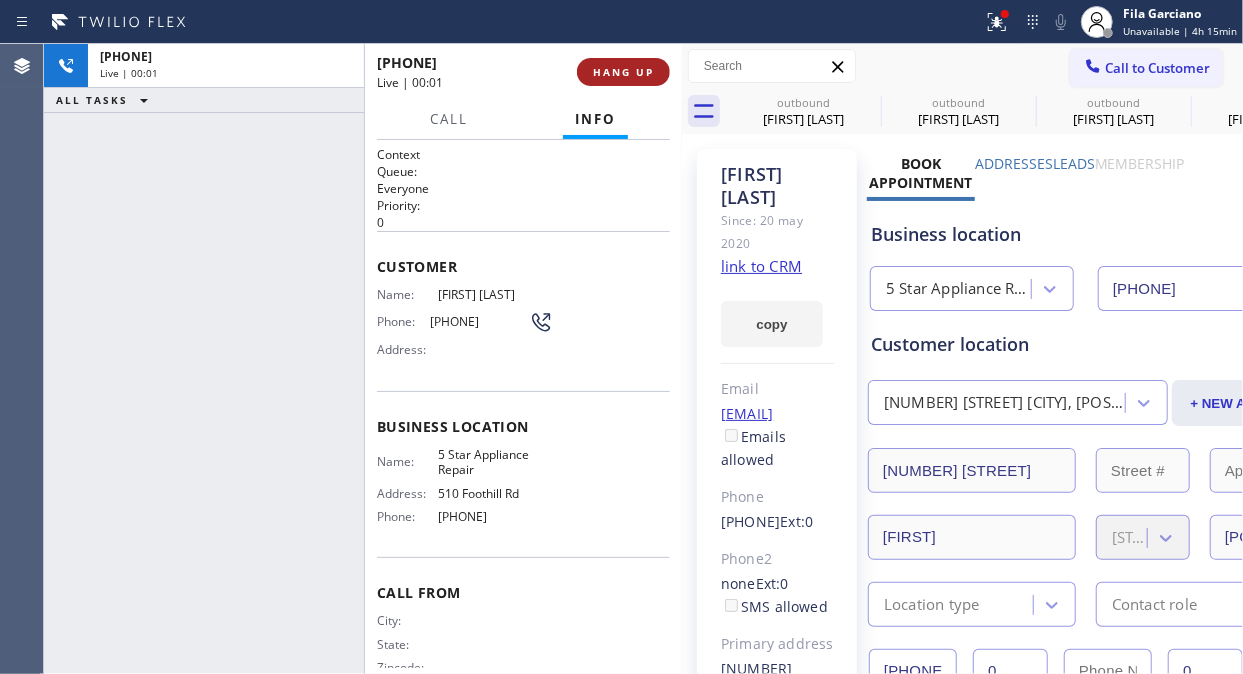 click on "HANG UP" at bounding box center (623, 72) 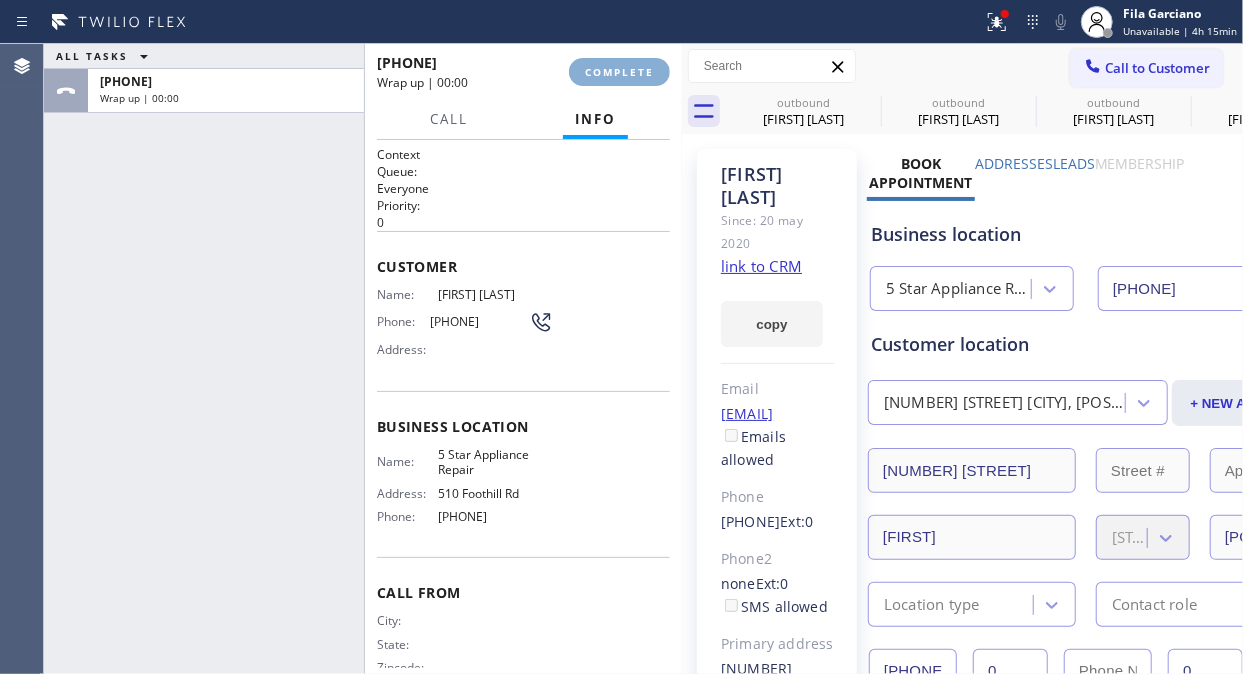 click on "COMPLETE" at bounding box center [619, 72] 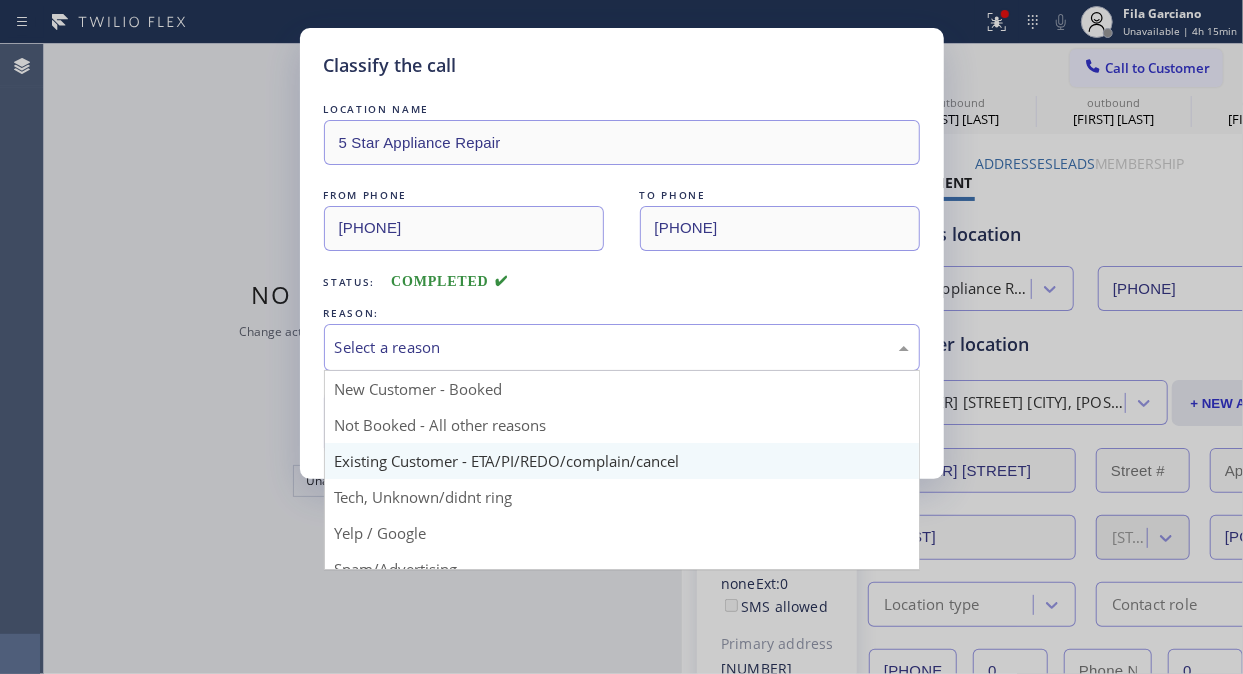 drag, startPoint x: 644, startPoint y: 347, endPoint x: 625, endPoint y: 461, distance: 115.57249 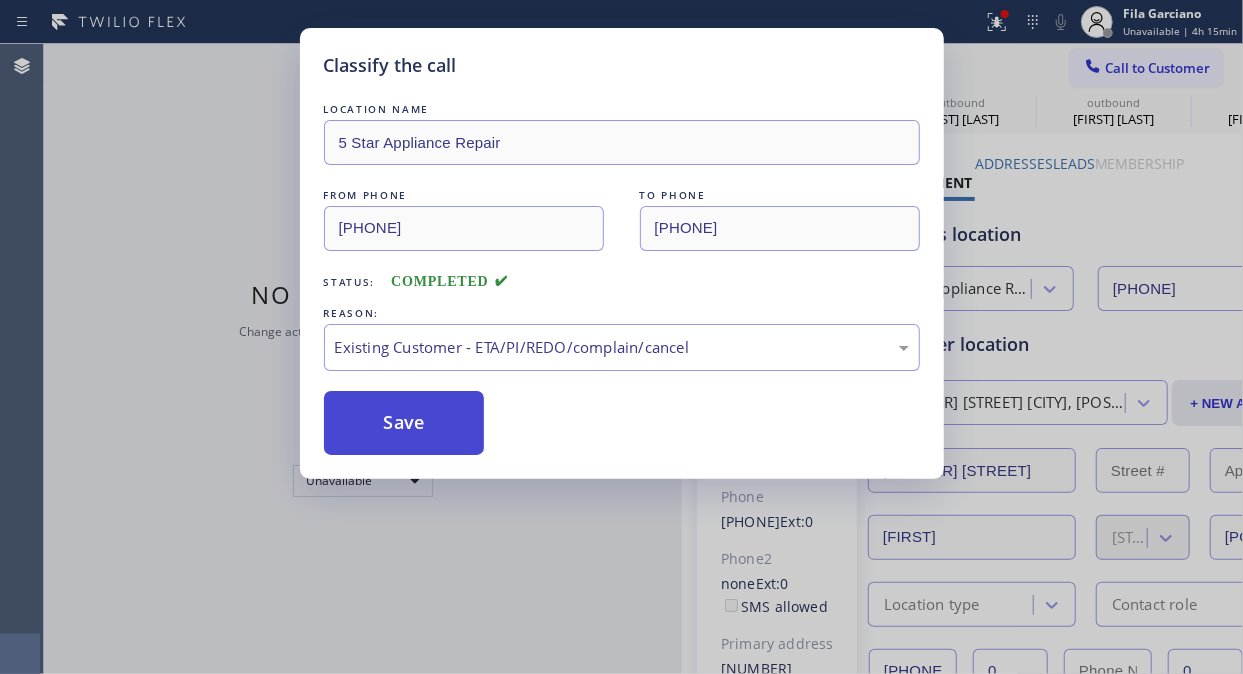 click on "Save" at bounding box center [404, 423] 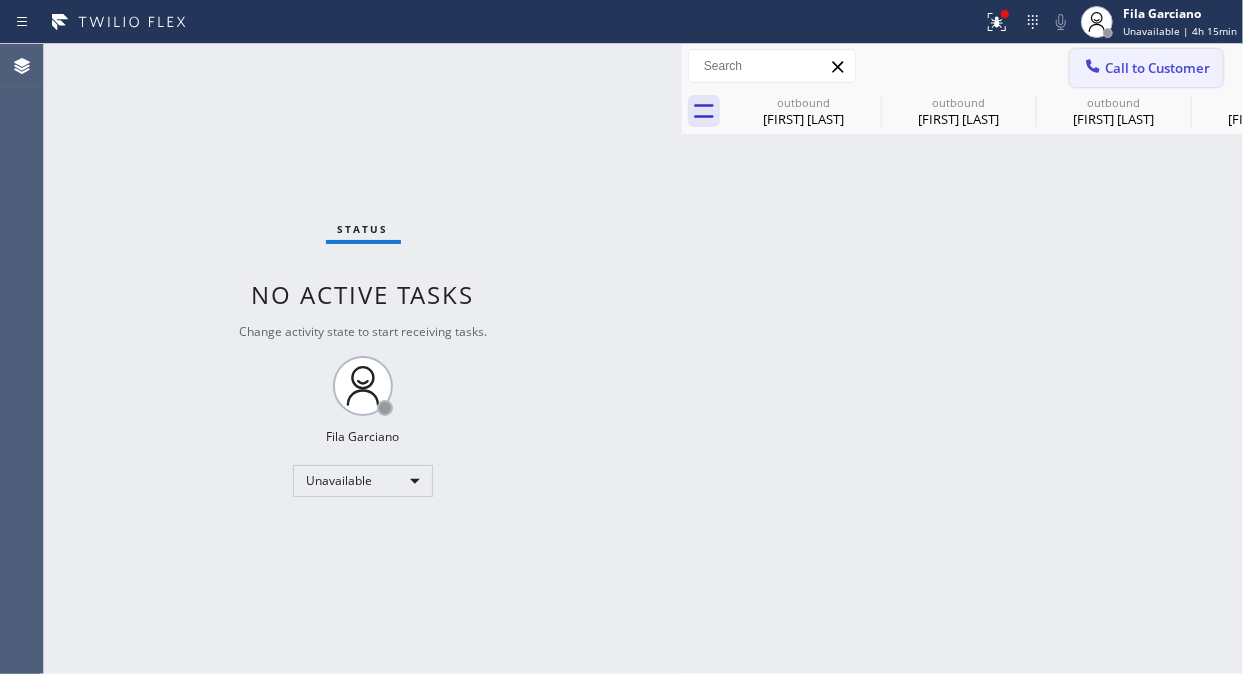 click on "Call to Customer" at bounding box center (1157, 68) 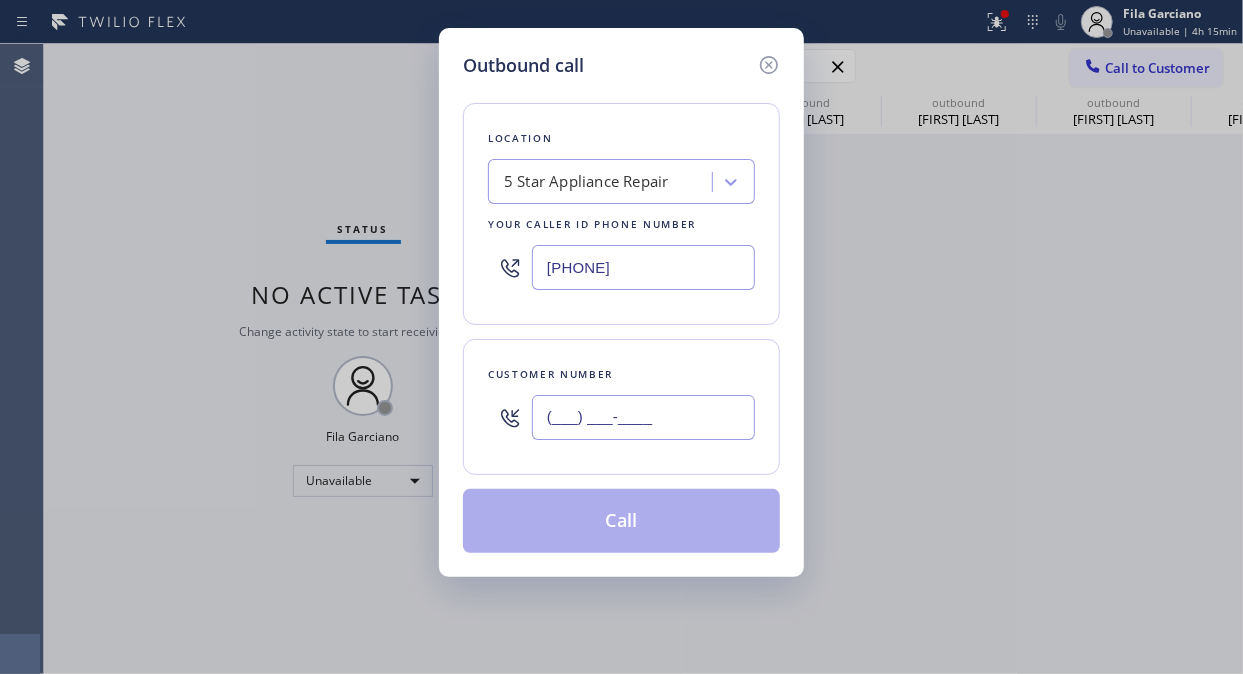 click on "(___) ___-____" at bounding box center (643, 417) 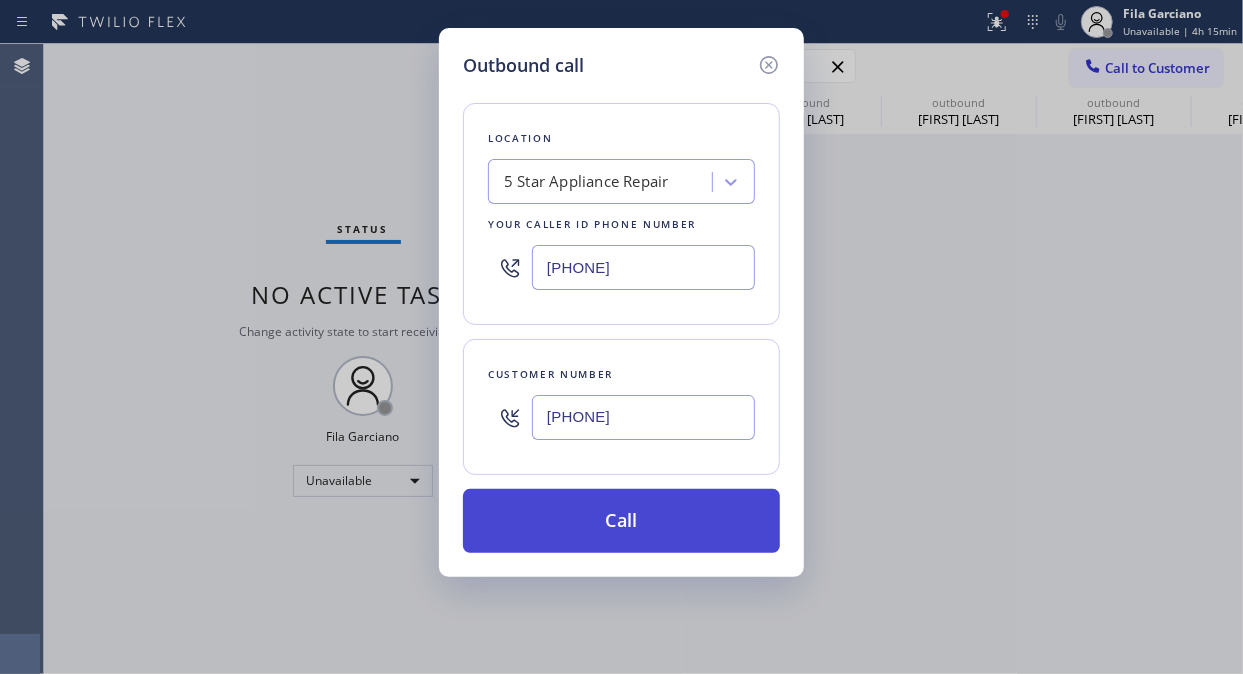 type on "[PHONE]" 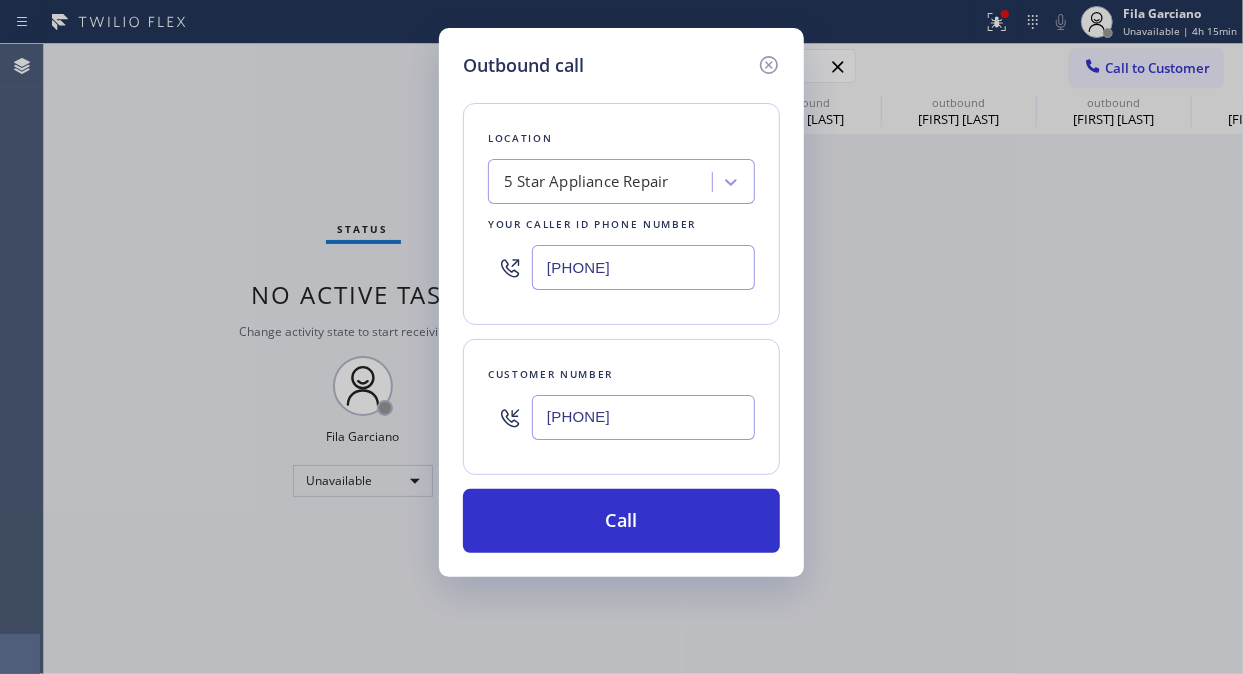drag, startPoint x: 657, startPoint y: 515, endPoint x: 858, endPoint y: 22, distance: 532.4002 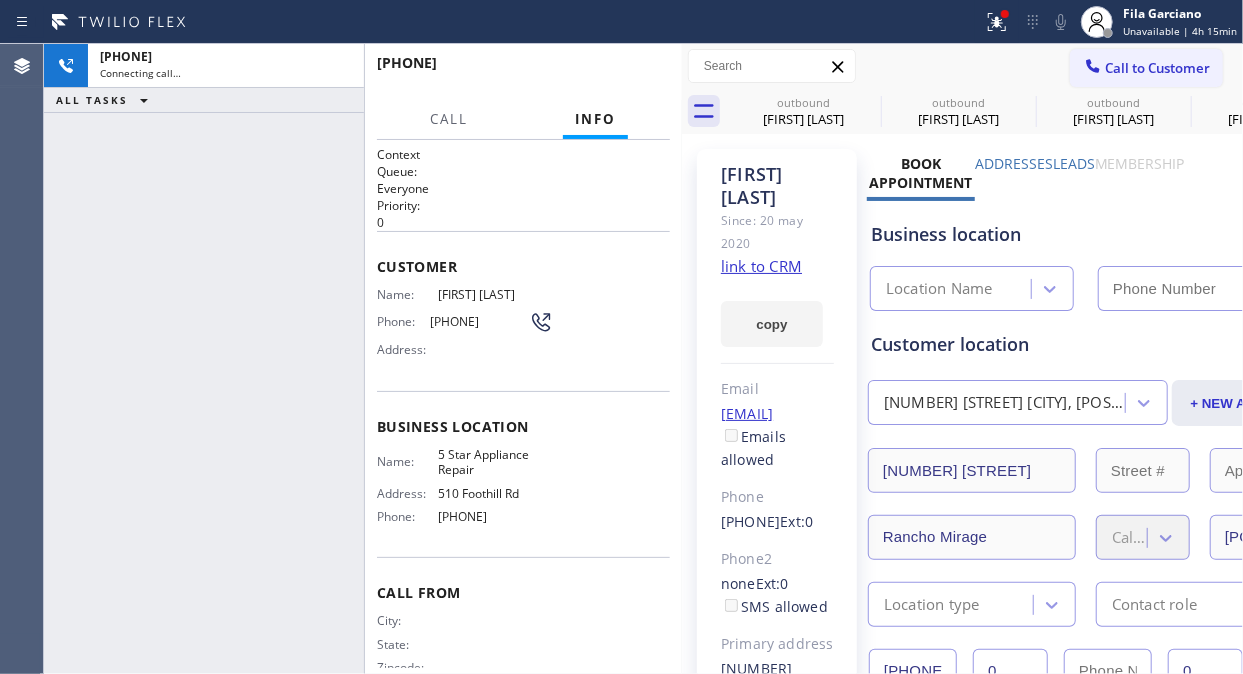type on "[PHONE]" 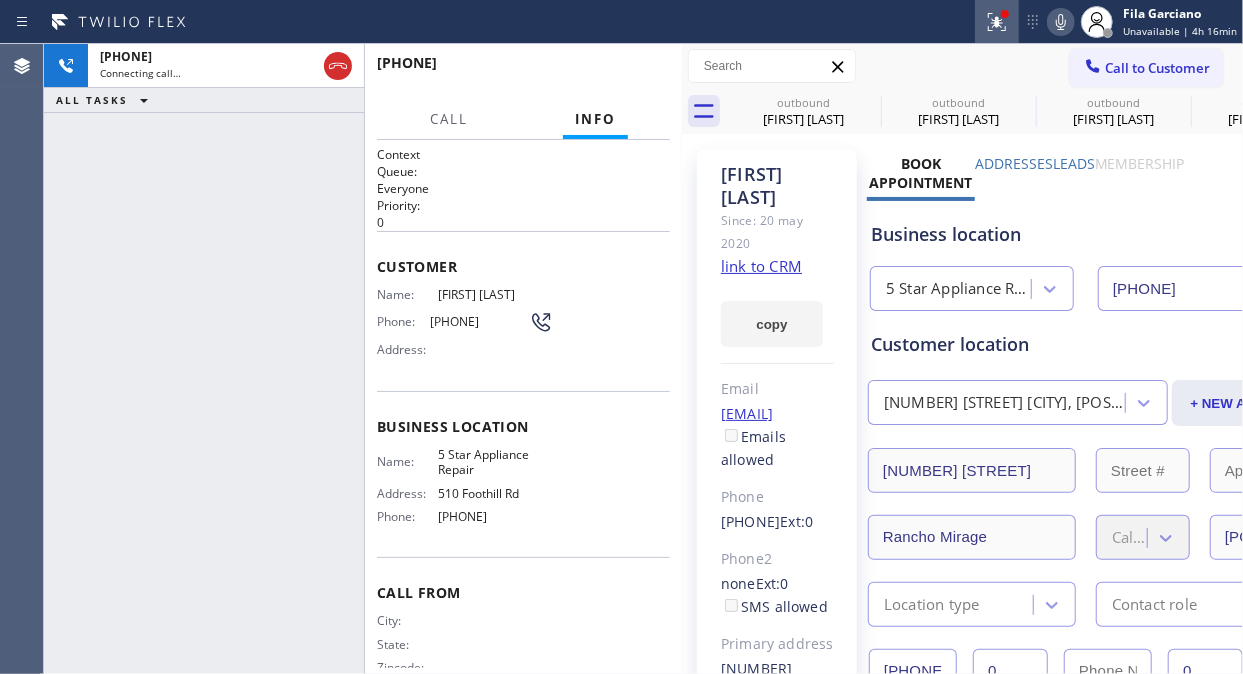 click 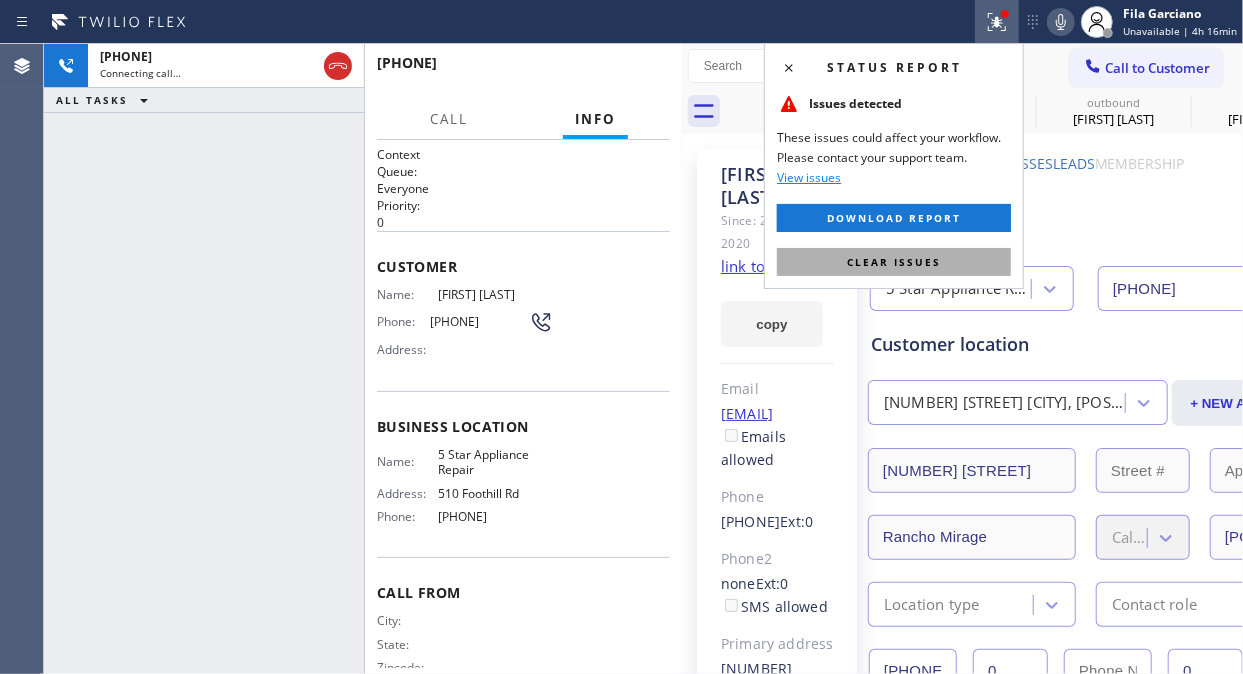 click on "Clear issues" at bounding box center (894, 262) 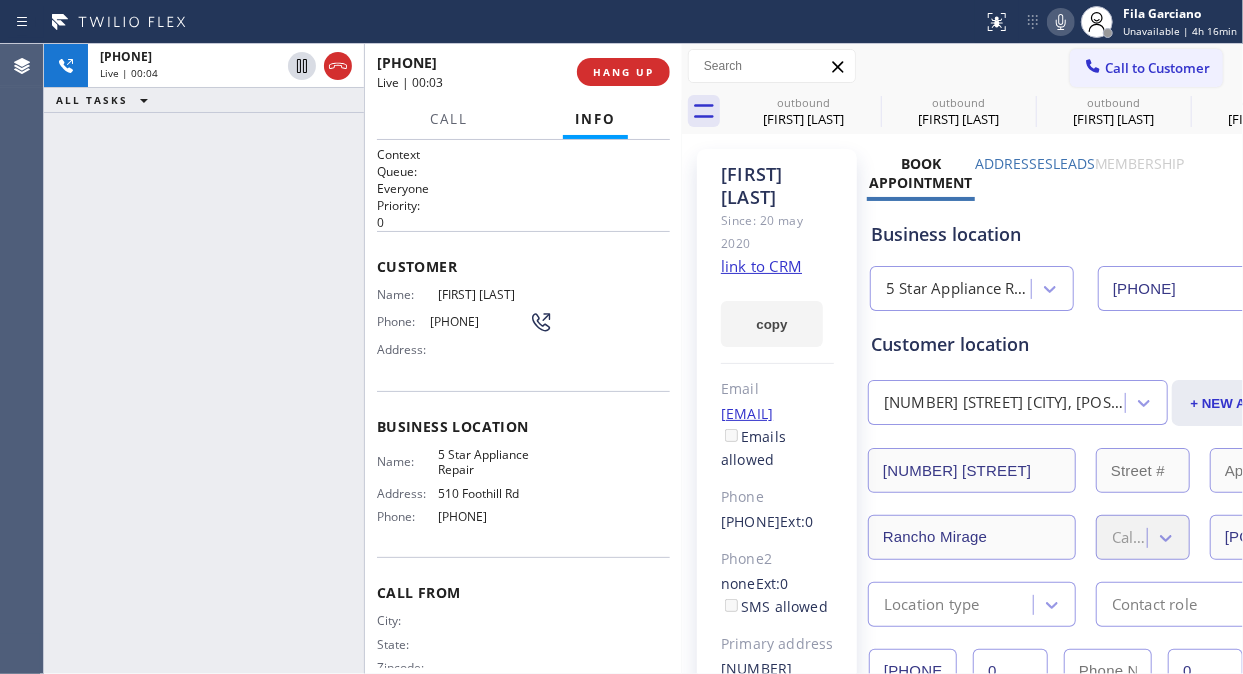 click on "link to CRM" 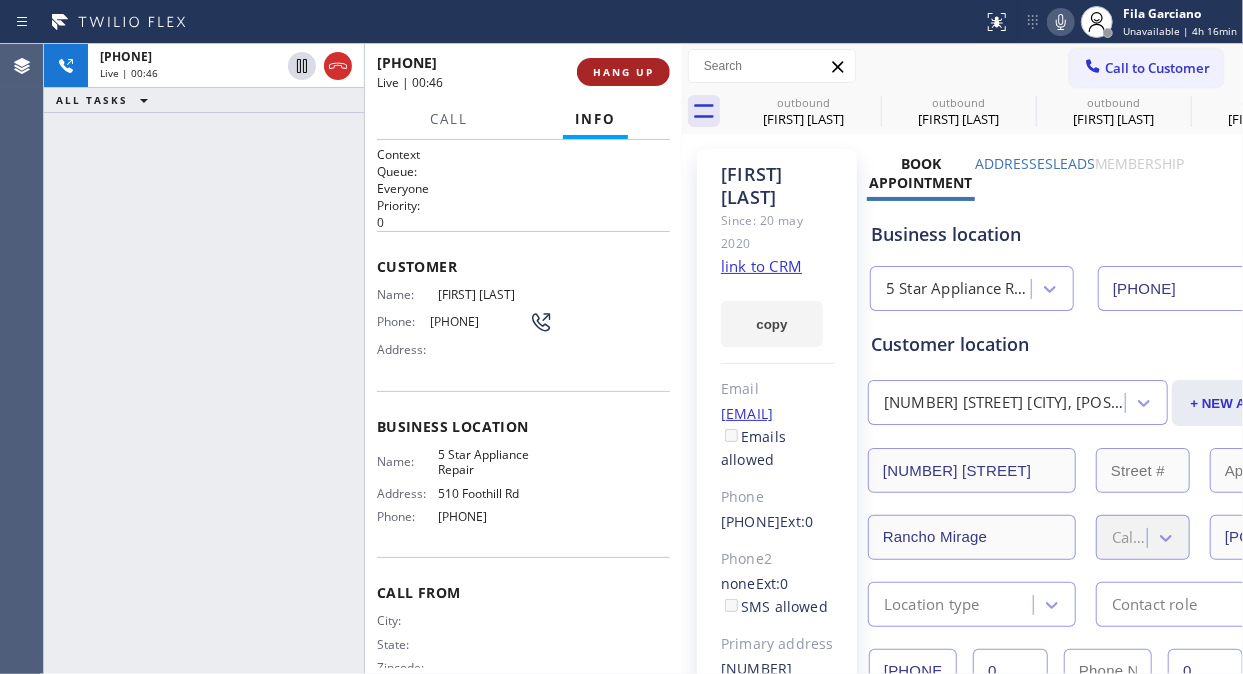 click on "HANG UP" at bounding box center [623, 72] 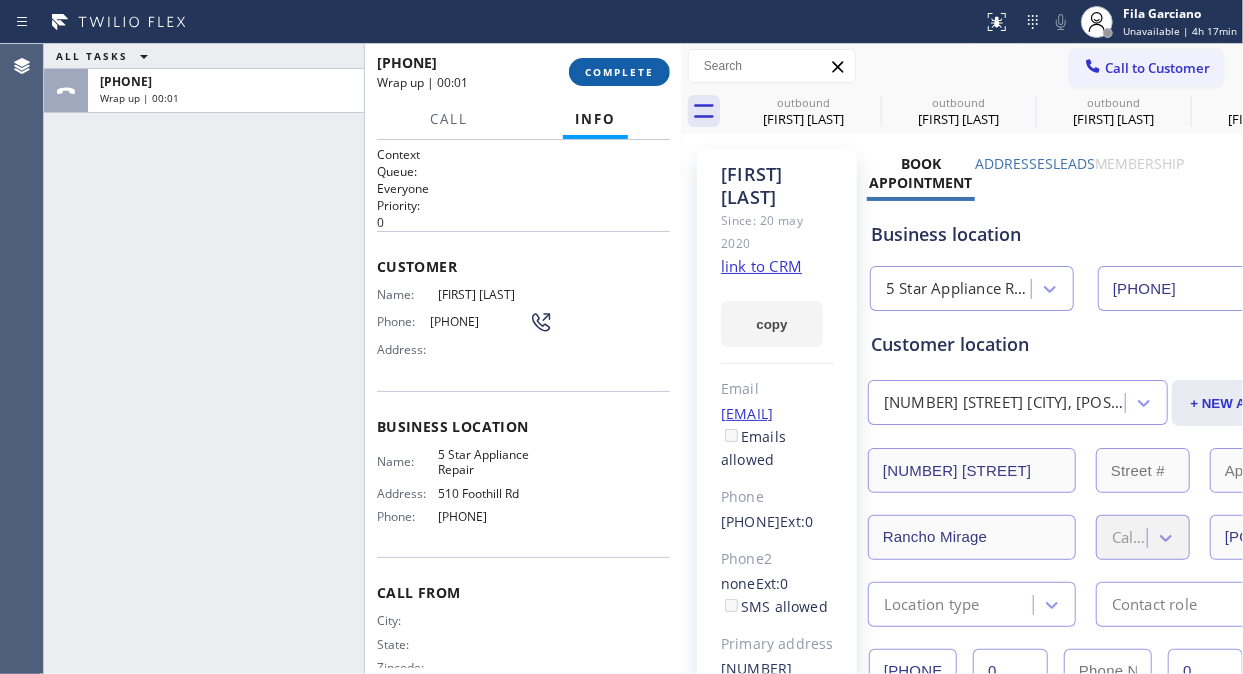 click on "COMPLETE" at bounding box center (619, 72) 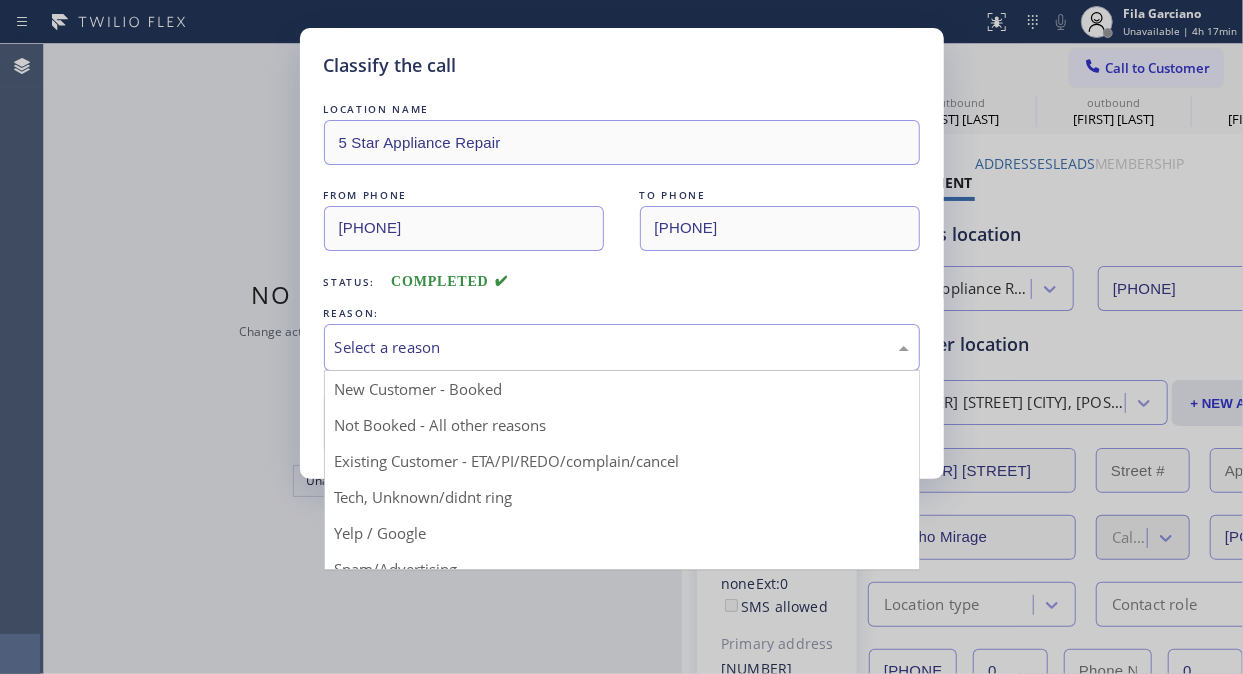 click on "Select a reason" at bounding box center (622, 347) 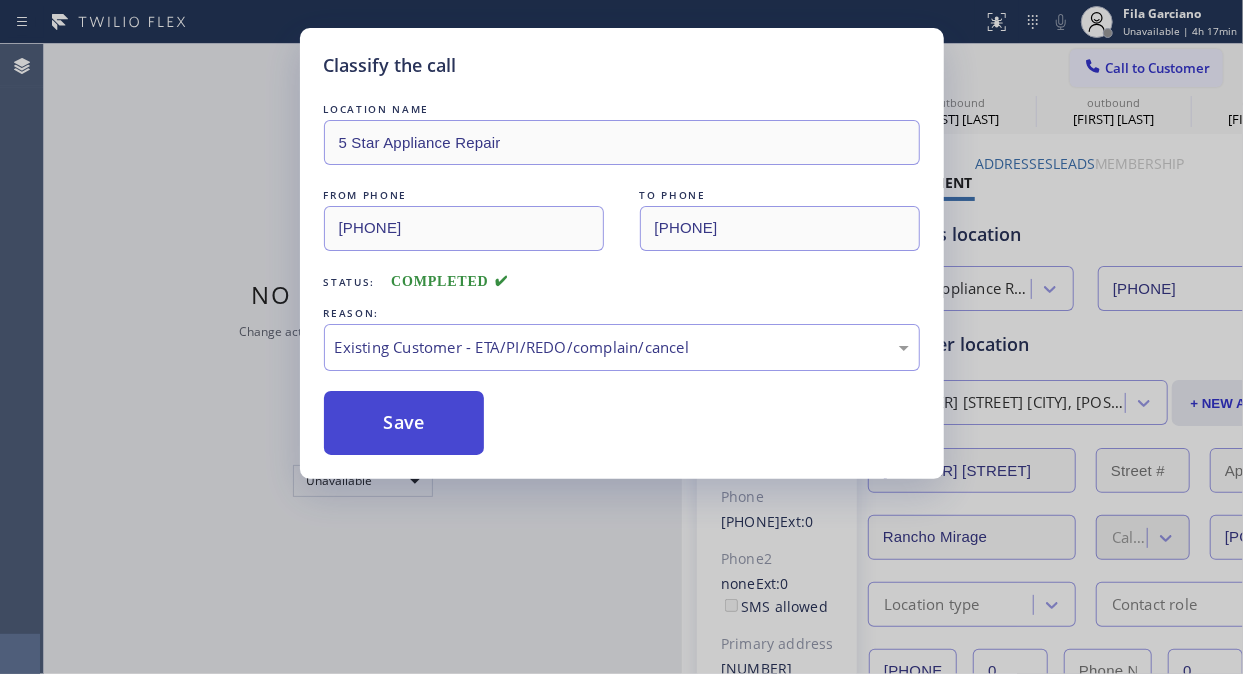 click on "Save" at bounding box center [404, 423] 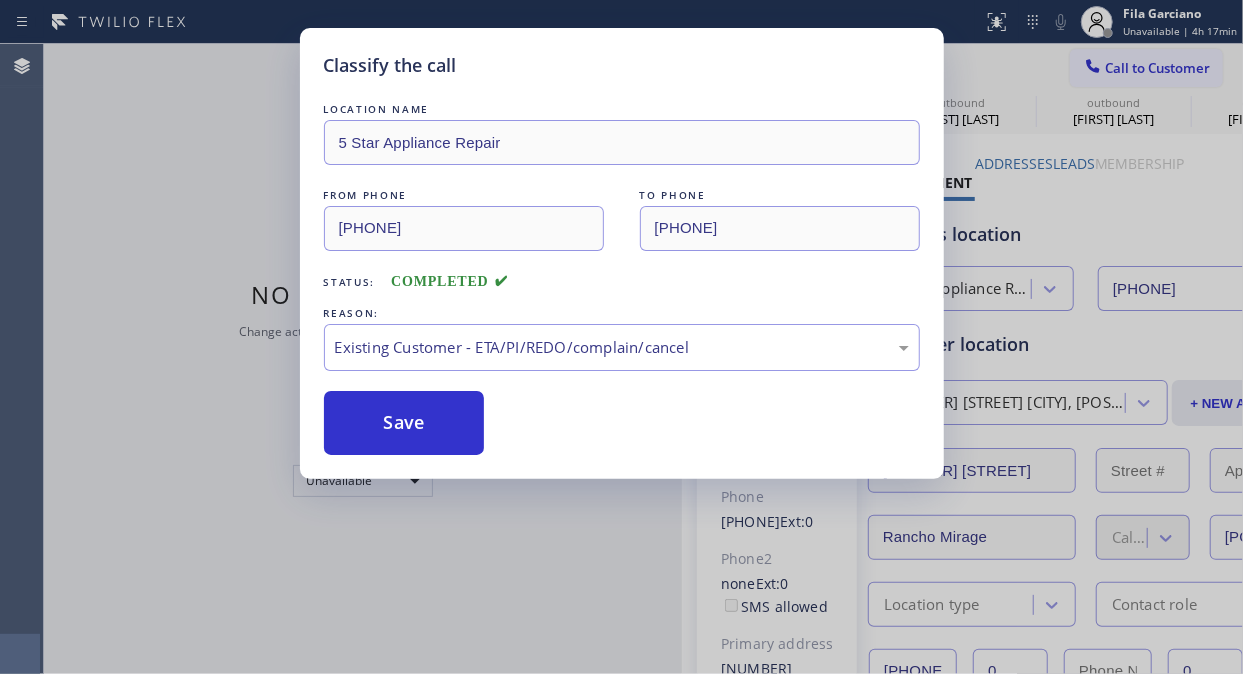 click on "Back to Dashboard Change Sender ID Customers Technicians Select a contact Outbound call Location Search location Your caller id phone number [PHONE] Customer number Call Customer info Name   Phone none Address none Change Sender ID HVAC +1[PHONE] 5 Star Appliance +1[PHONE] Appliance Repair +1[PHONE] Plumbing +1[PHONE] Air Duct Cleaning +1[PHONE]  Electricians +1[PHONE]  Cancel Change Check personal SMS Reset Change outbound [FIRST] [LAST] outbound [FIRST] [LAST] outbound [FIRST] [LAST] outbound [FIRST] [LAST] outbound [FIRST] [LAST] outbound [FIRST] [LAST] outbound [FIRST] [LAST] outbound [FIRST] [LAST] outbound [FIRST] [LAST] outbound [FIRST] [LAST] outbound [FIRST] [LAST] outbound [FIRST] [LAST] outbound [FIRST] [LAST] outbound [FIRST] [LAST] outbound [FIRST] [LAST] outbound [FIRST] [LAST] outbound [FIRST] [LAST] outbound [FIRST] [LAST] Call to Customer Outbound call Location 5 Star Appliance Repair Your caller id phone number [PHONE] Customer number Call Outbound call Technician Call [FIRST]" at bounding box center [962, 359] 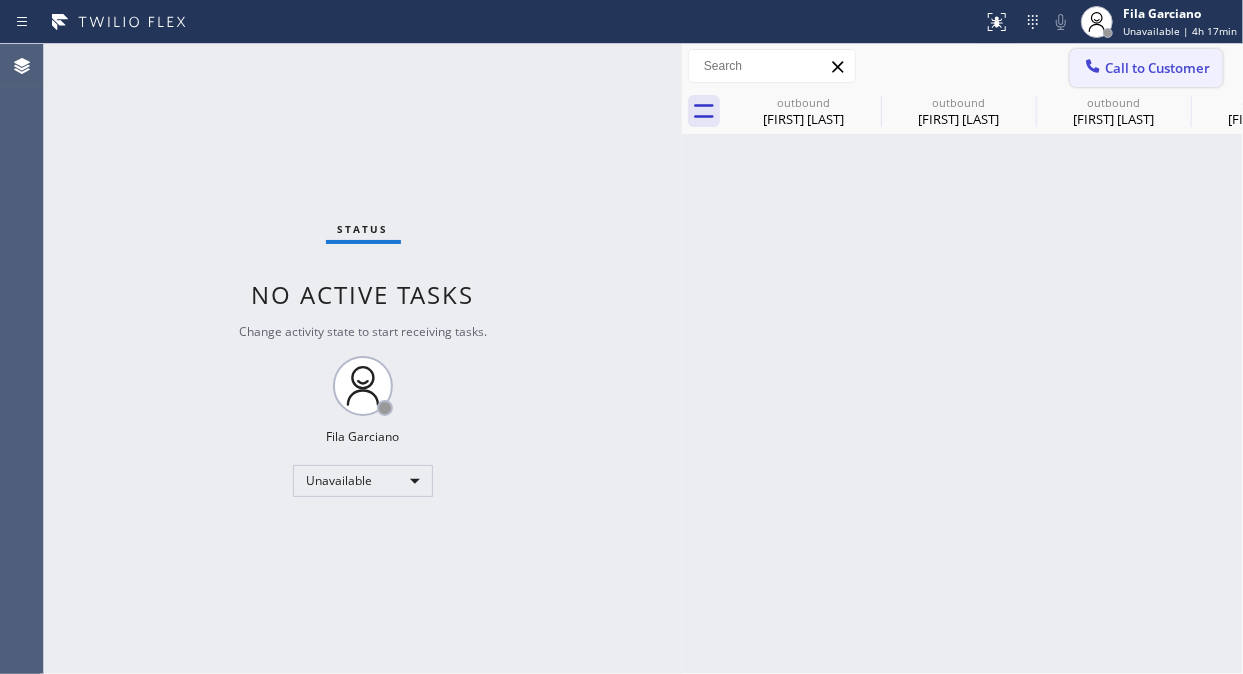 click on "Call to Customer" at bounding box center [1157, 68] 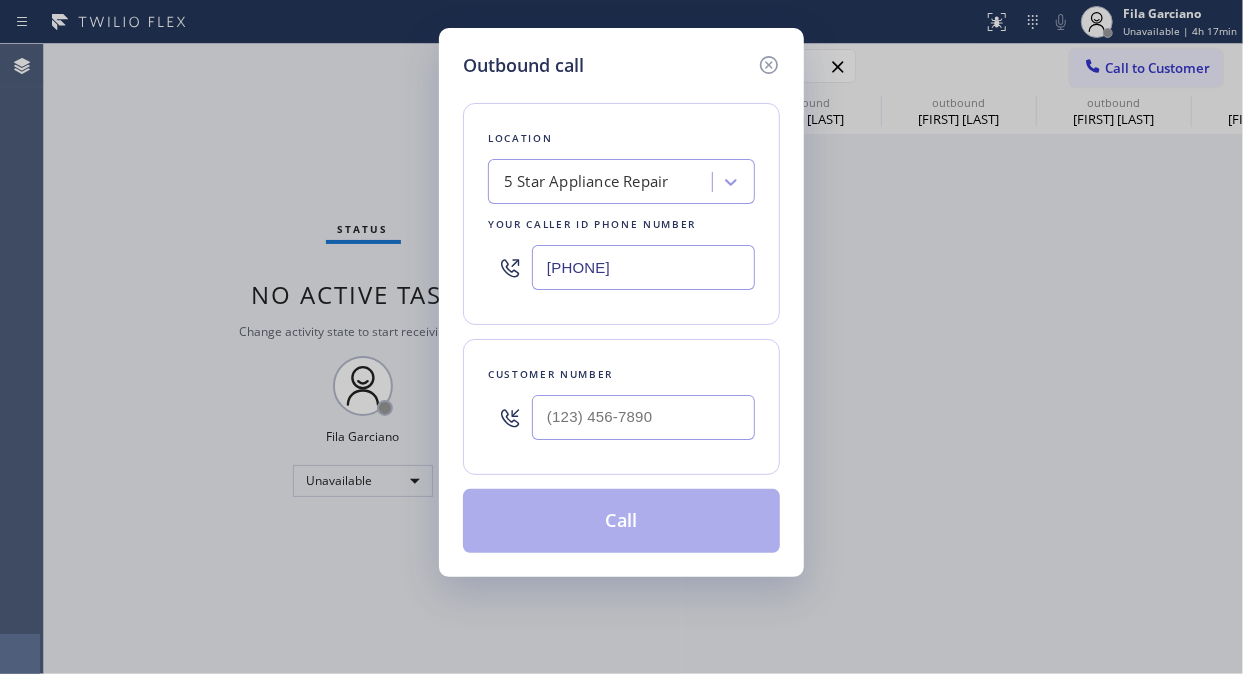 drag, startPoint x: 721, startPoint y: 377, endPoint x: 710, endPoint y: 407, distance: 31.95309 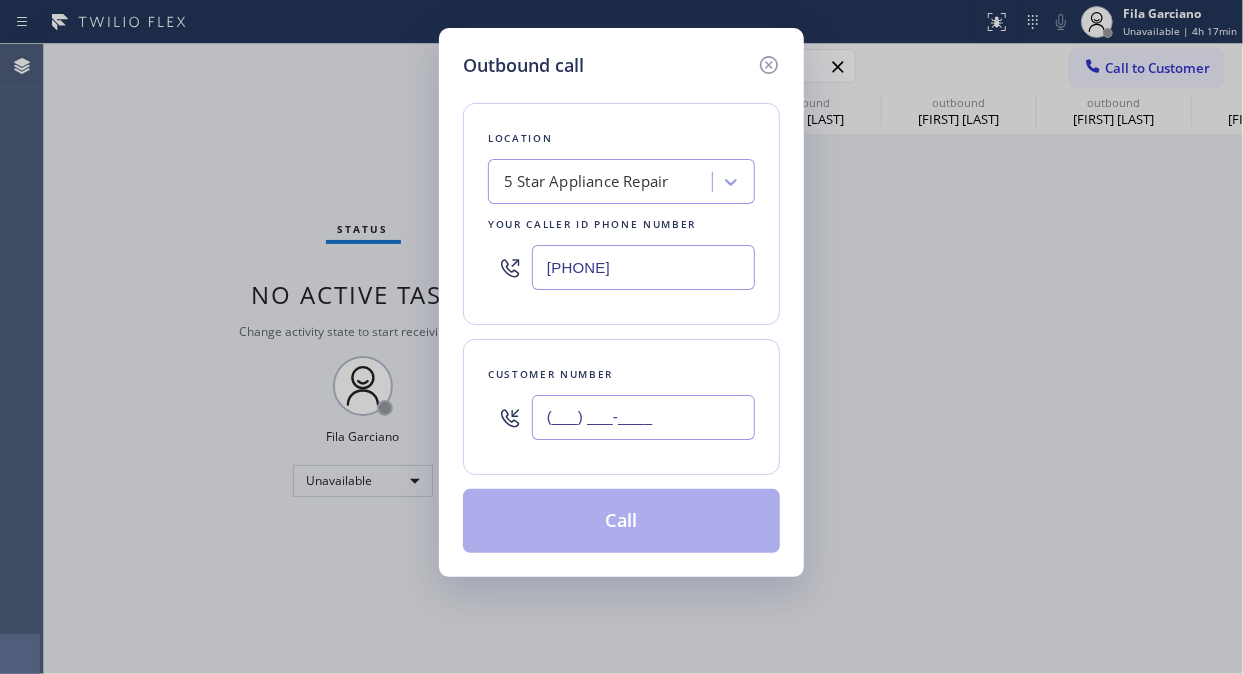 click on "(___) ___-____" at bounding box center (643, 417) 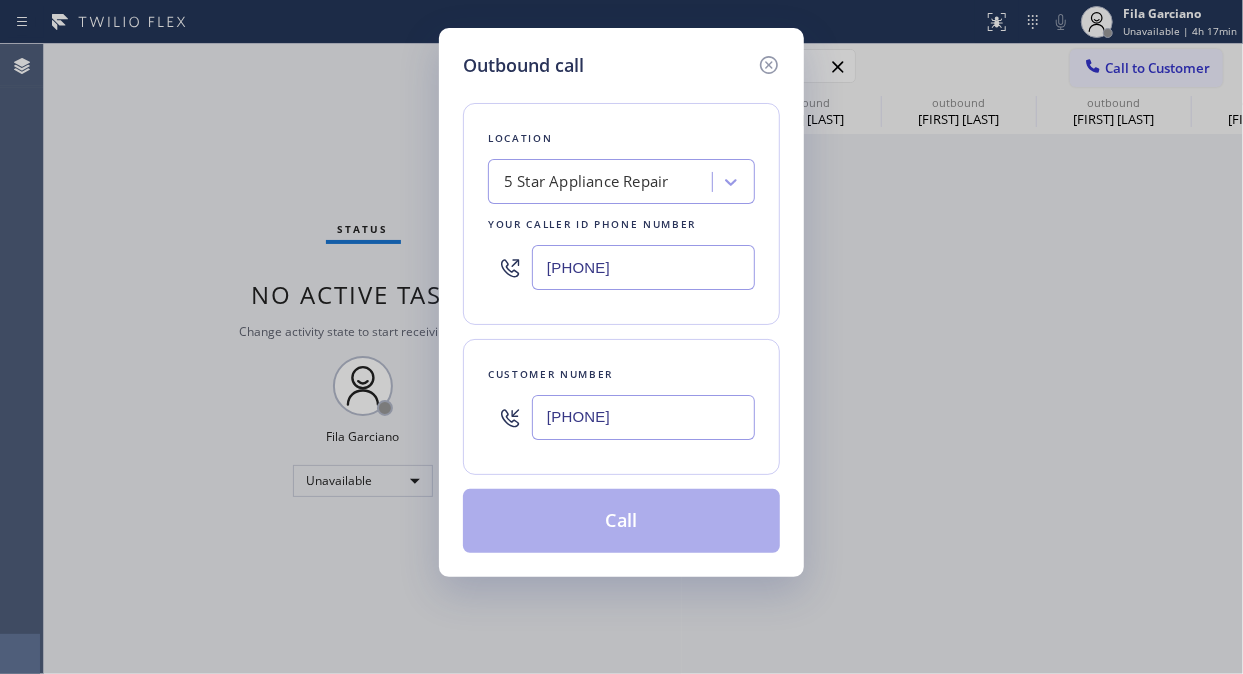 type on "[PHONE]" 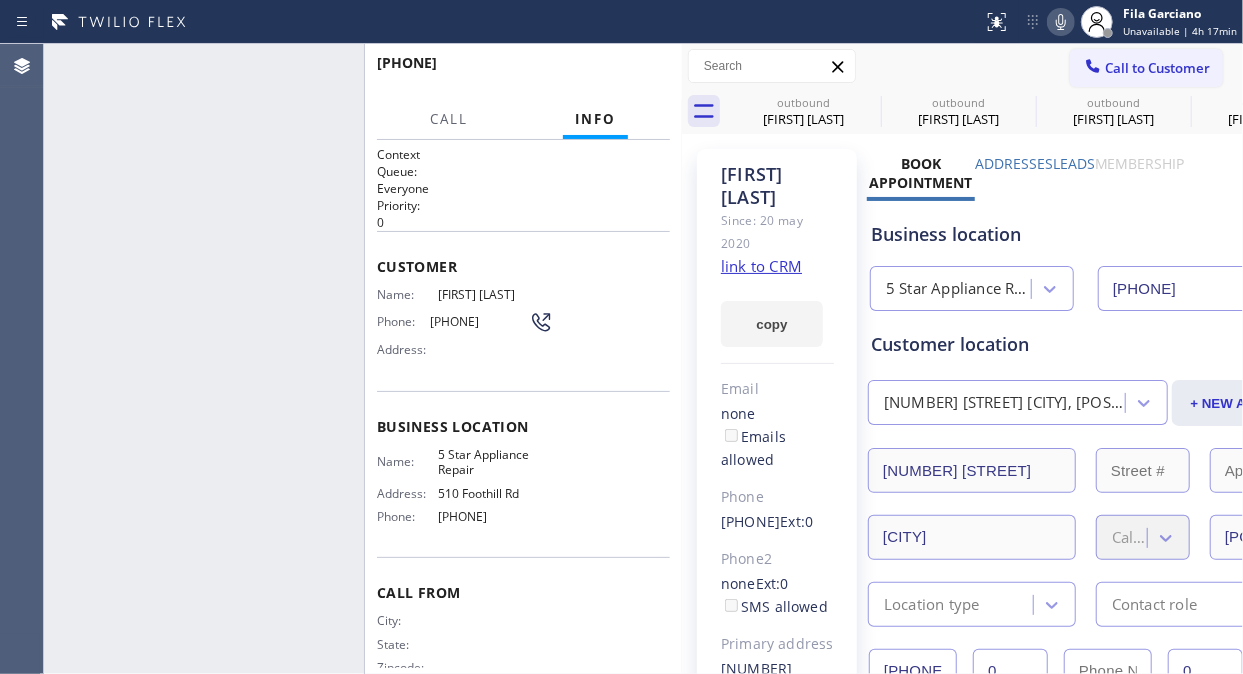 type on "[PHONE]" 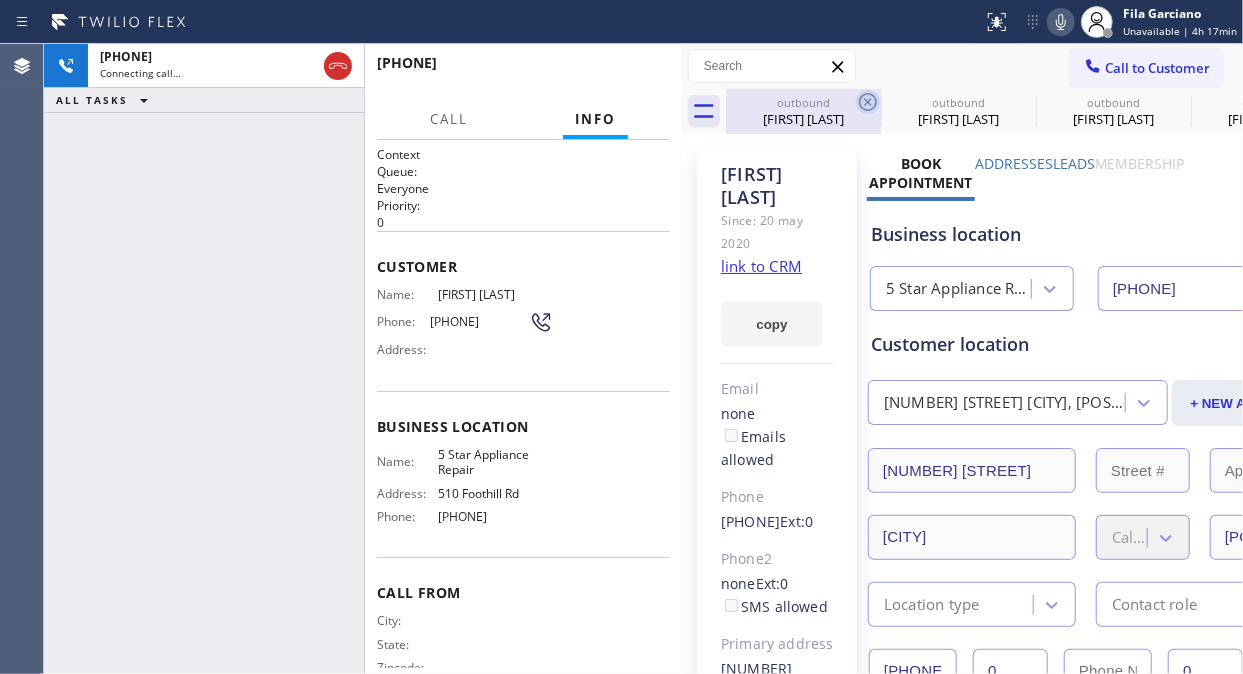 click 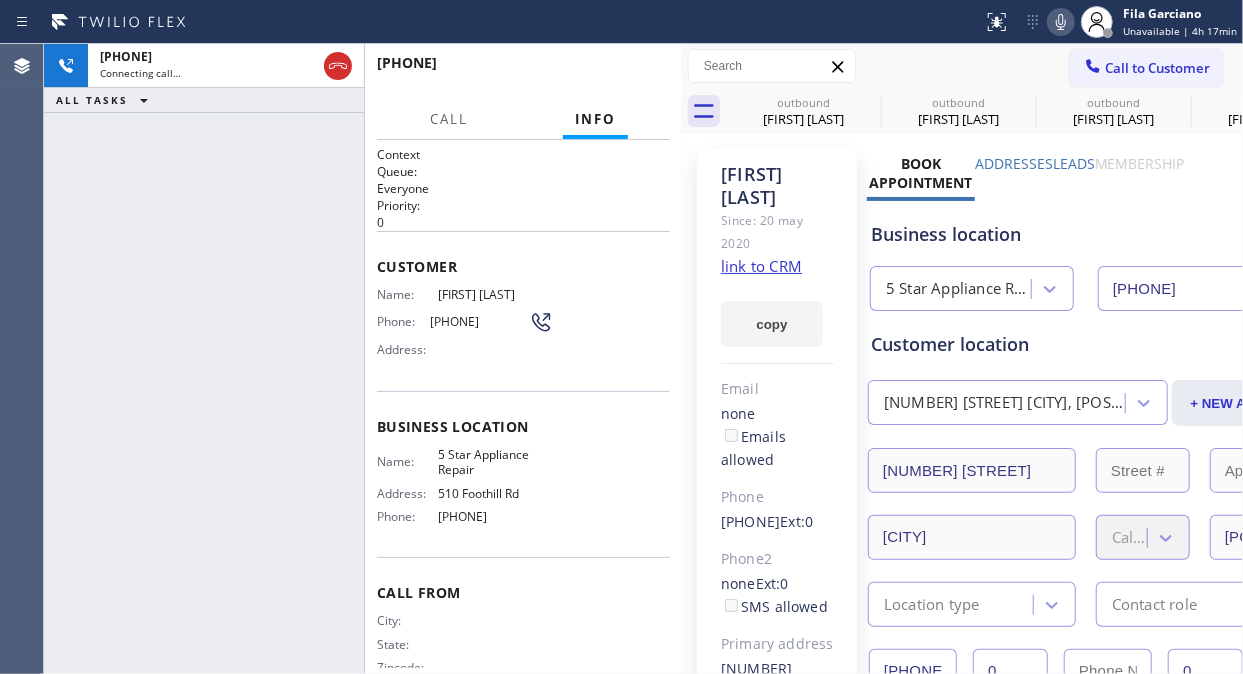 click 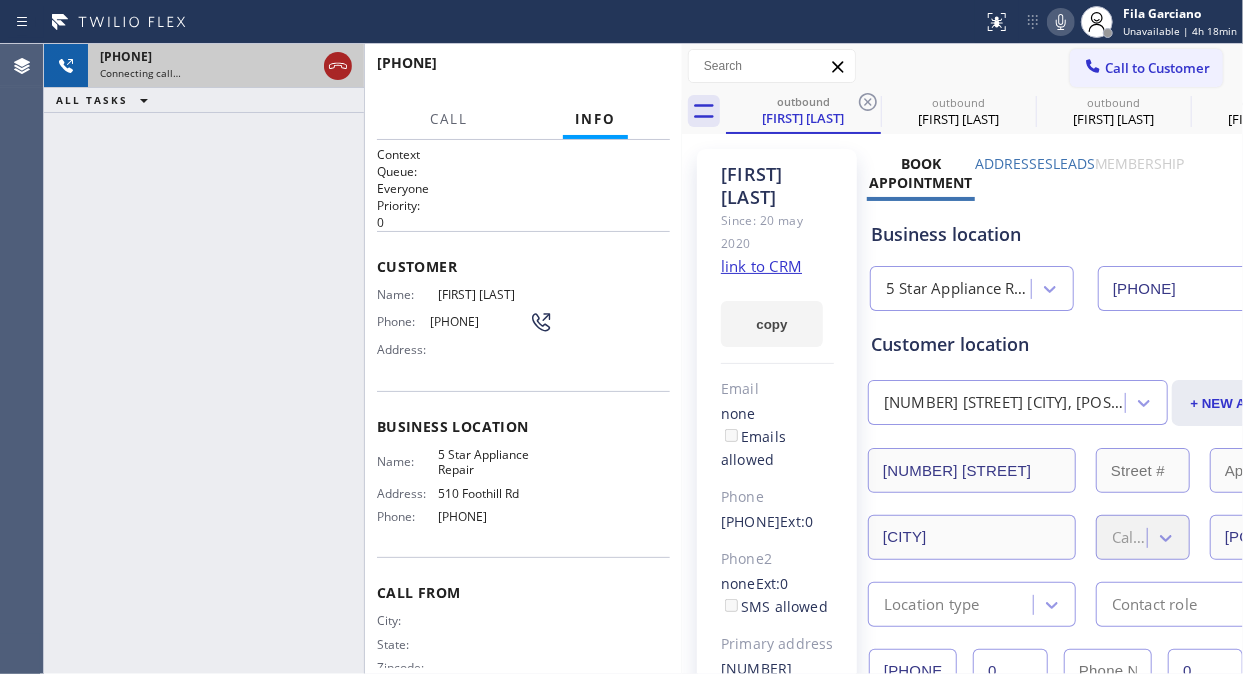click 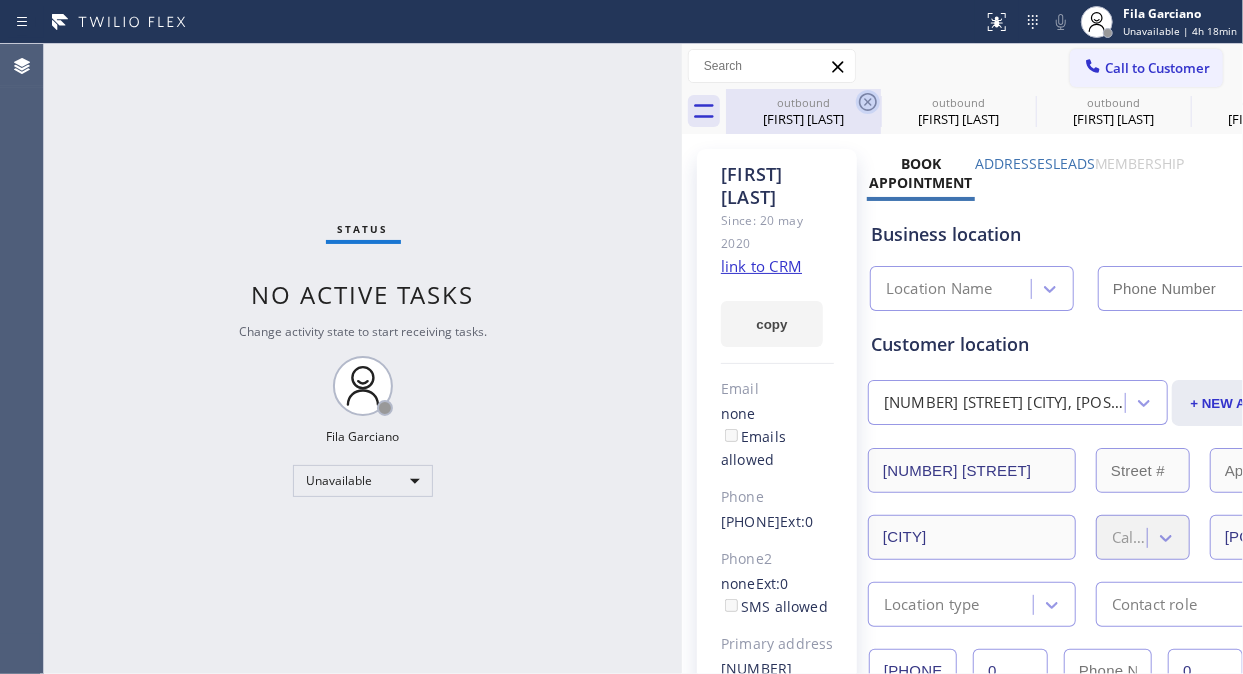type on "[PHONE]" 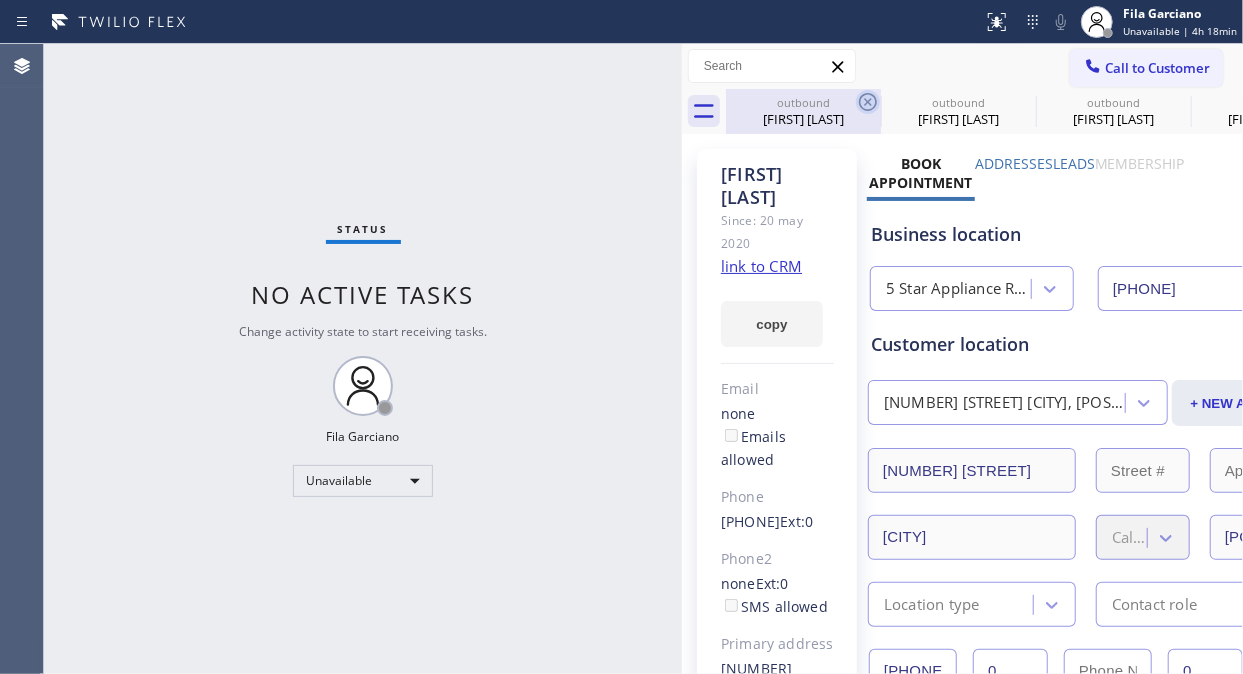 click 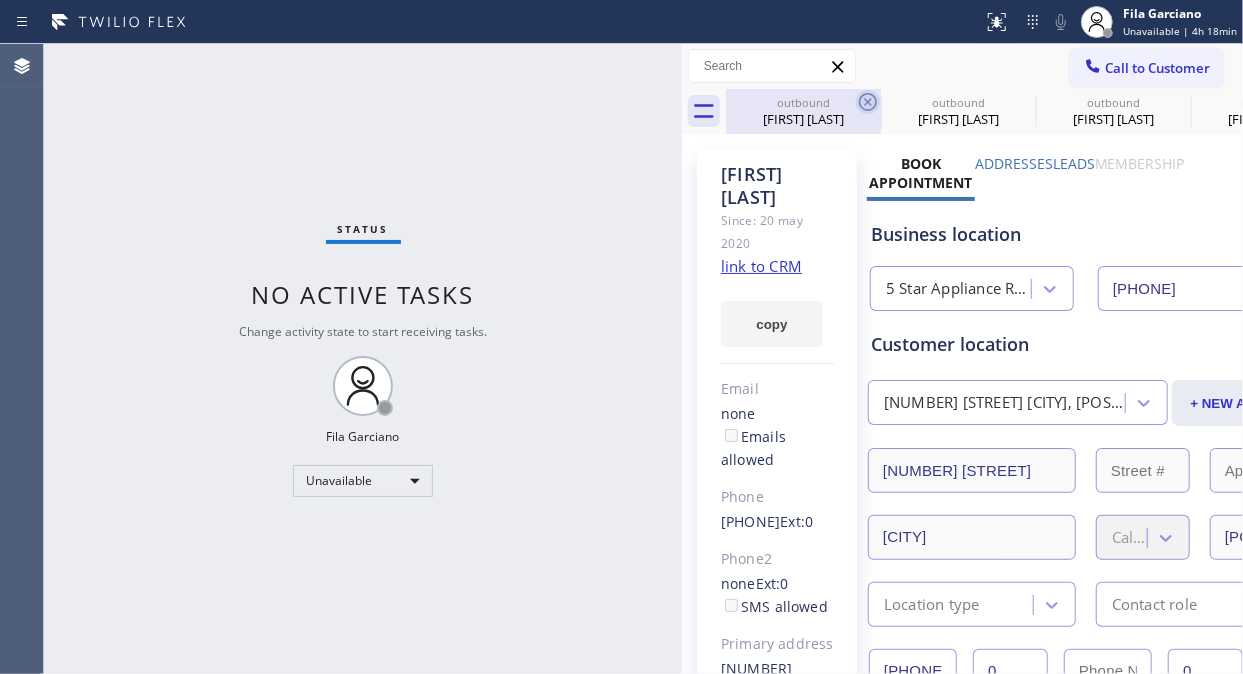 click 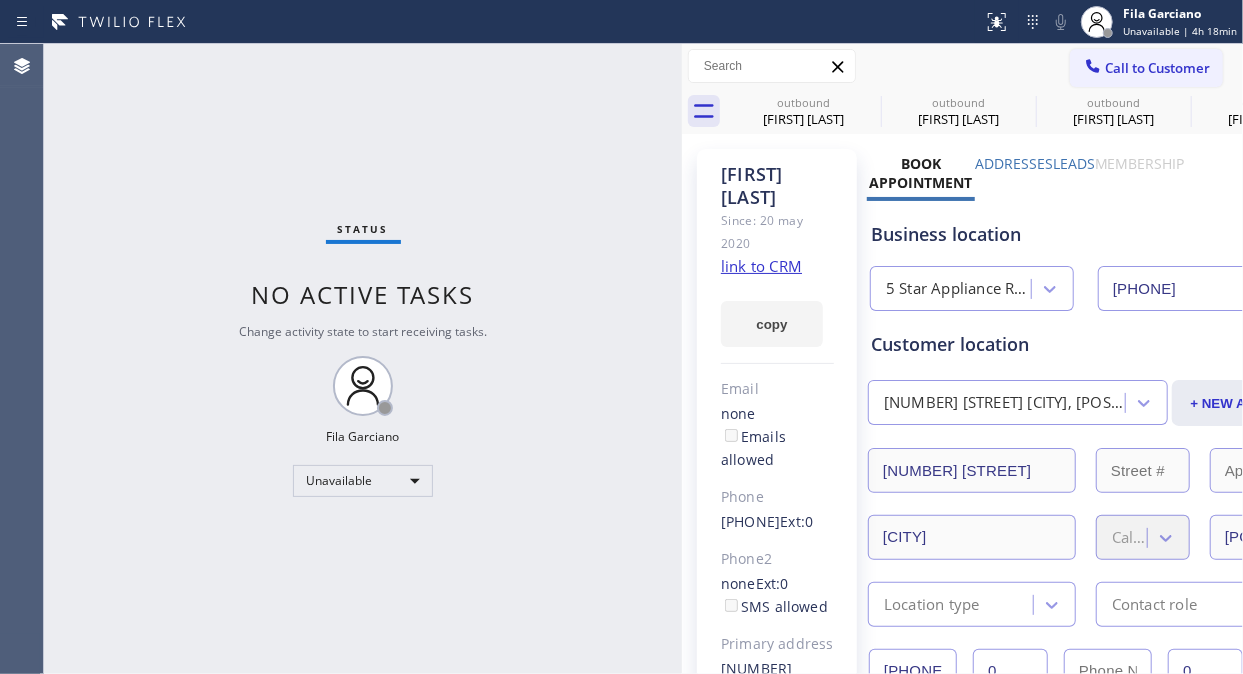 drag, startPoint x: 865, startPoint y: 106, endPoint x: 918, endPoint y: 661, distance: 557.5249 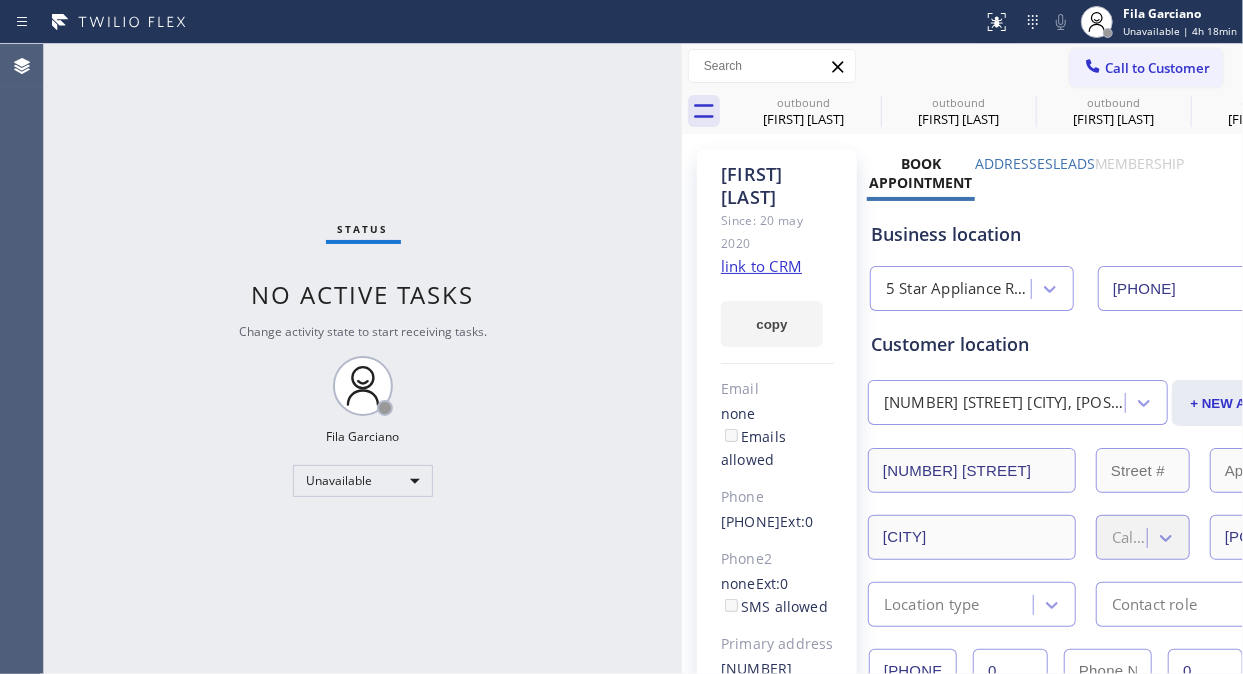 click 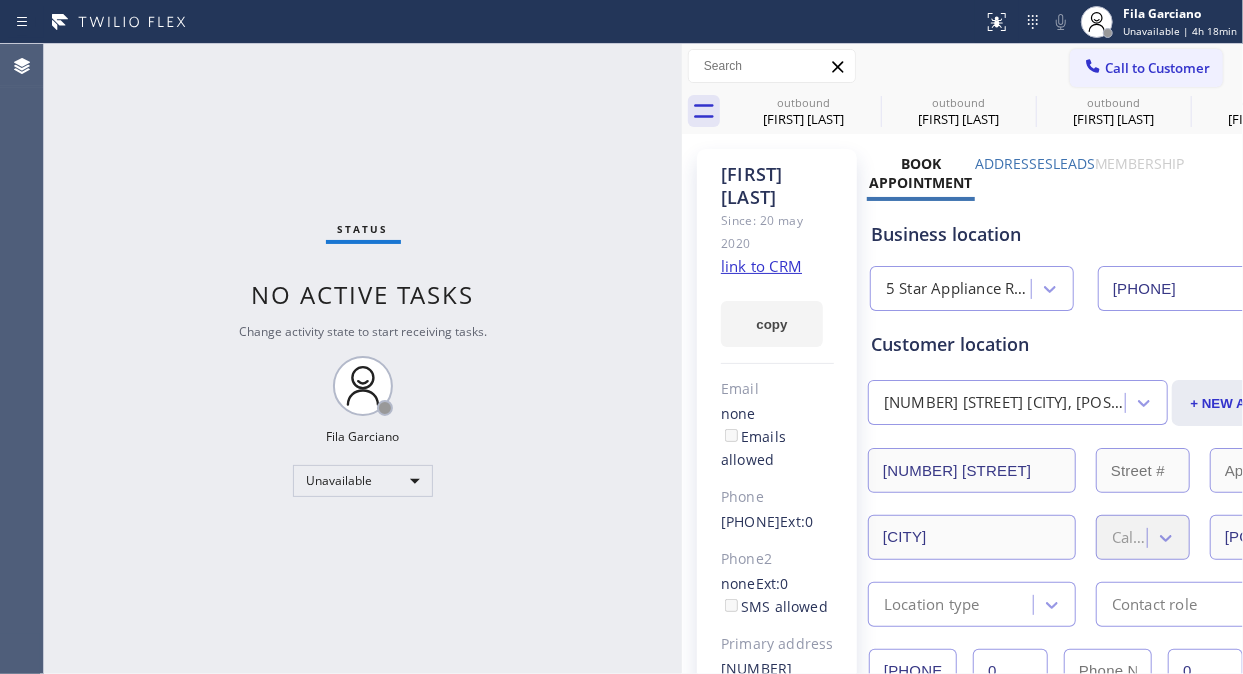 click 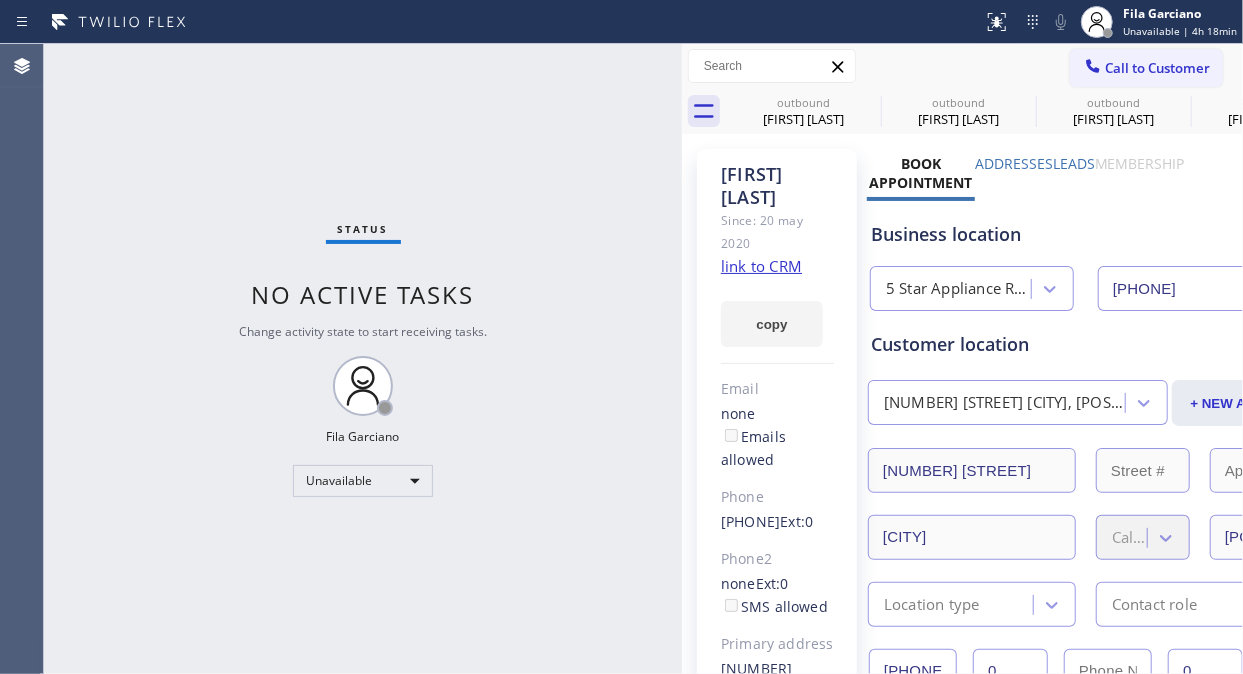 click 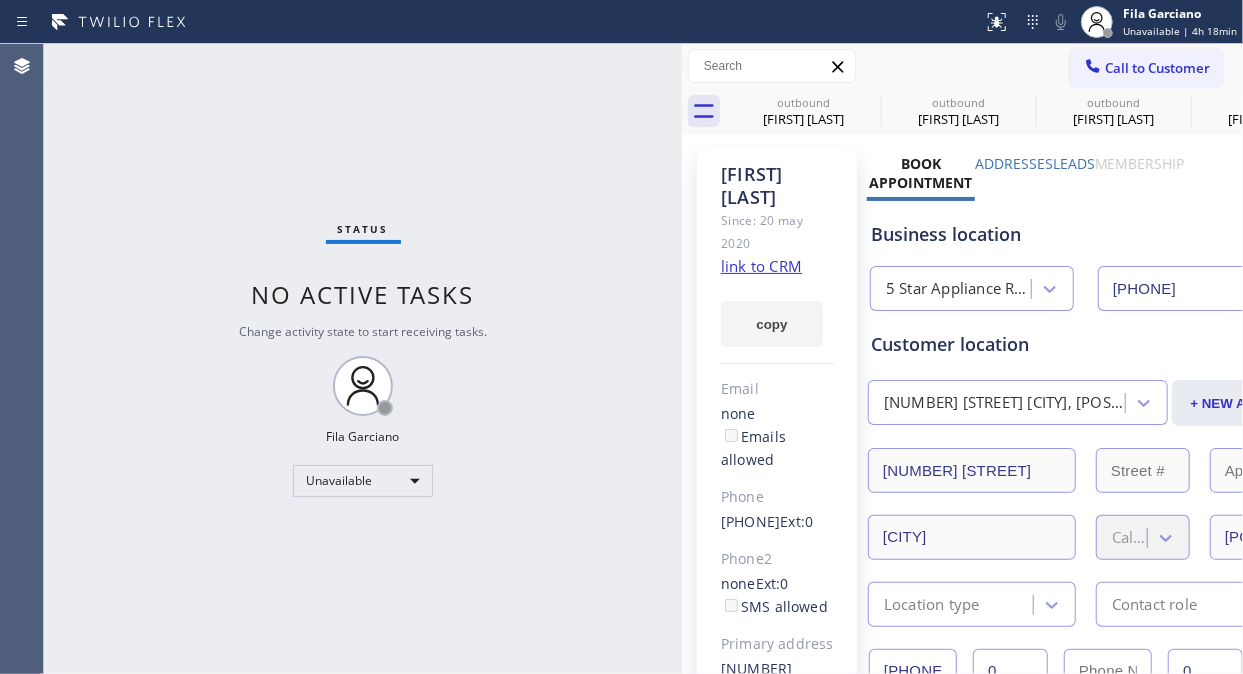 click 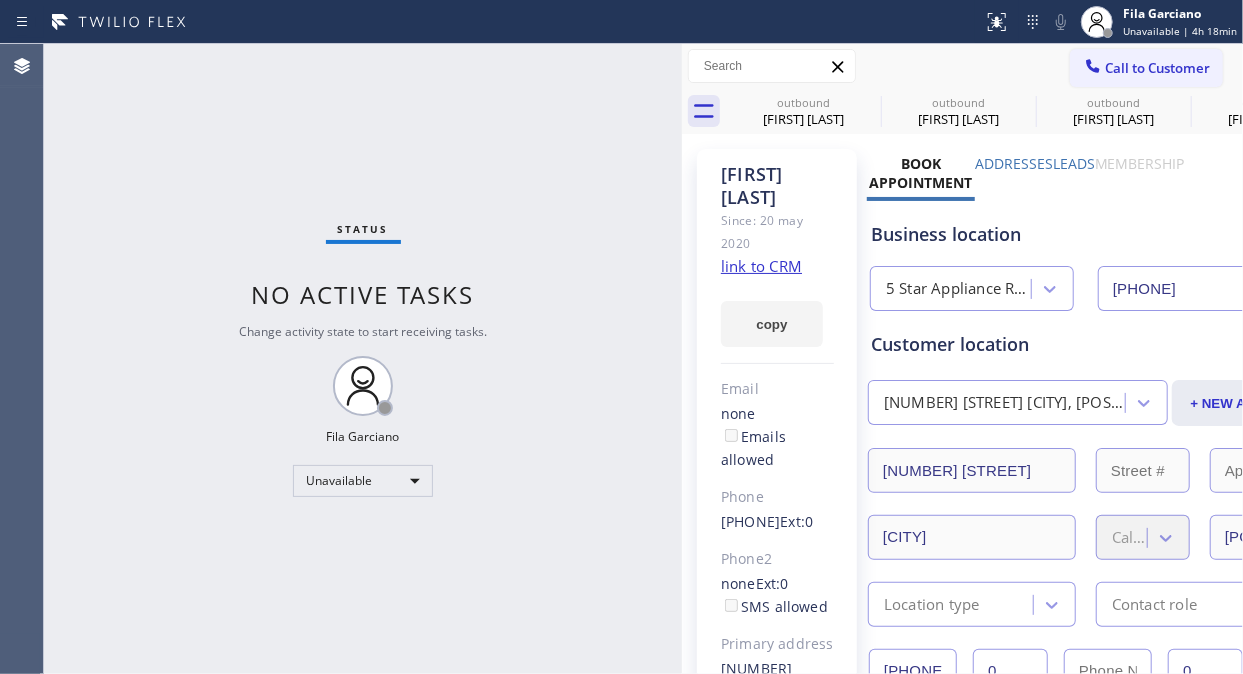 click 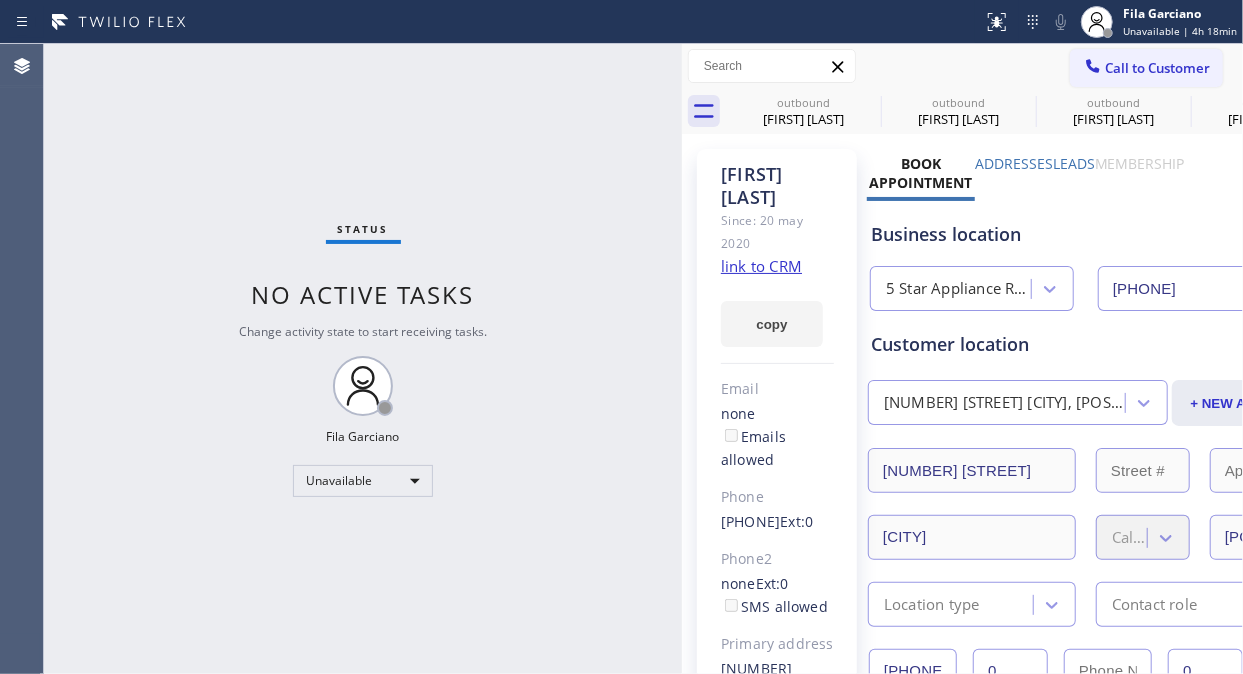 click 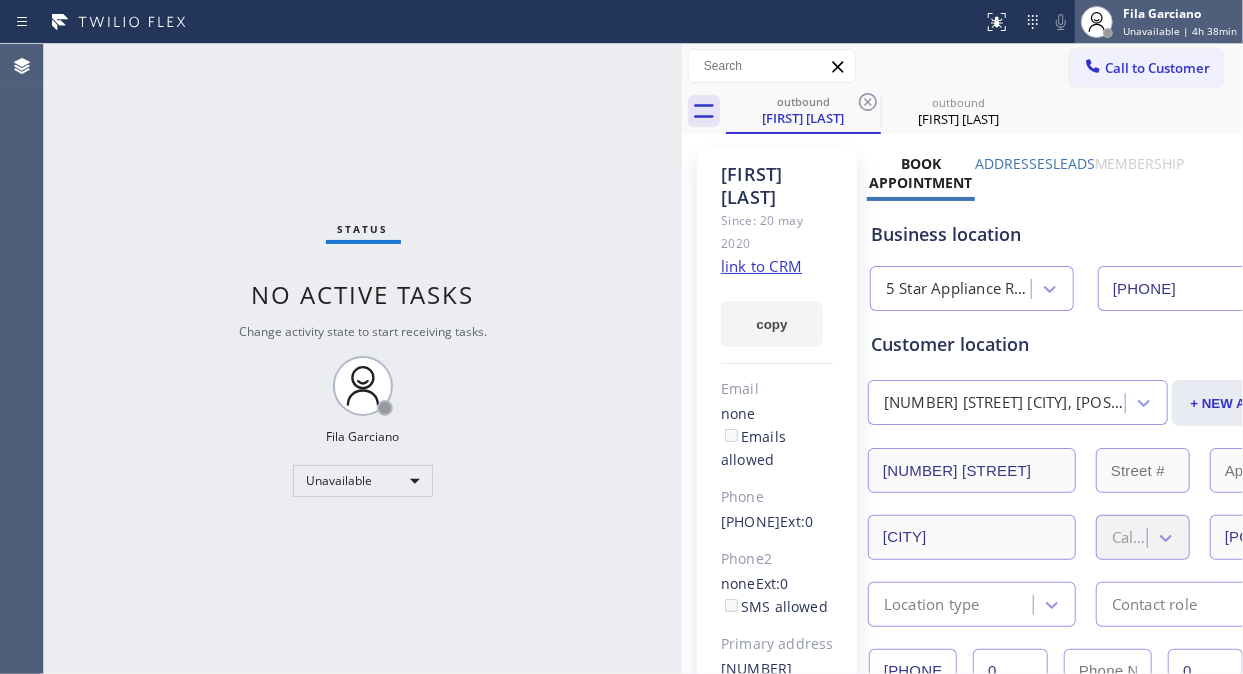 type 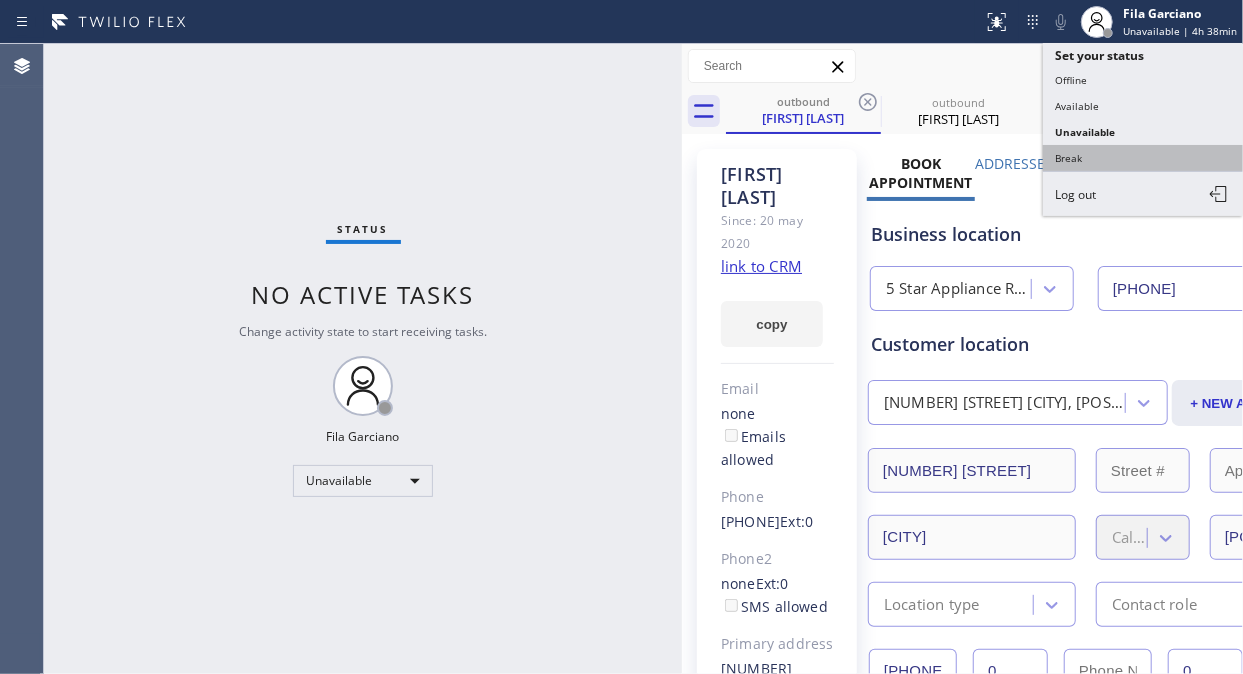 type 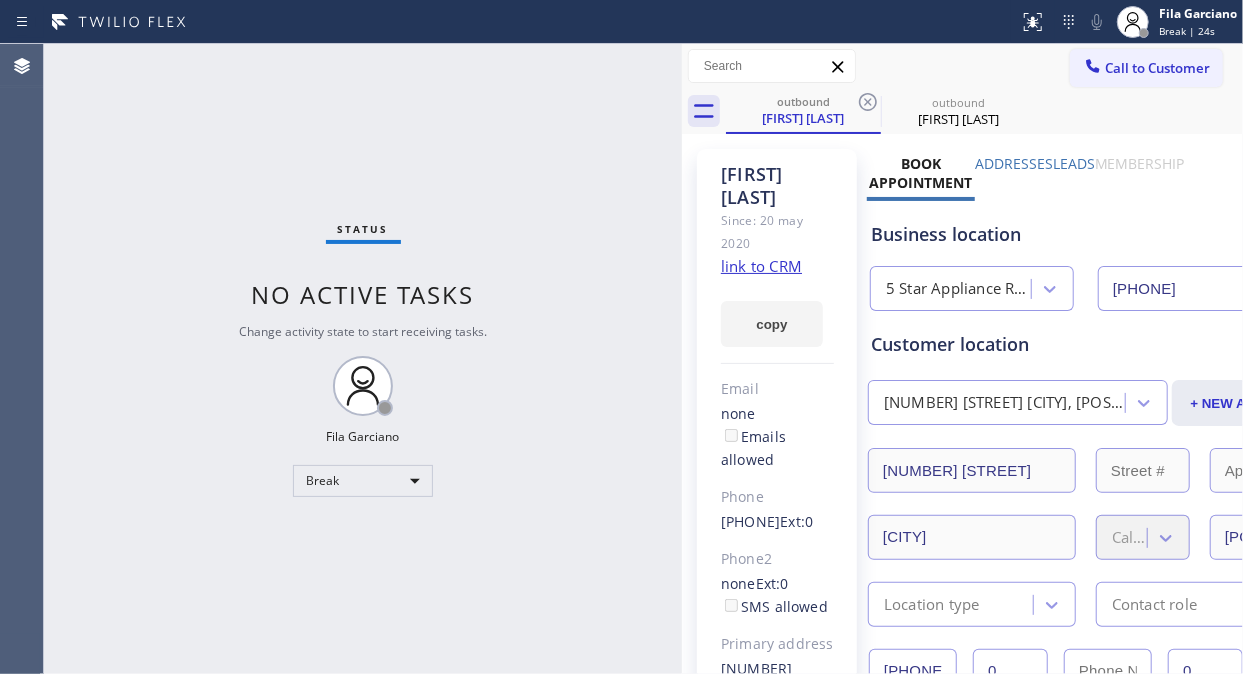 click 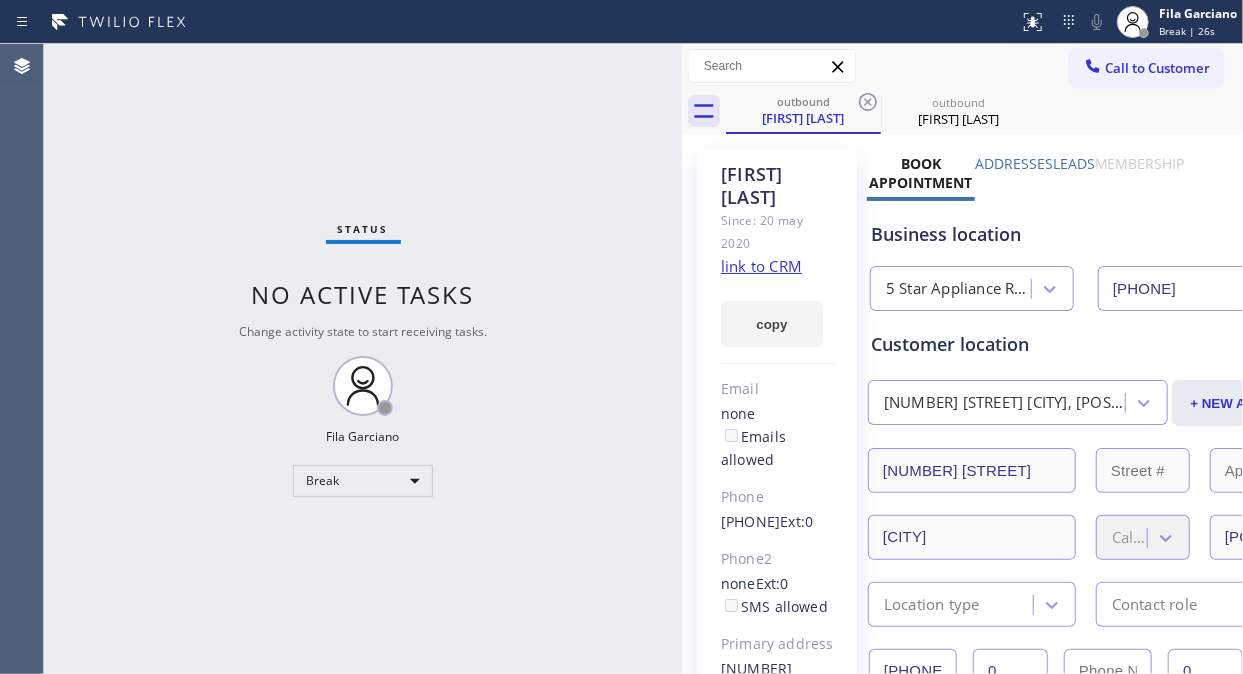 click 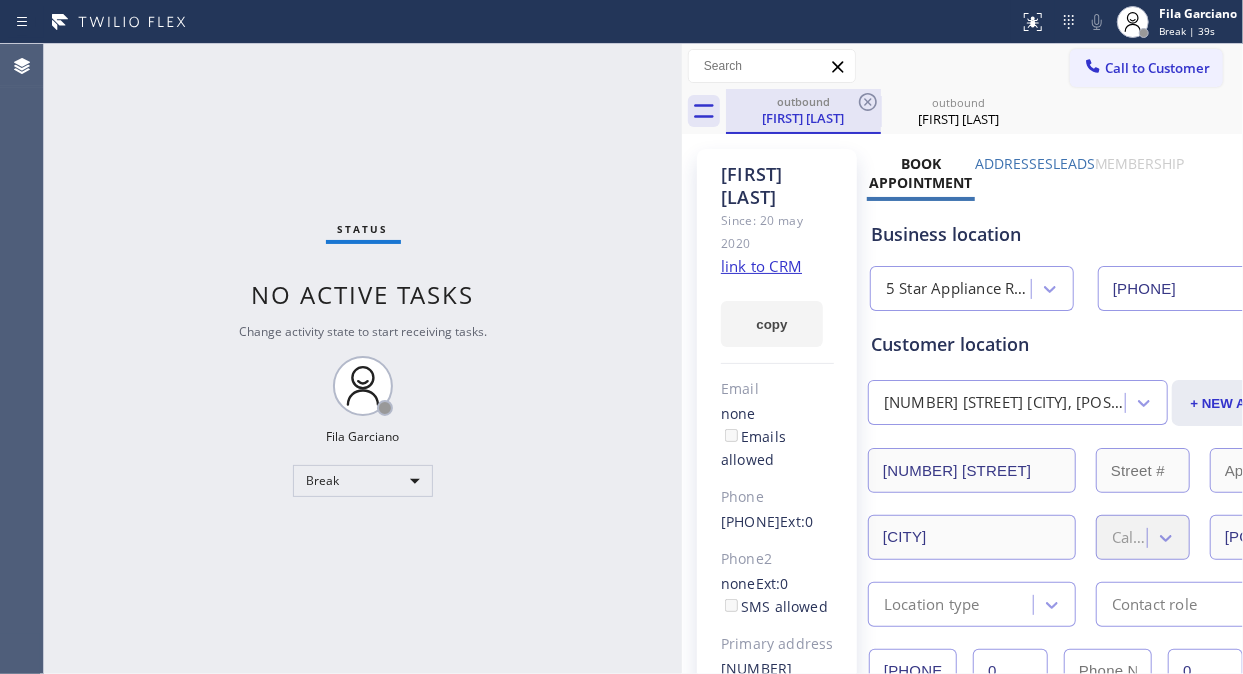 click on "outbound" at bounding box center (803, 101) 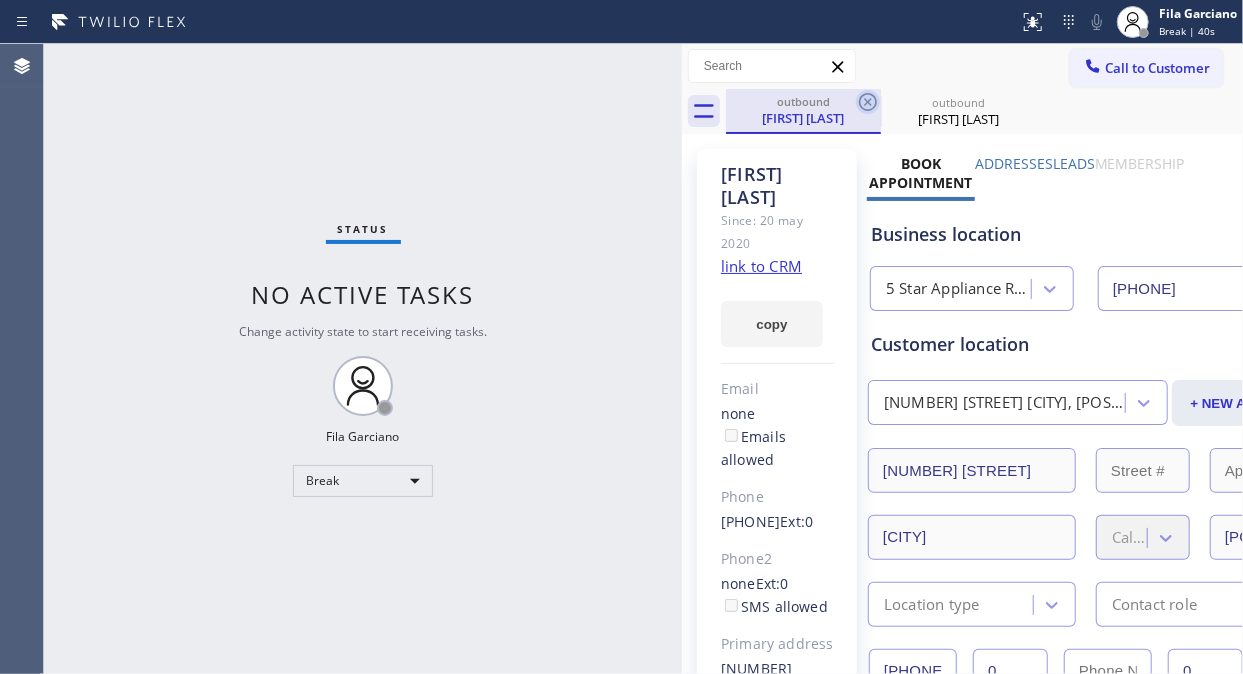 click 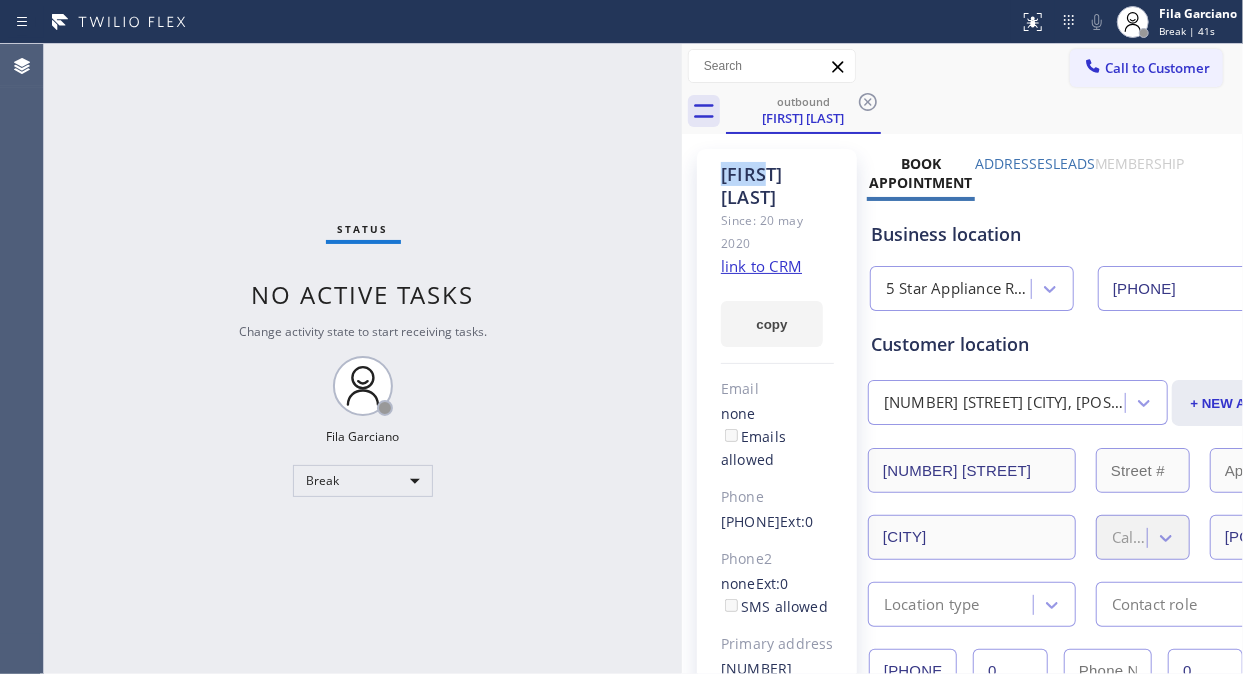 click 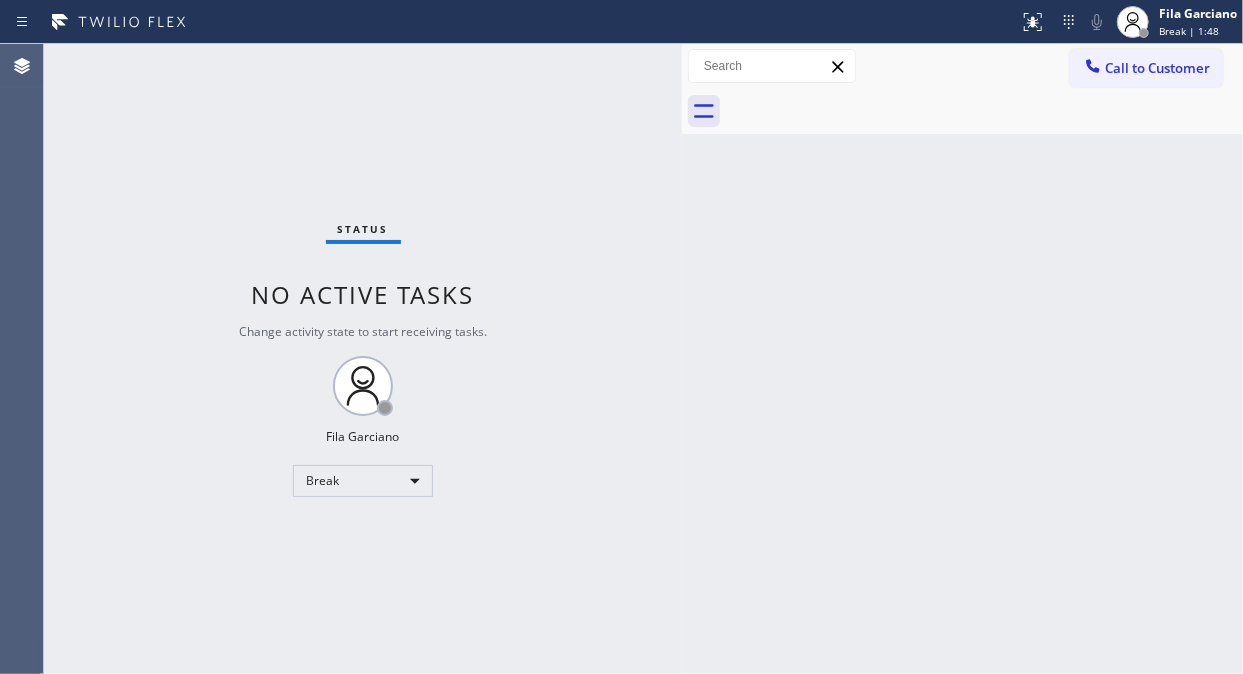 click on "Status   No active tasks     Change activity state to start receiving tasks.   Fila Garciano Break" at bounding box center [363, 359] 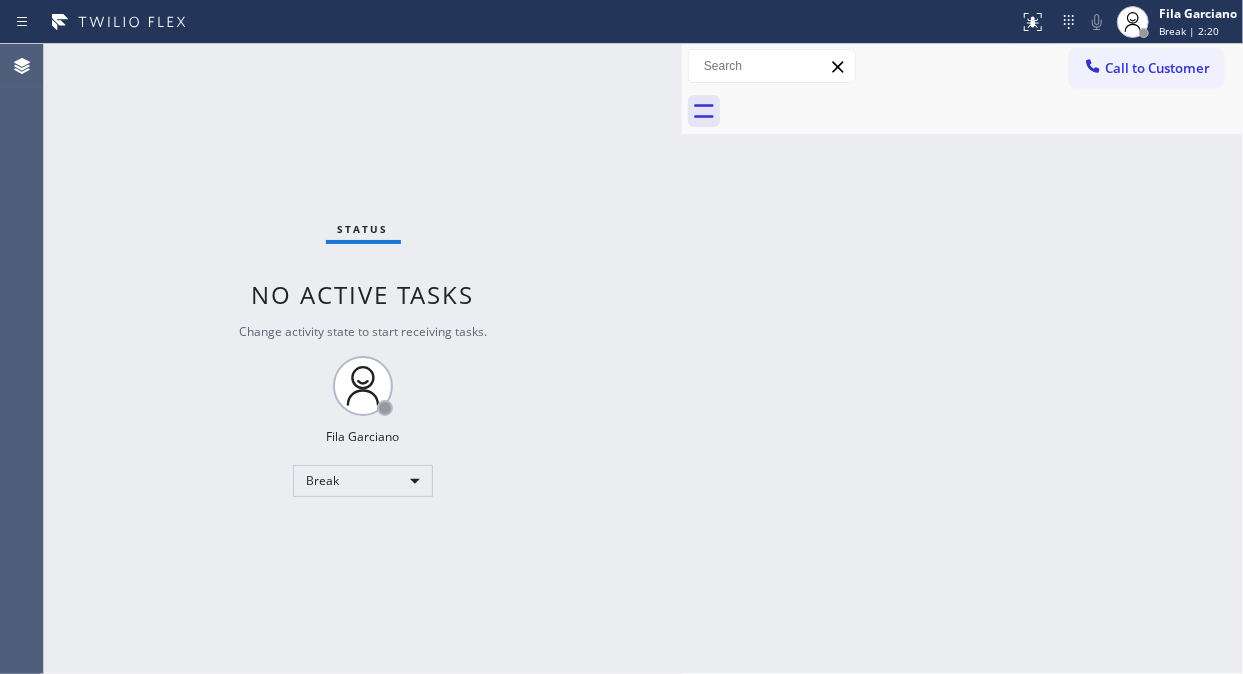 click on "Status   No active tasks     Change activity state to start receiving tasks.   Fila Garciano Break" at bounding box center [363, 359] 